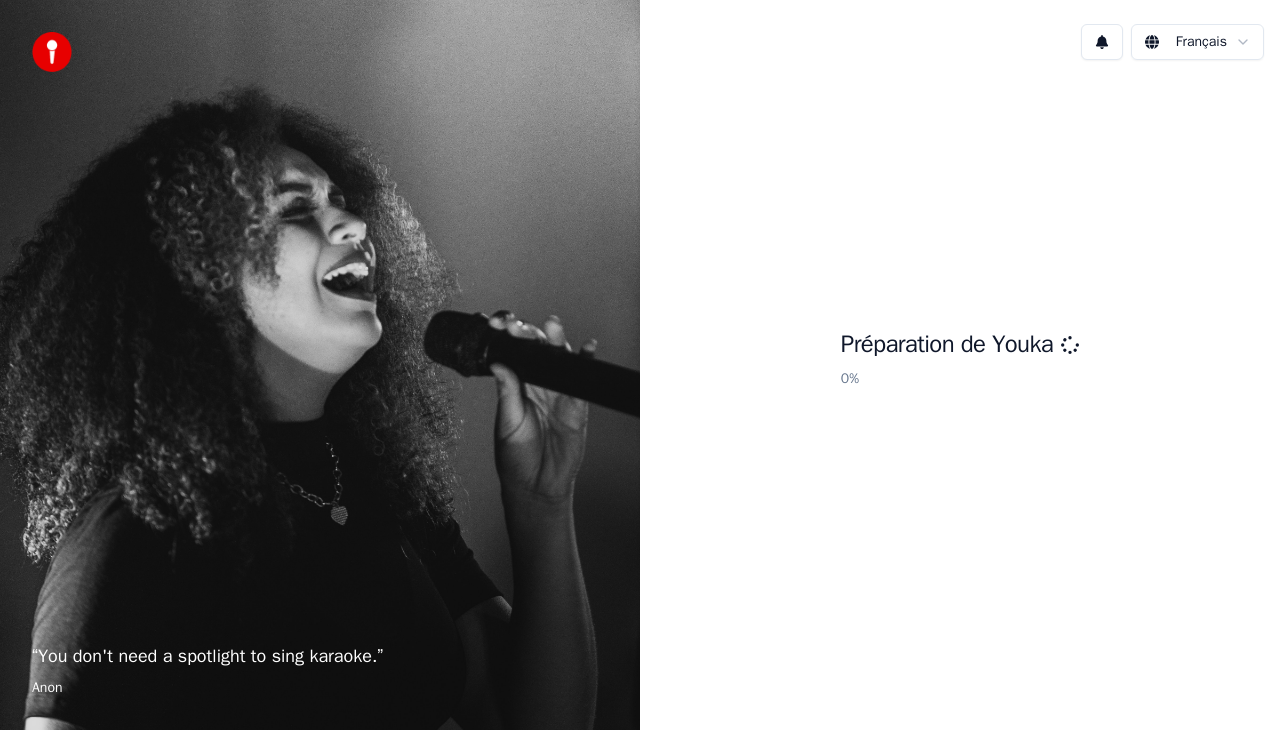 scroll, scrollTop: 0, scrollLeft: 0, axis: both 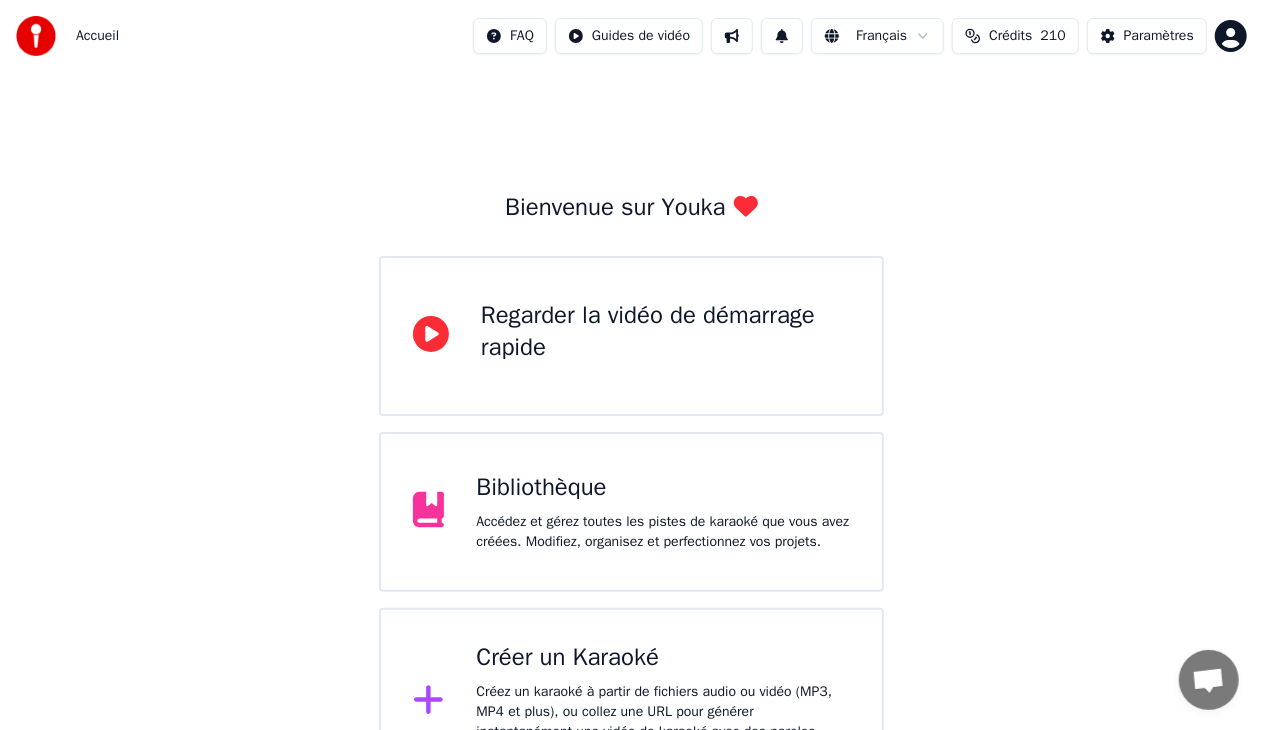 click on "Bibliothèque" at bounding box center [663, 488] 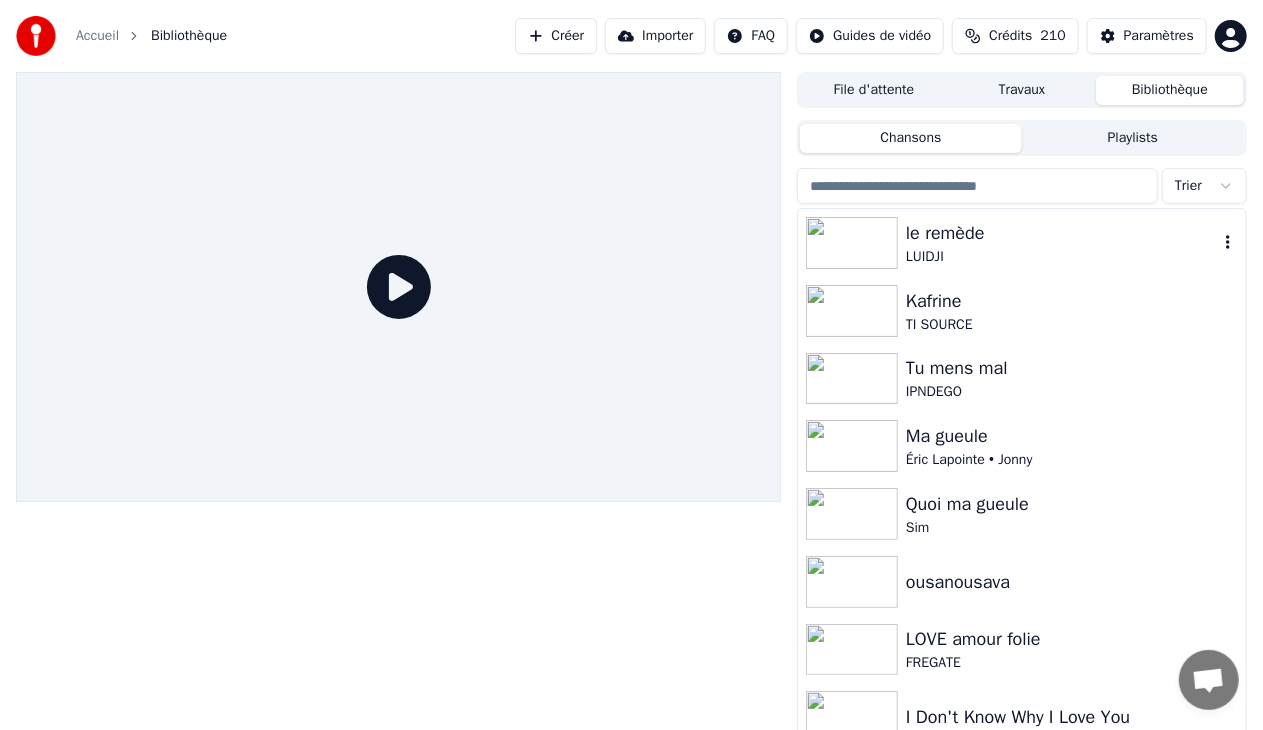 click on "LUIDJI" at bounding box center [1062, 257] 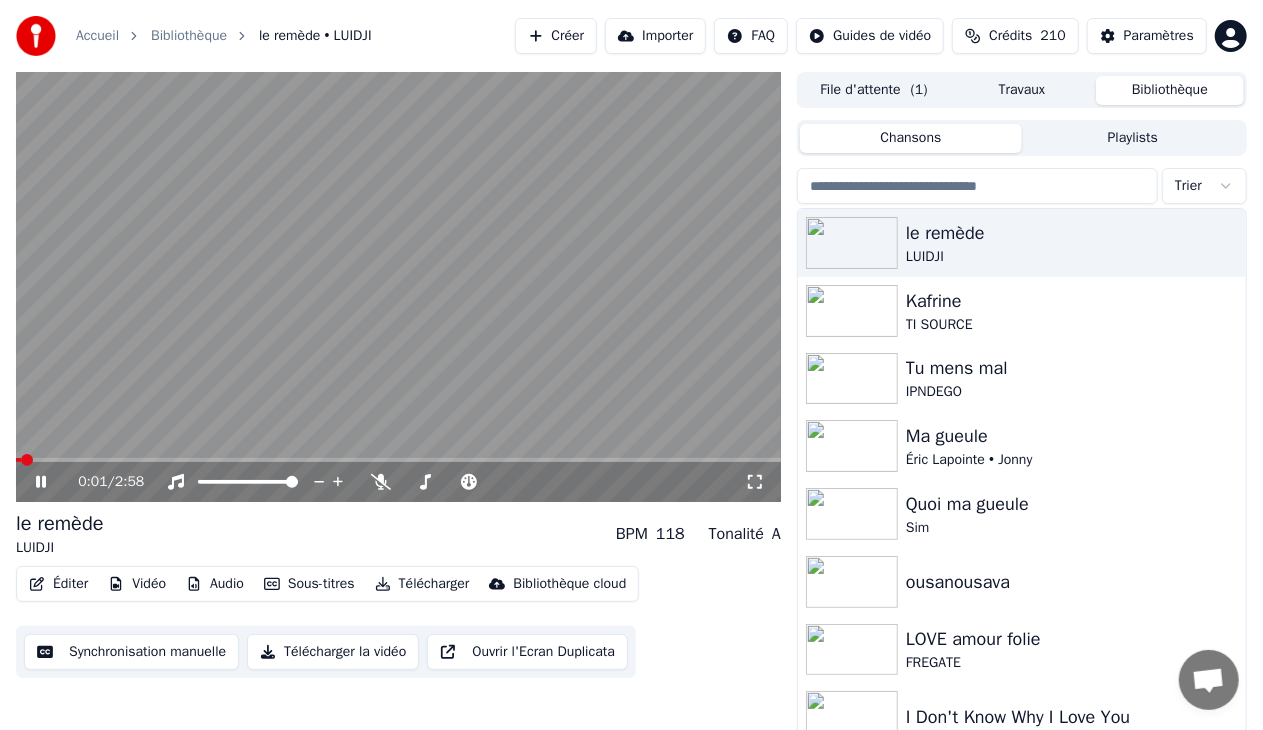 click 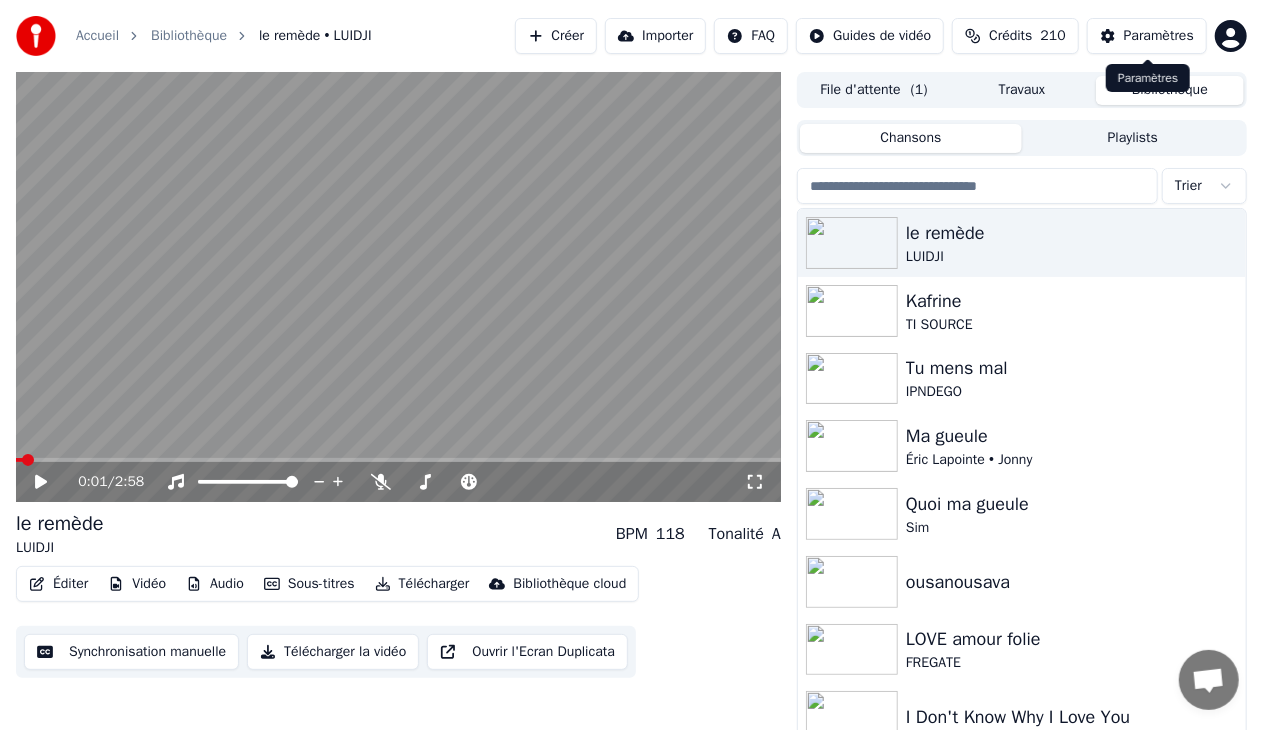 click on "Paramètres" at bounding box center (1159, 36) 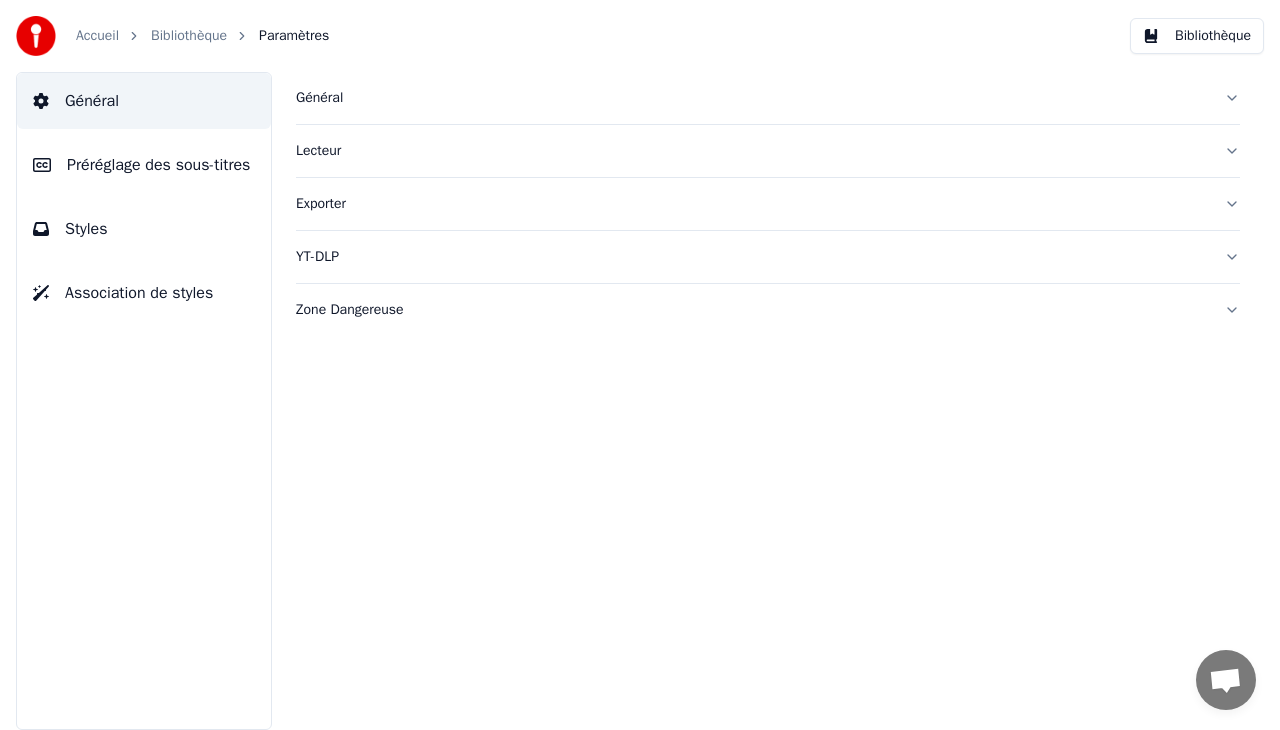 click on "Préréglage des sous-titres" at bounding box center [158, 165] 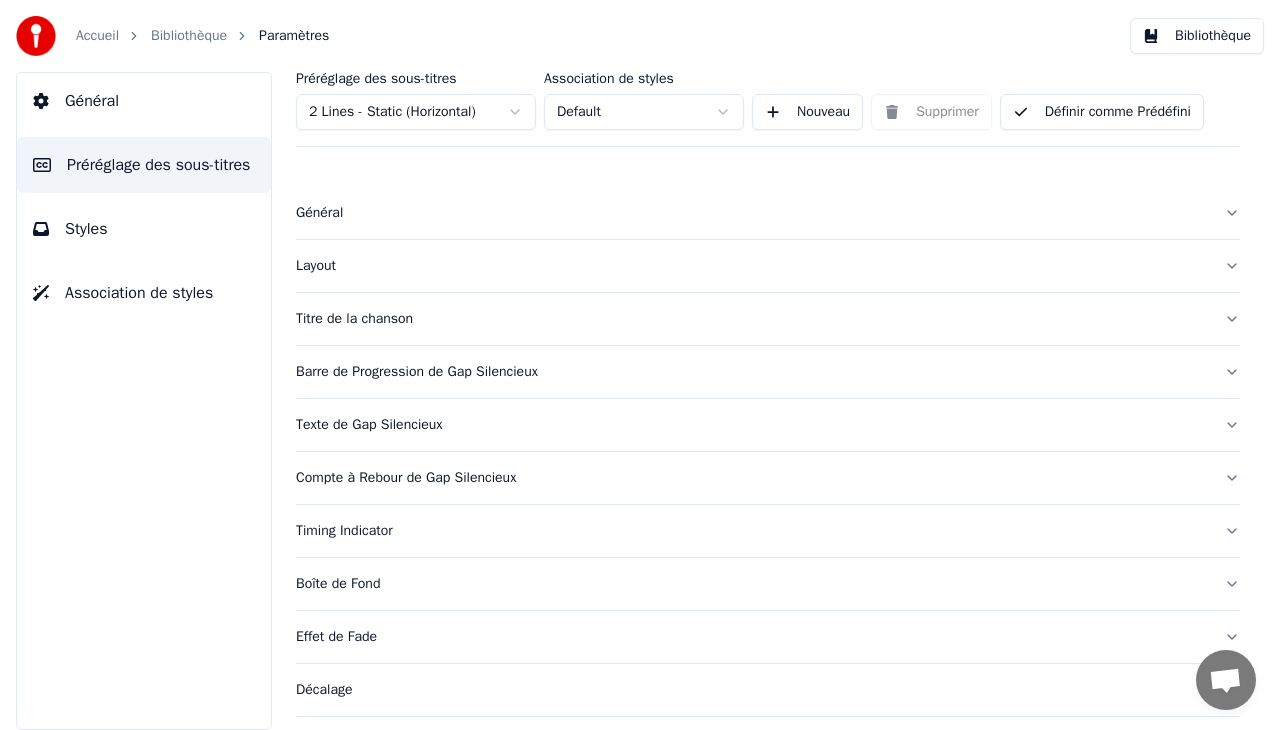 click on "Accueil Bibliothèque Paramètres Bibliothèque Général Préréglage des sous-titres Styles Association de styles Préréglage des sous-titres 2 Lines - Static (Horizontal) Association de styles Default Nouveau Supprimer Définir comme Prédéfini Général Layout Titre de la chanson Barre de Progression de Gap Silencieux Texte de Gap Silencieux Compte à Rebour de Gap Silencieux Timing Indicator Boîte de Fond Effet de Fade Décalage Caractères maximum par ligne Diviser la Ligne Automatiquement Advanced Settings Messages Adam de Youka Desktop Autres canaux Continuer par Email Réseau hors-ligne. Reconnexion... Aucun message ne peut être échangé pour le moment. Youka Desktop Bonjour ! Comment puis-je vous aider ? Envoyer un fichier Insérer un emoji Envoyer un fichier Message audio We run on Crisp" at bounding box center [640, 365] 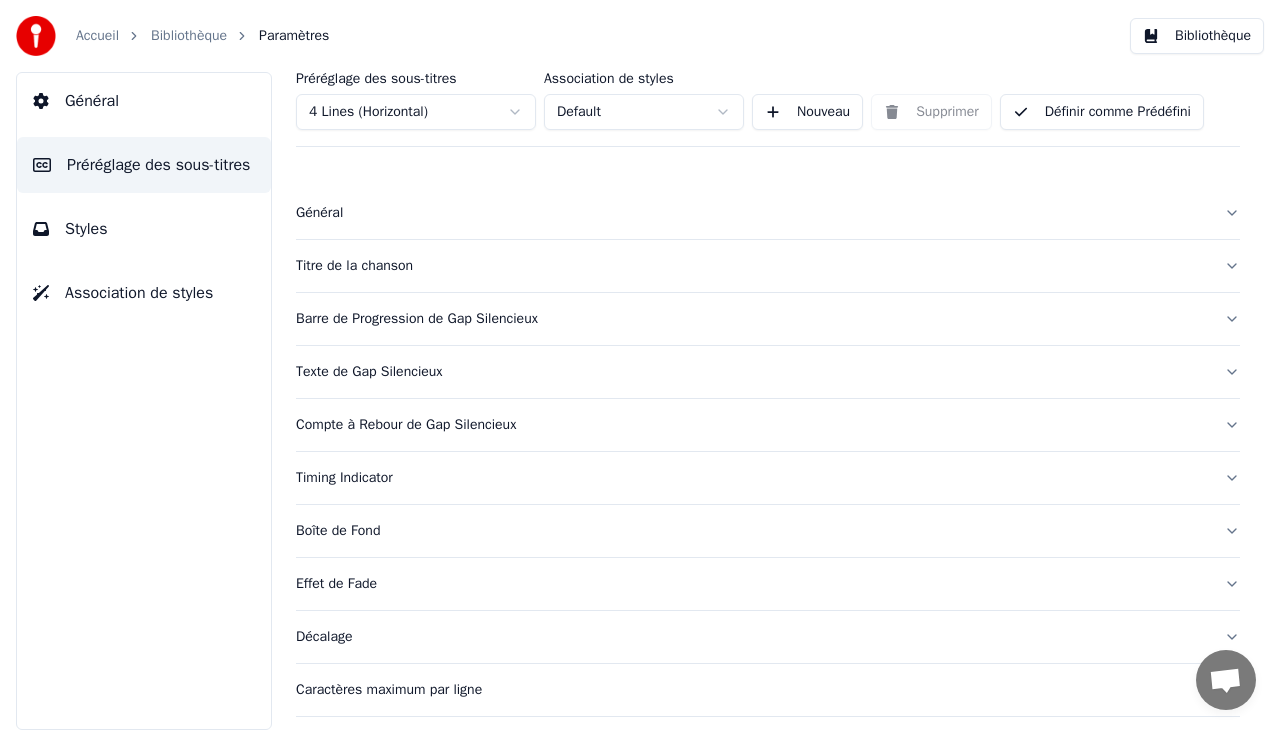 click on "Bibliothèque" at bounding box center [1197, 36] 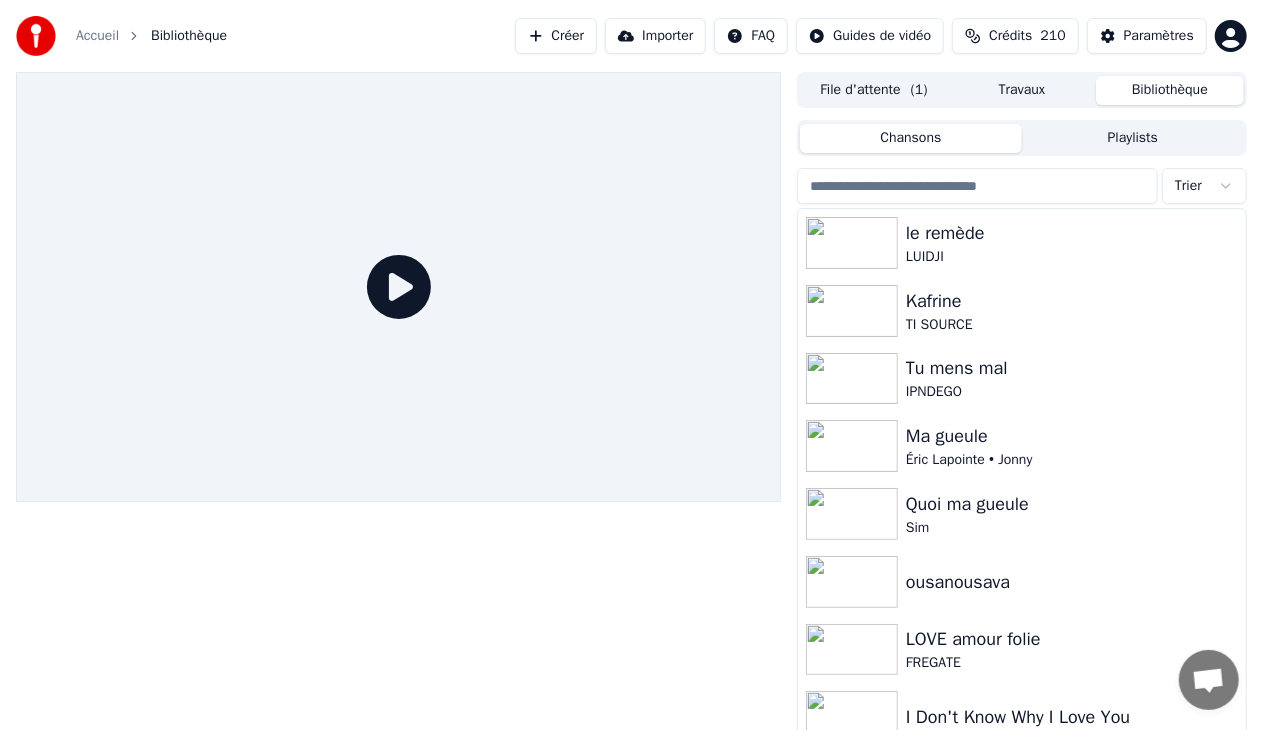 click 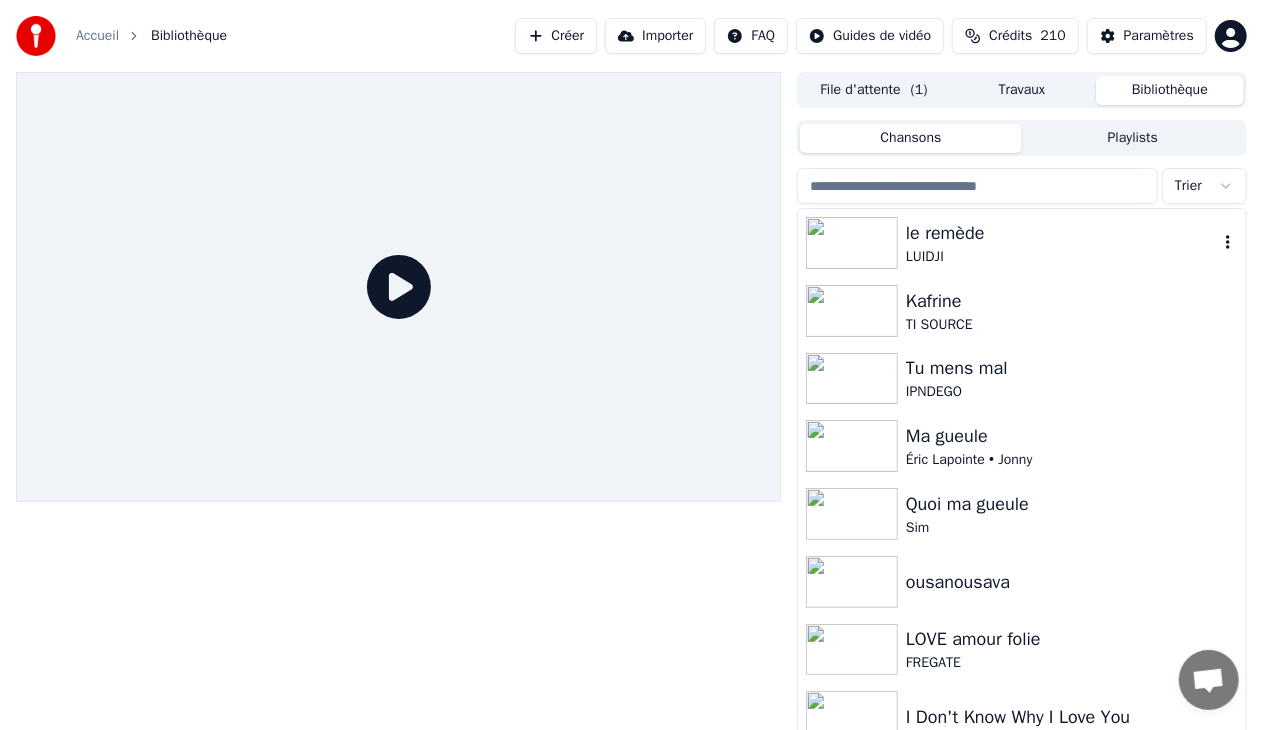 click on "le remède" at bounding box center (1062, 233) 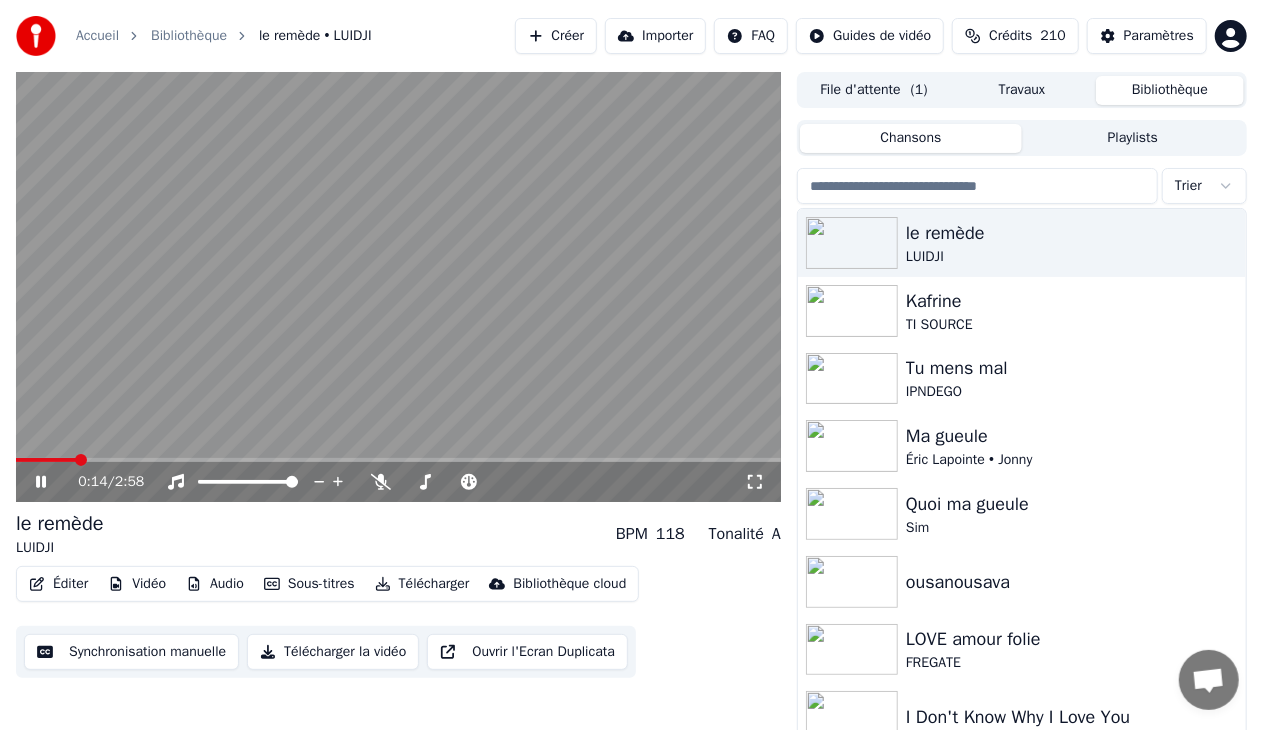 click at bounding box center [398, 460] 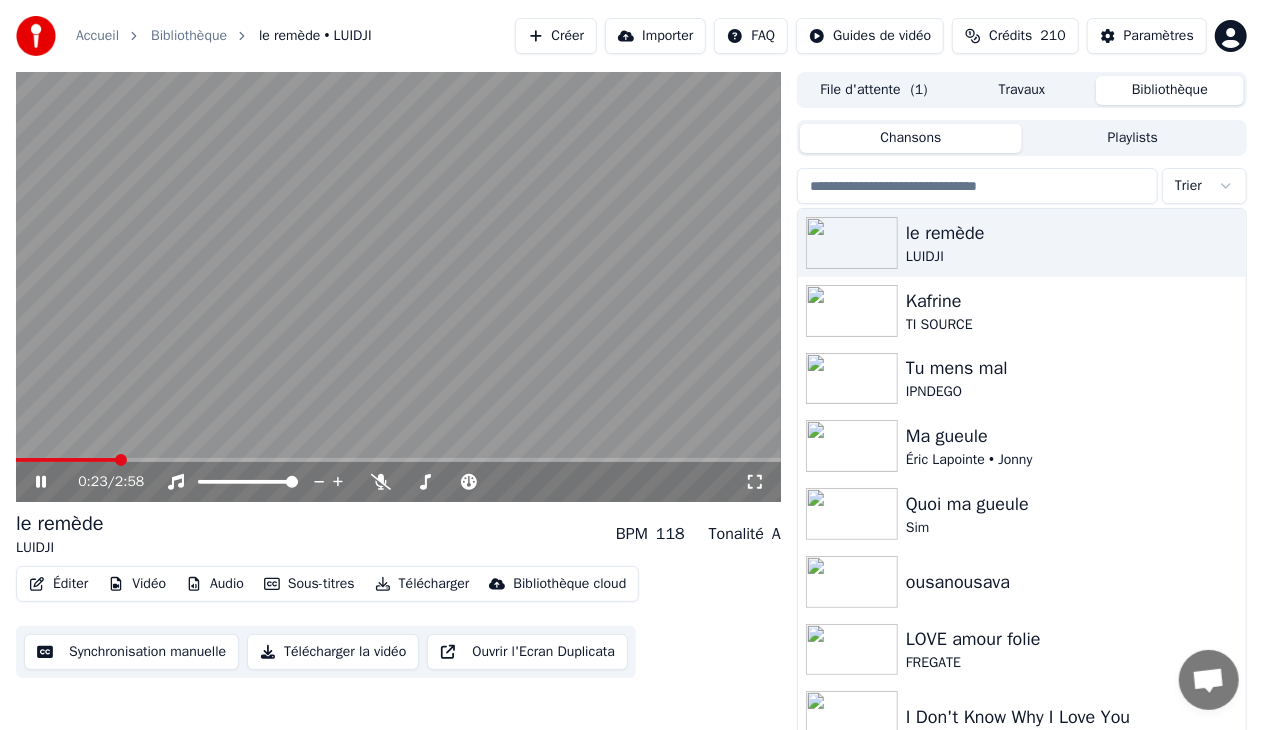 click 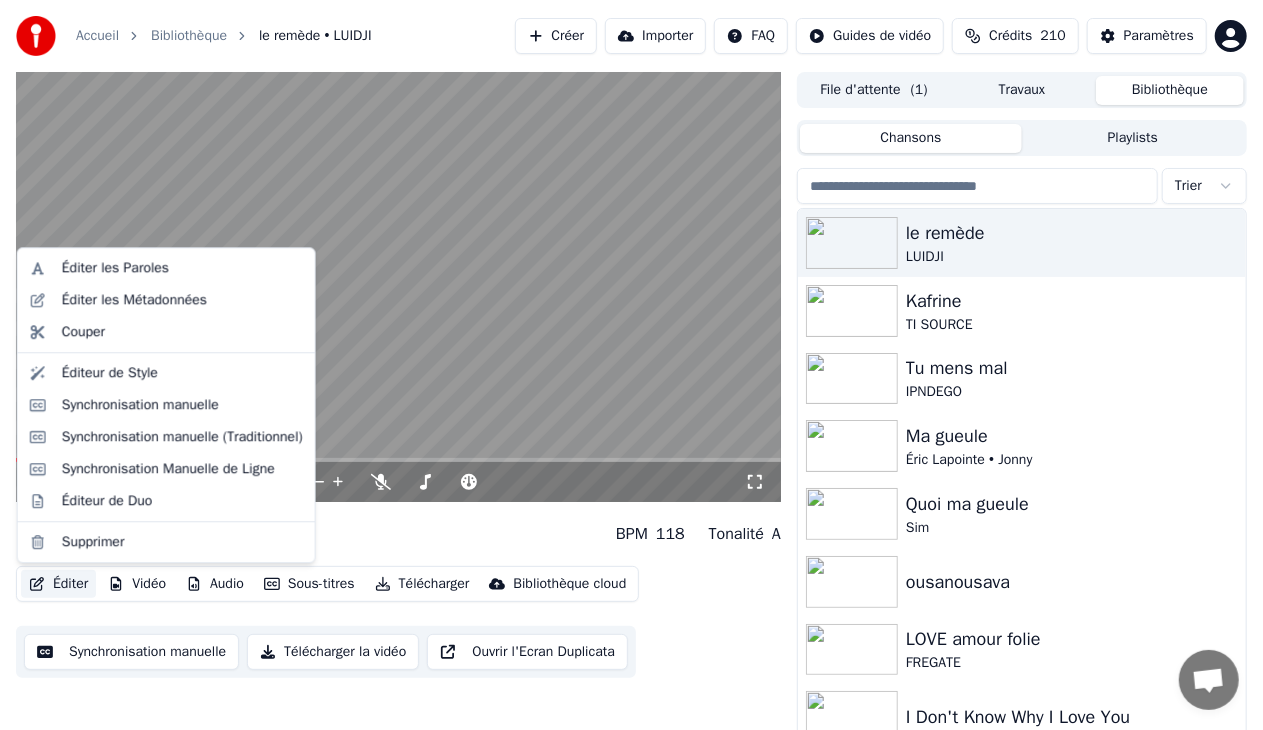 click on "Éditer" at bounding box center [58, 584] 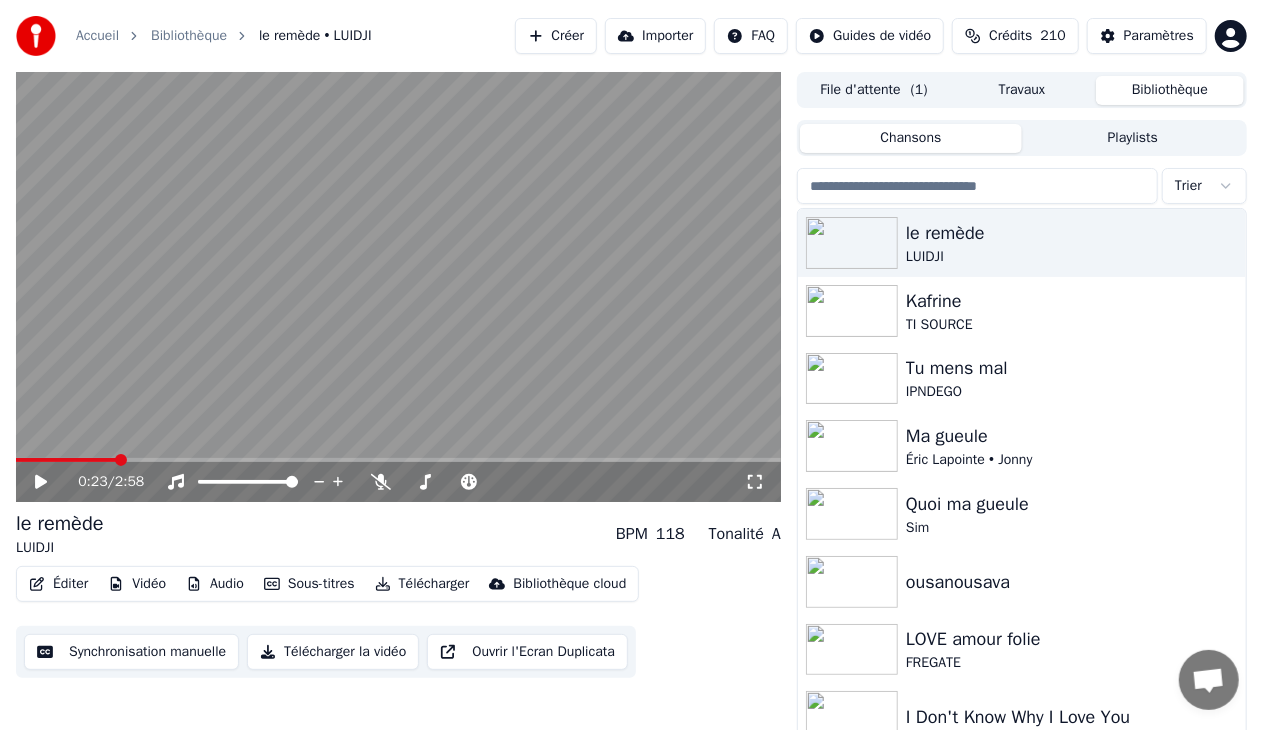 click on "0:23 / 2:58 le remède LUIDJI BPM 118 Tonalité A Éditer Vidéo Audio Sous-titres Télécharger Bibliothèque cloud Synchronisation manuelle Télécharger la vidéo Ouvrir l'Ecran Duplicata File d'attente ( 1 ) Travaux Bibliothèque Chansons Playlists Trier le remède LUIDJI Kafrine TI SOURCE Tu mens mal IPNDEGO Ma gueule Éric Lapointe • Jonny Quoi ma gueule Sim ousanousava LOVE amour folie FREGATE I Don't Know Why I Love You DUO quoi ma gueule à genoux MERYL • KALIPSXAU" at bounding box center (631, 414) 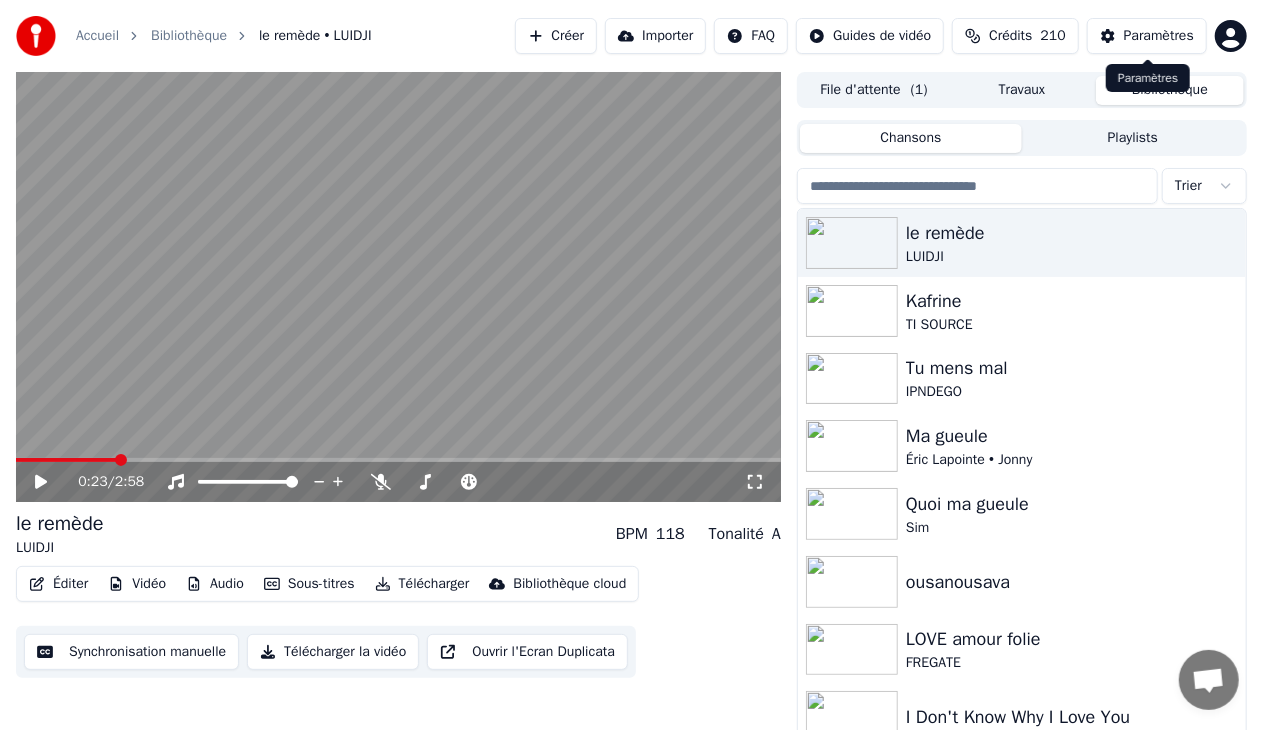 click on "Paramètres" at bounding box center (1159, 36) 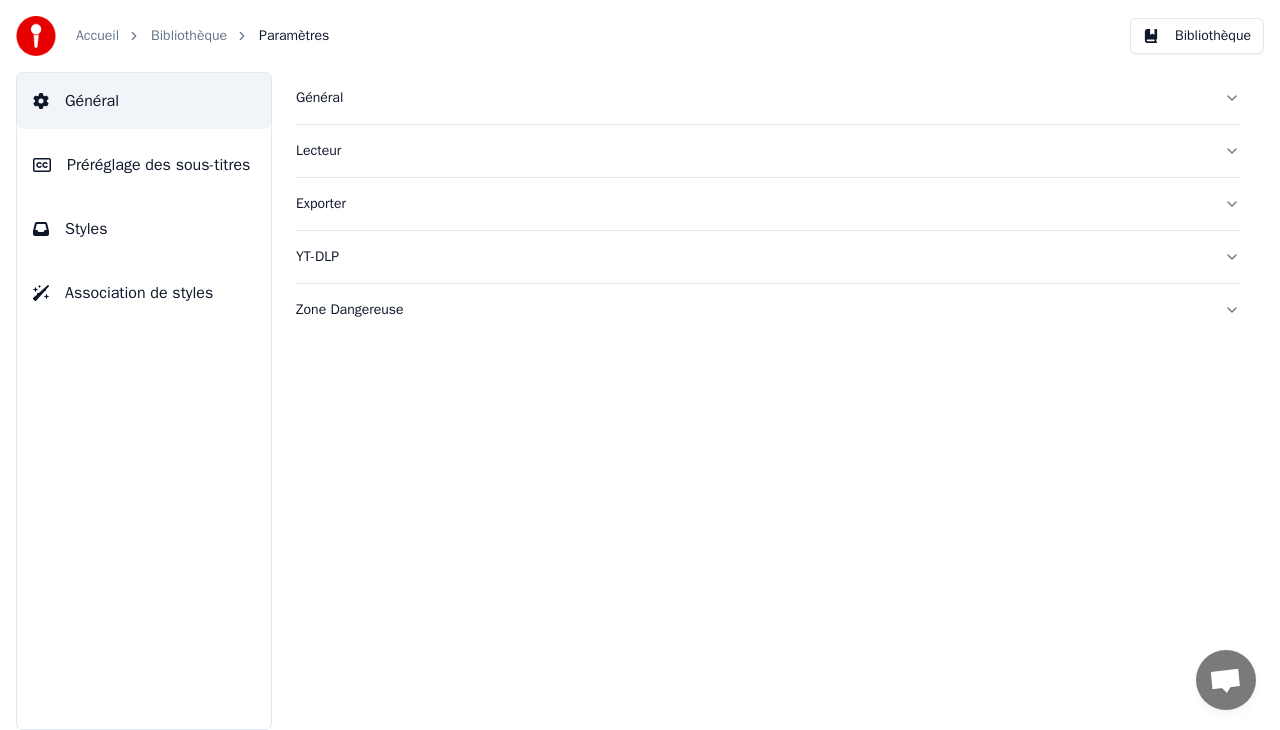 click on "Préréglage des sous-titres" at bounding box center [158, 165] 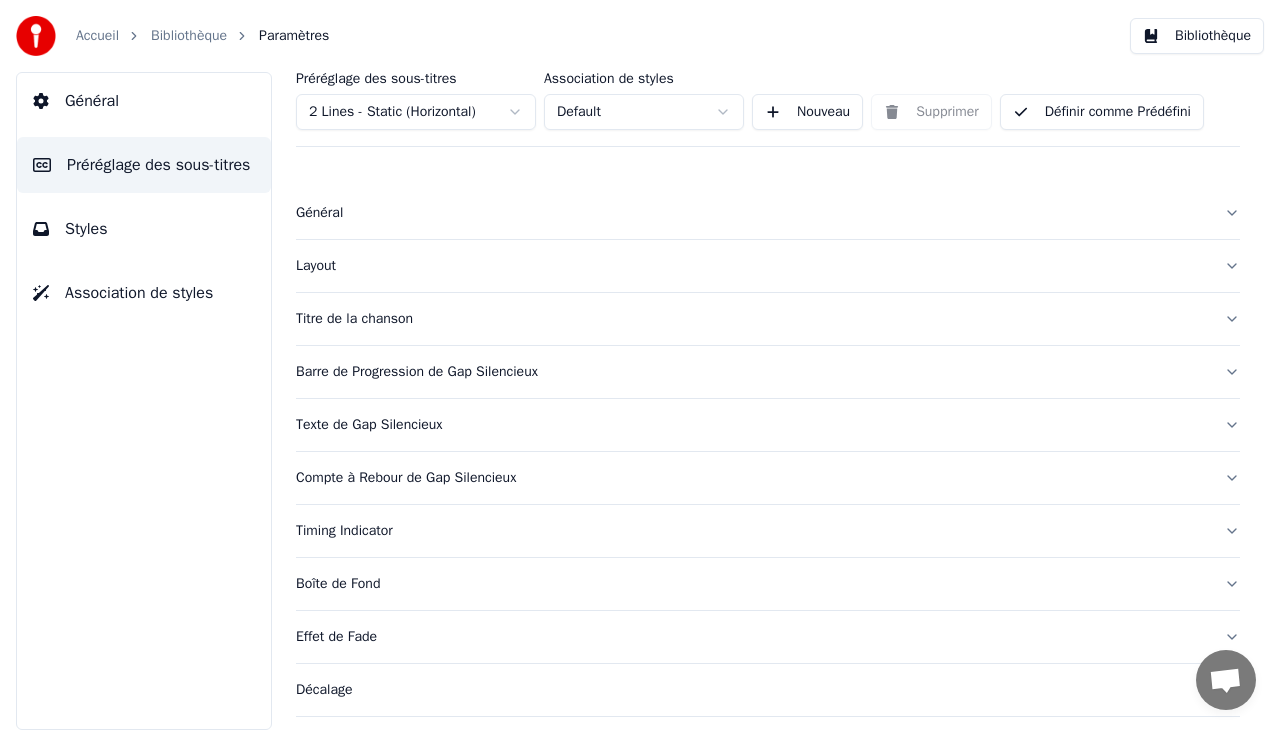 click on "Accueil Bibliothèque Paramètres Bibliothèque Général Préréglage des sous-titres Styles Association de styles Préréglage des sous-titres 2 Lines - Static (Horizontal) Association de styles Default Nouveau Supprimer Définir comme Prédéfini Général Layout Titre de la chanson Barre de Progression de Gap Silencieux Texte de Gap Silencieux Compte à Rebour de Gap Silencieux Timing Indicator Boîte de Fond Effet de Fade Décalage Caractères maximum par ligne Diviser la Ligne Automatiquement Advanced Settings Messages Adam de Youka Desktop Autres canaux Continuer par Email Réseau hors-ligne. Reconnexion... Aucun message ne peut être échangé pour le moment. Youka Desktop Bonjour ! Comment puis-je vous aider ? Envoyer un fichier Insérer un emoji Envoyer un fichier Message audio We run on Crisp" at bounding box center (640, 365) 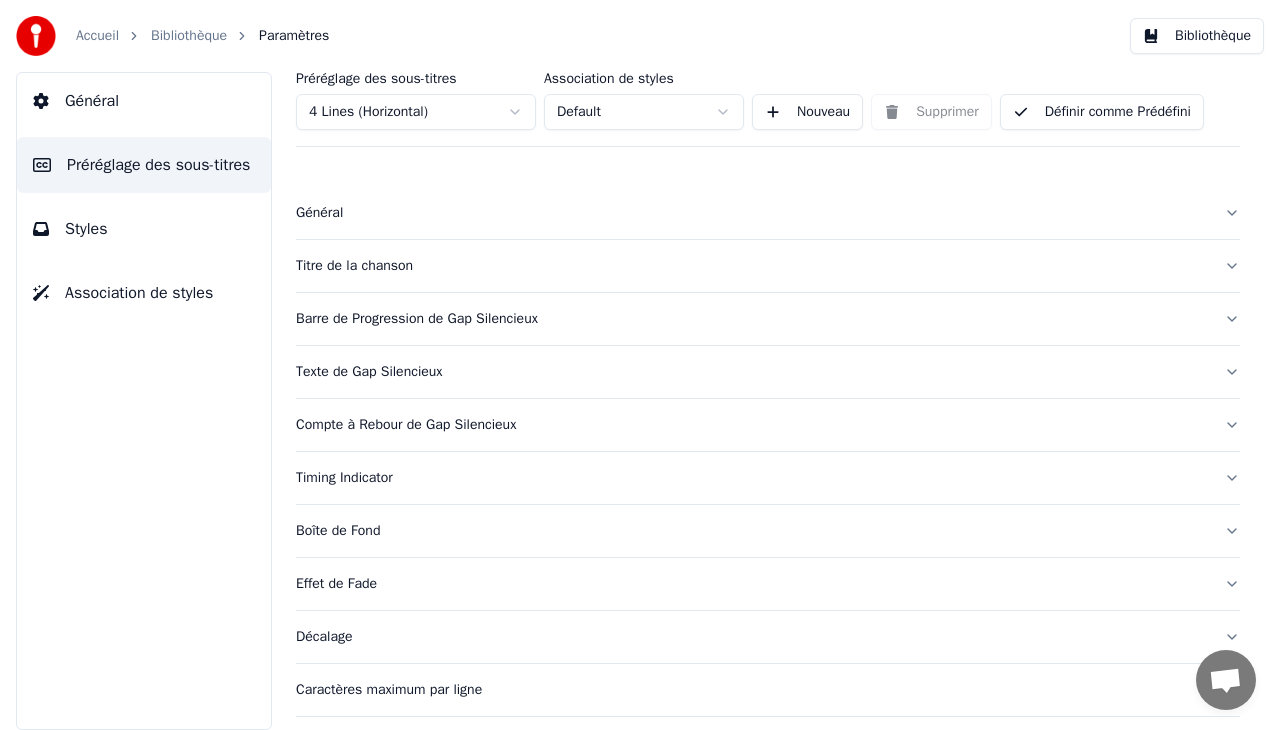 click on "Définir comme Prédéfini" at bounding box center [1102, 112] 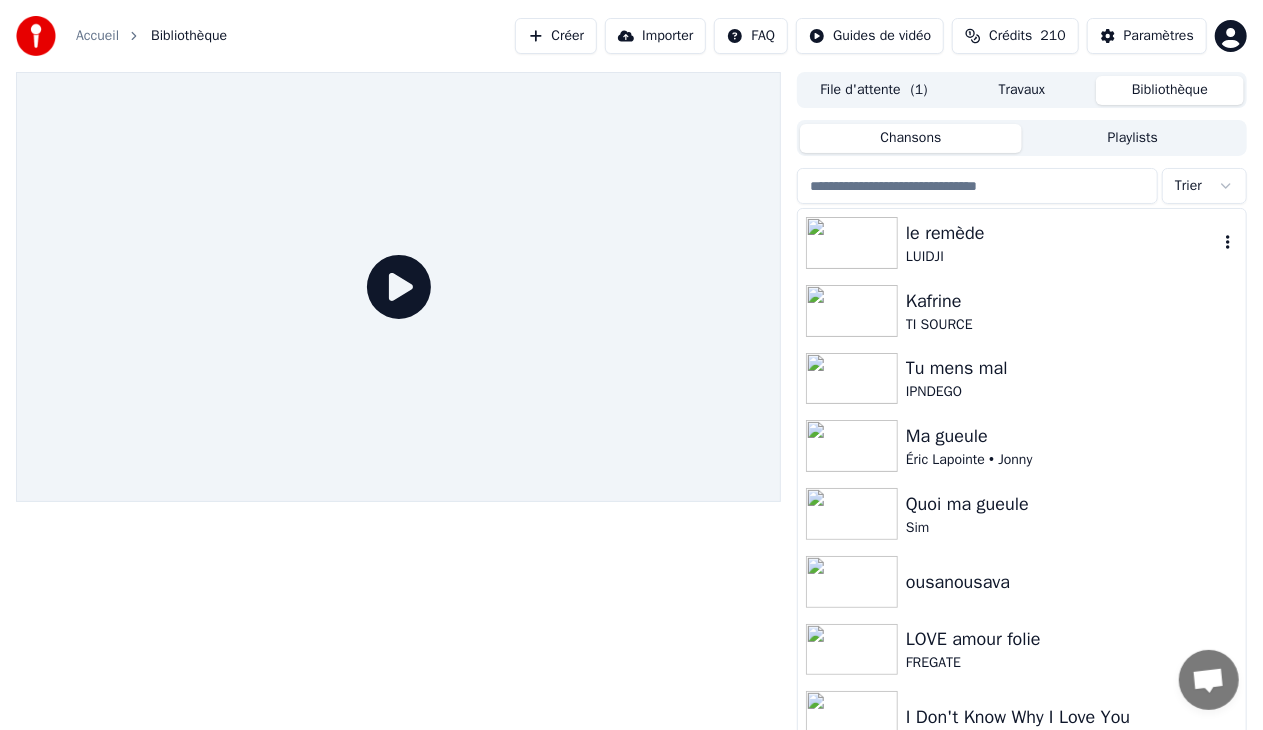 click on "le remède" at bounding box center (1062, 233) 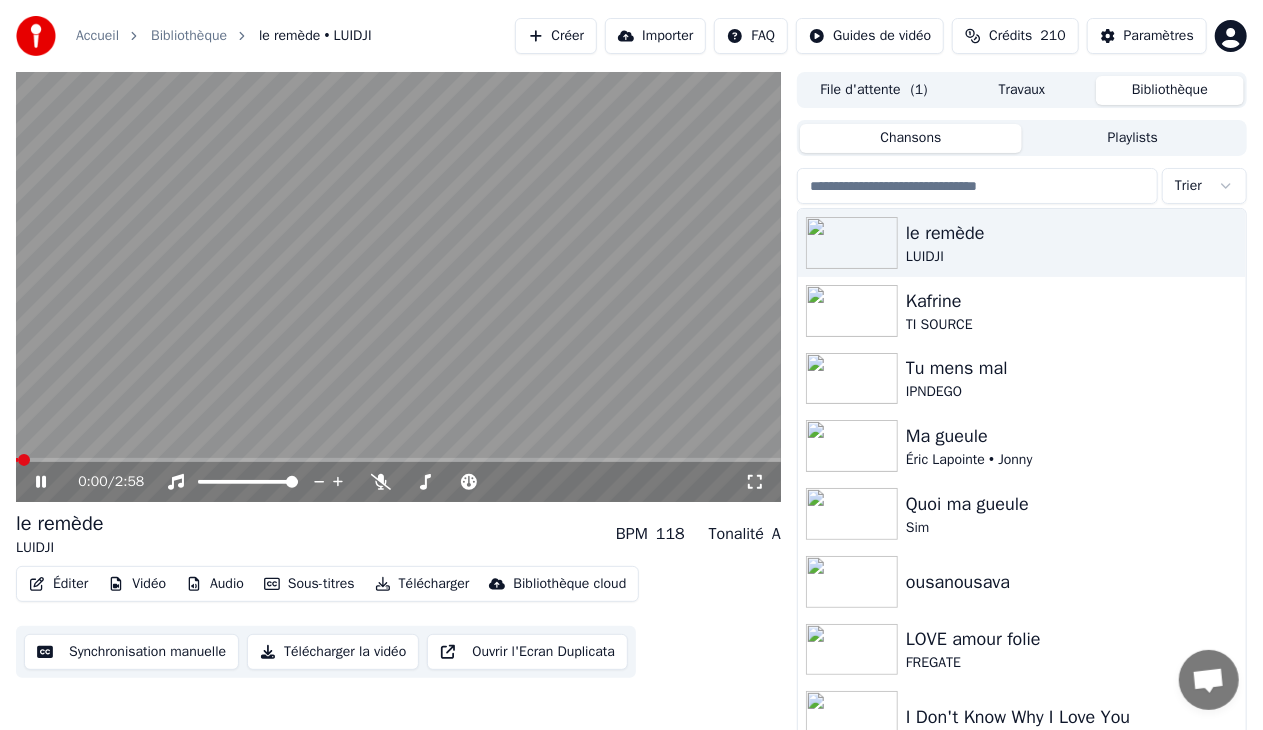 click at bounding box center (398, 460) 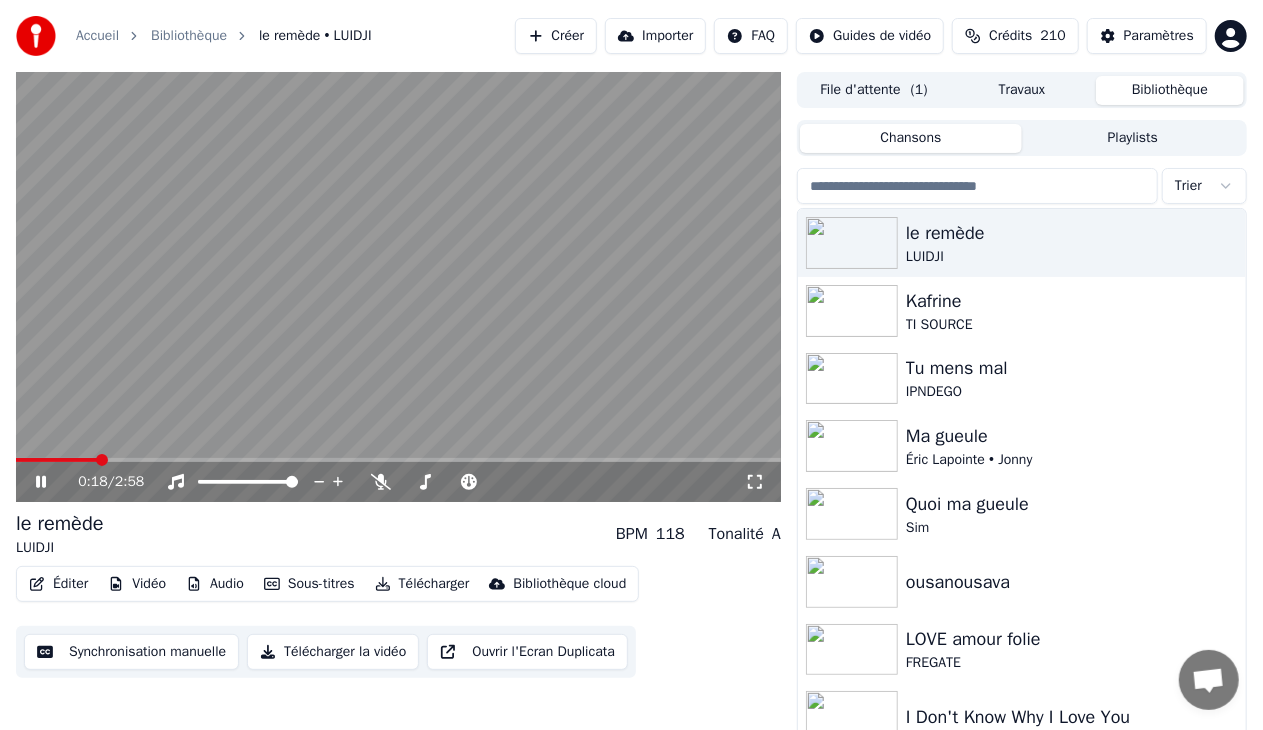 click 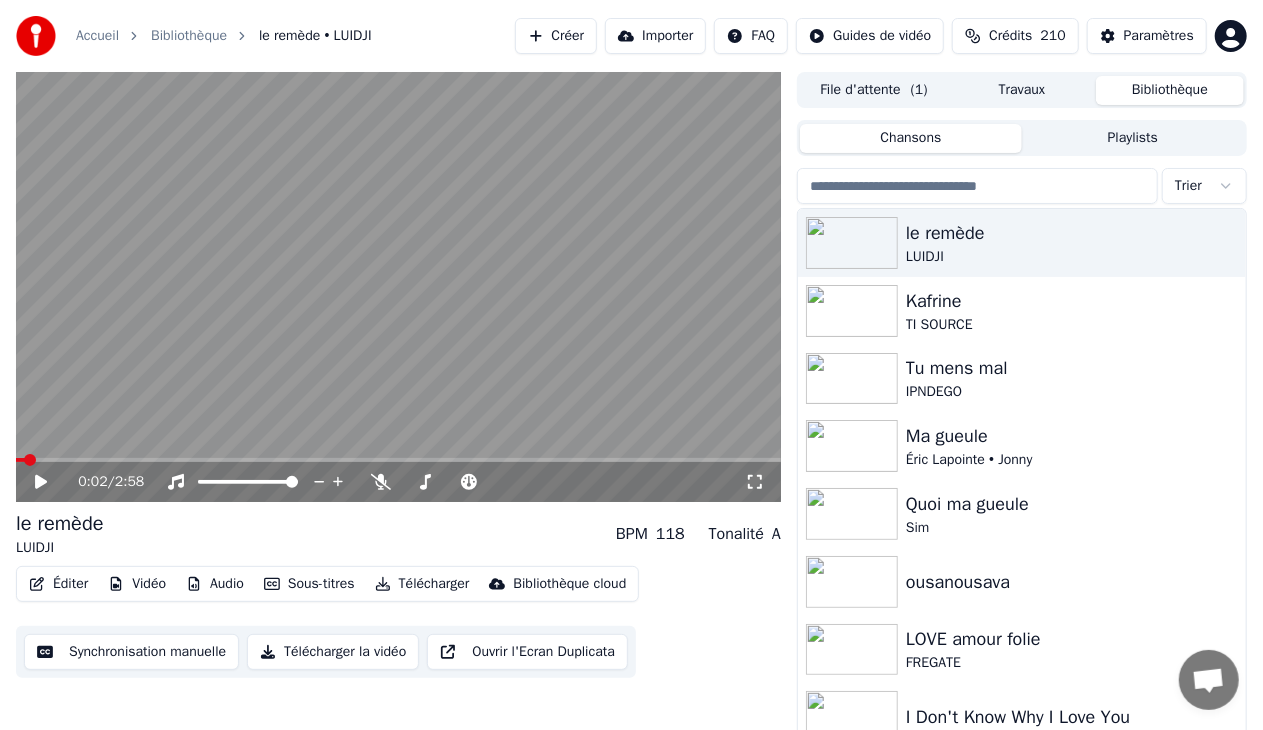 click at bounding box center [20, 460] 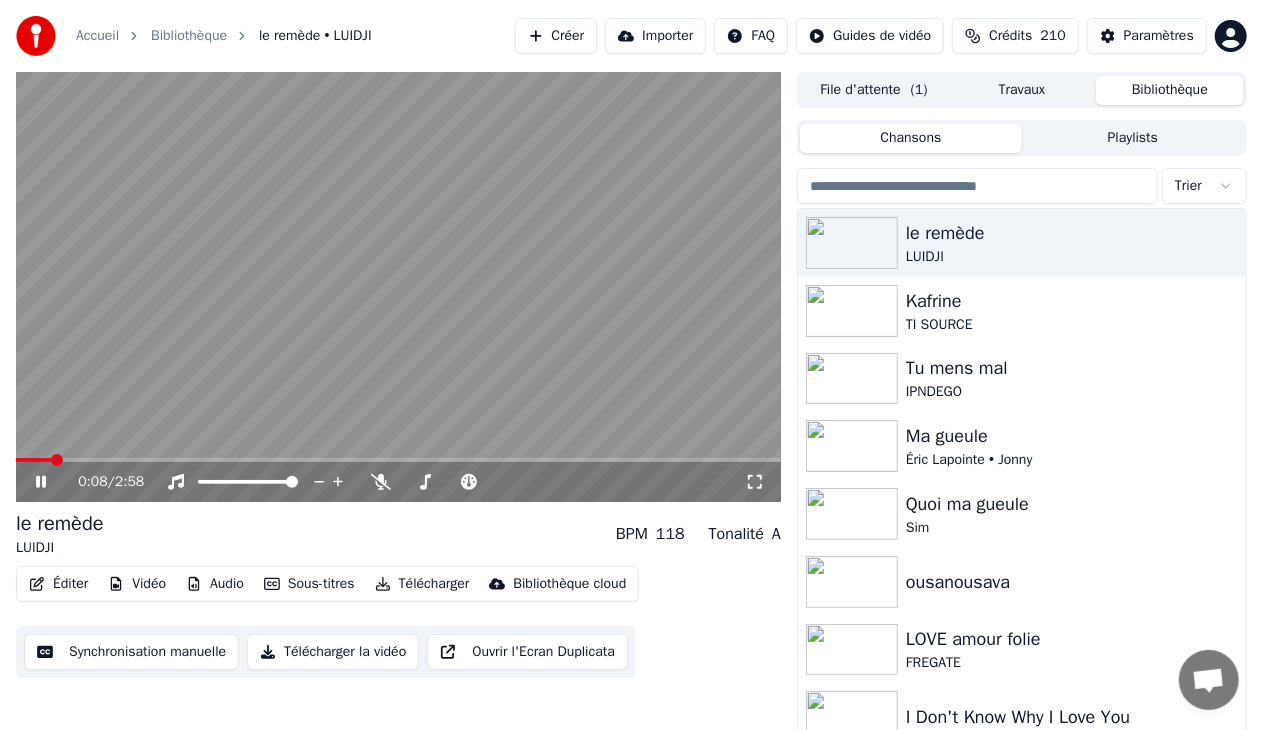 click 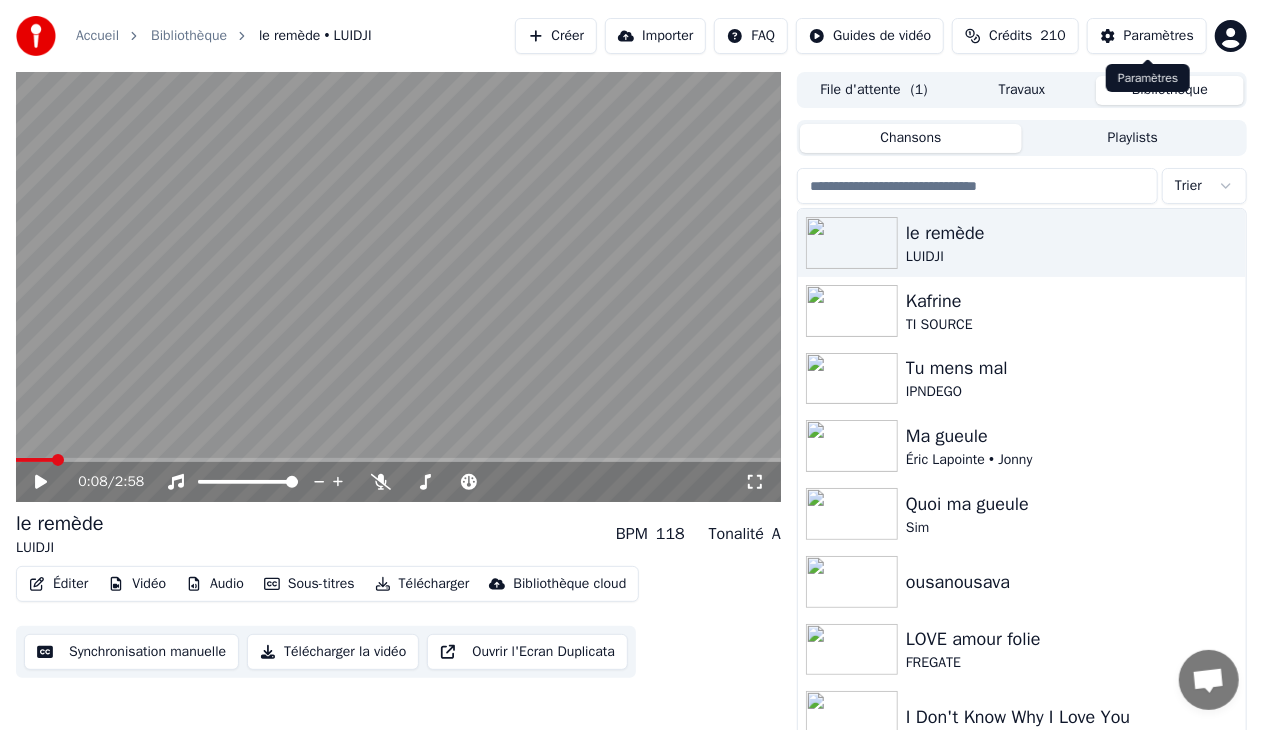 click on "Paramètres" at bounding box center (1159, 36) 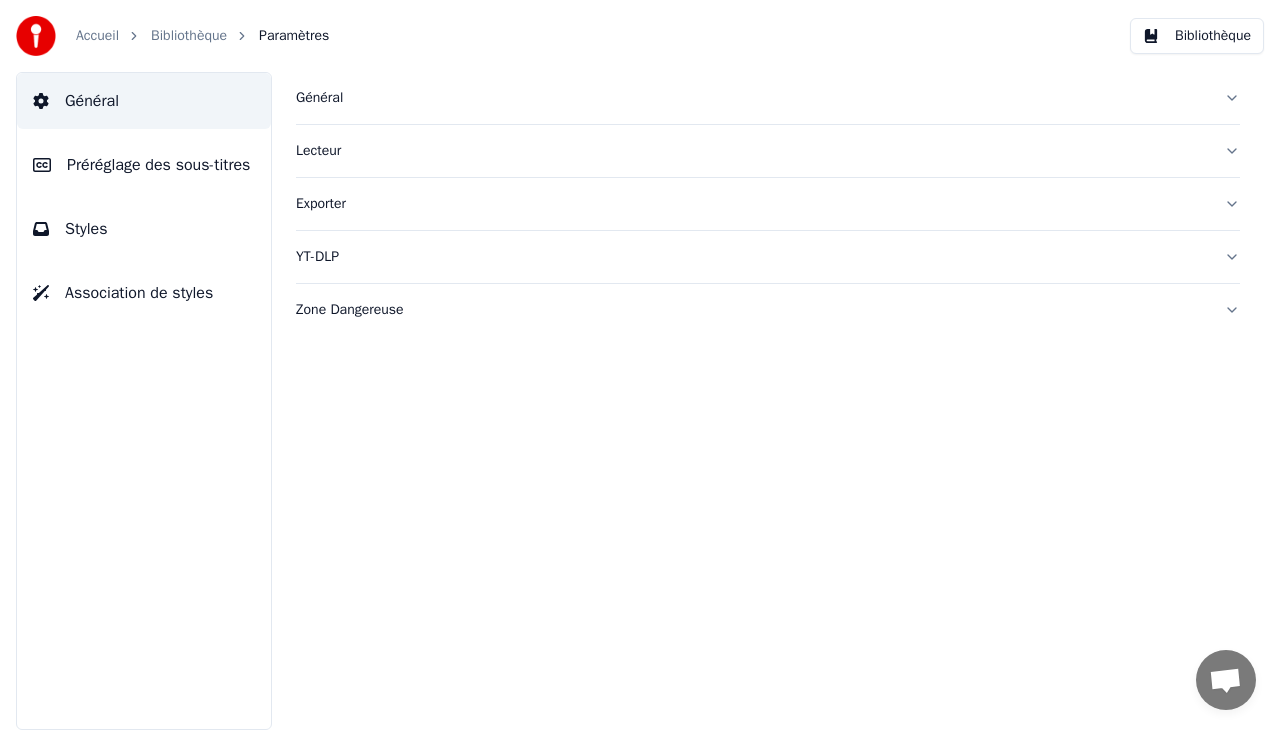 click on "Préréglage des sous-titres" at bounding box center [158, 165] 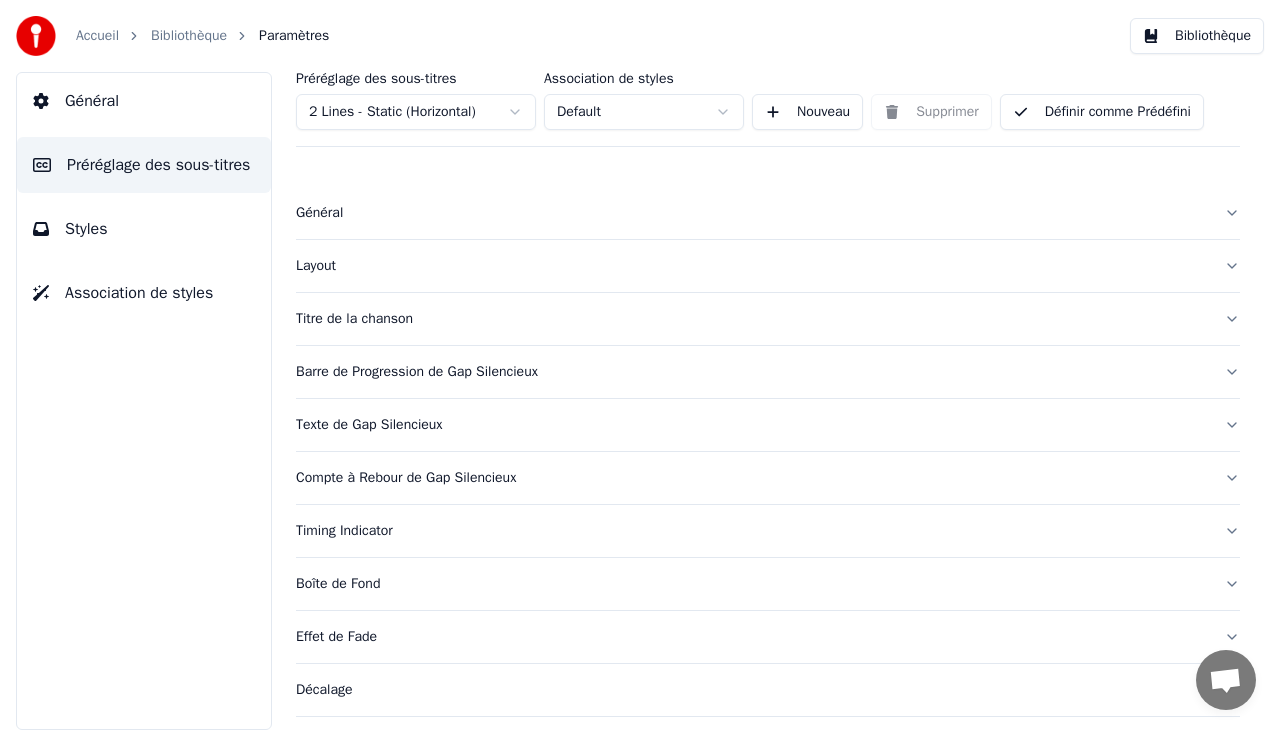 click on "Titre de la chanson" at bounding box center [752, 319] 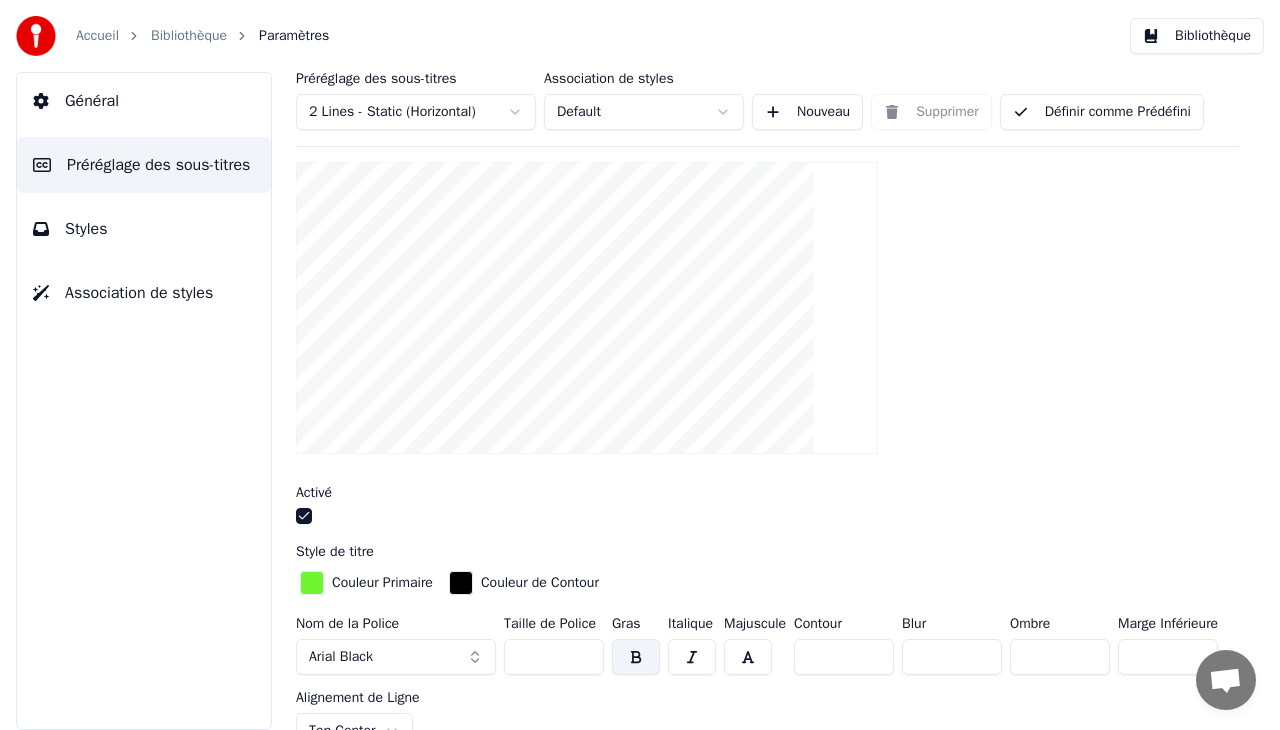 scroll, scrollTop: 107, scrollLeft: 0, axis: vertical 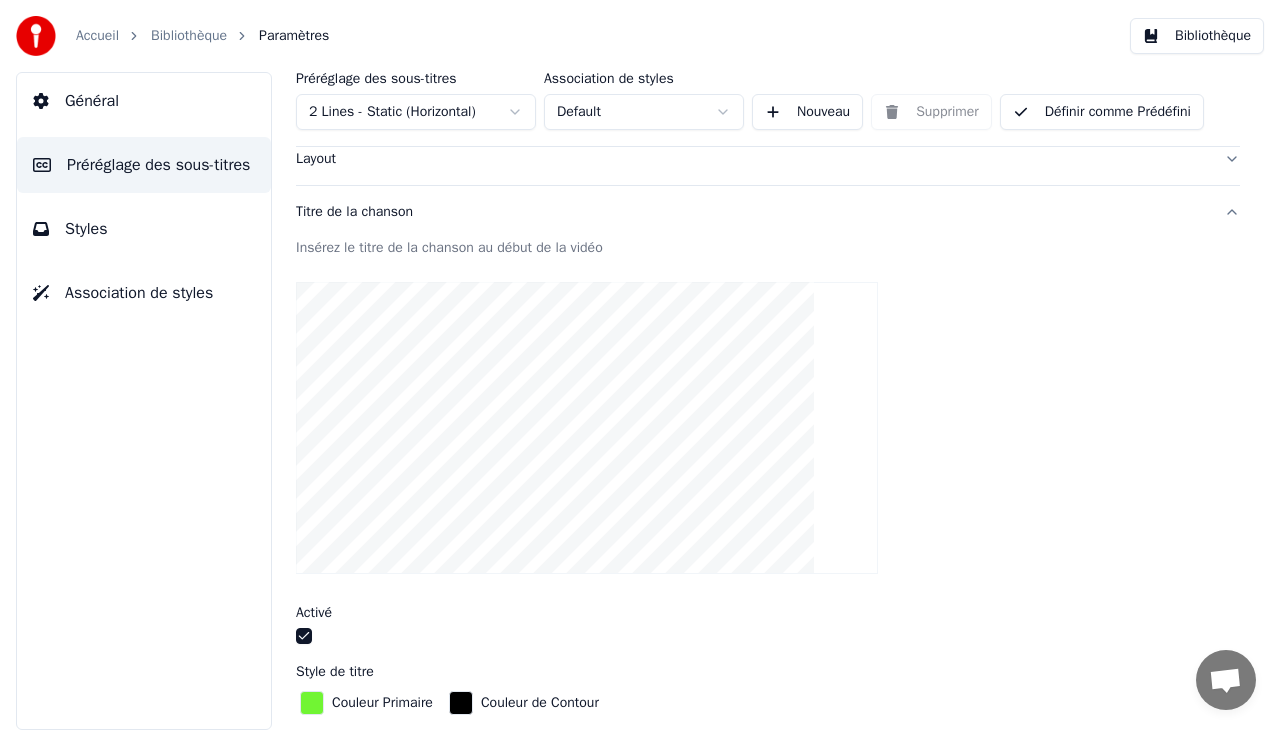 click on "Définir comme Prédéfini" at bounding box center [1102, 112] 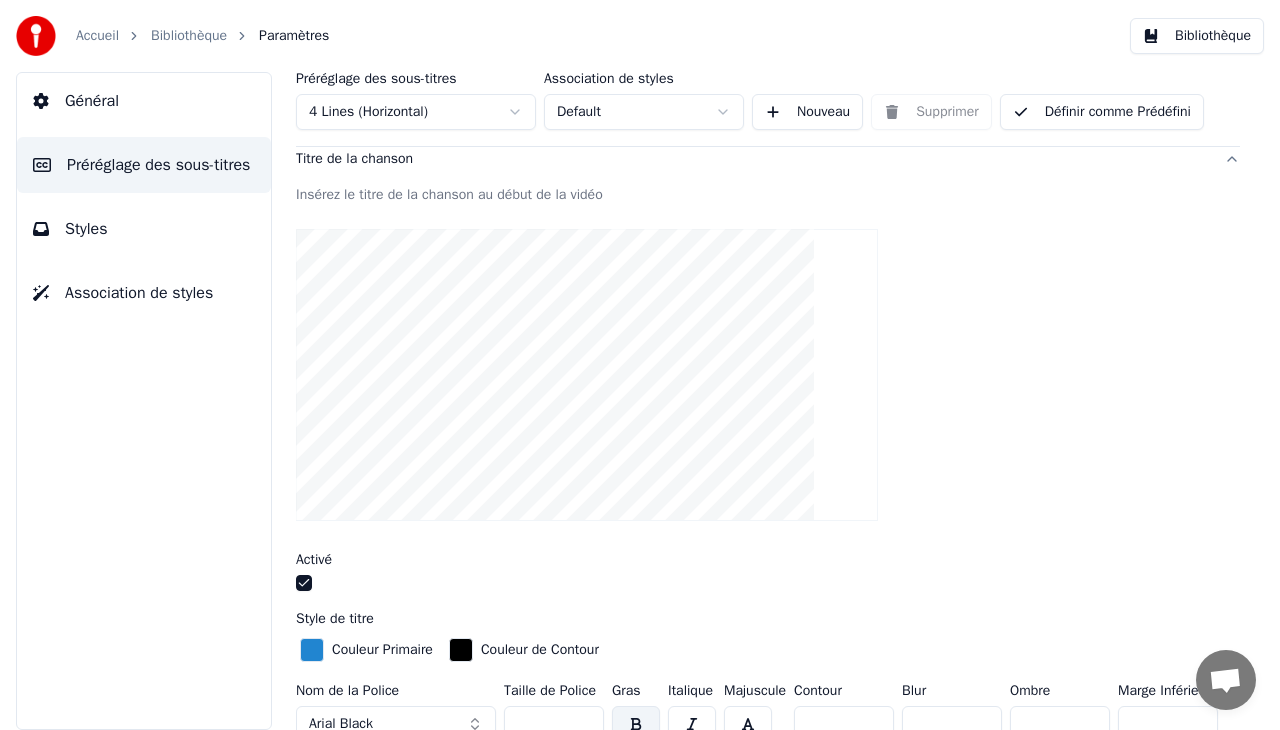 click on "Définir comme Prédéfini" at bounding box center (1102, 112) 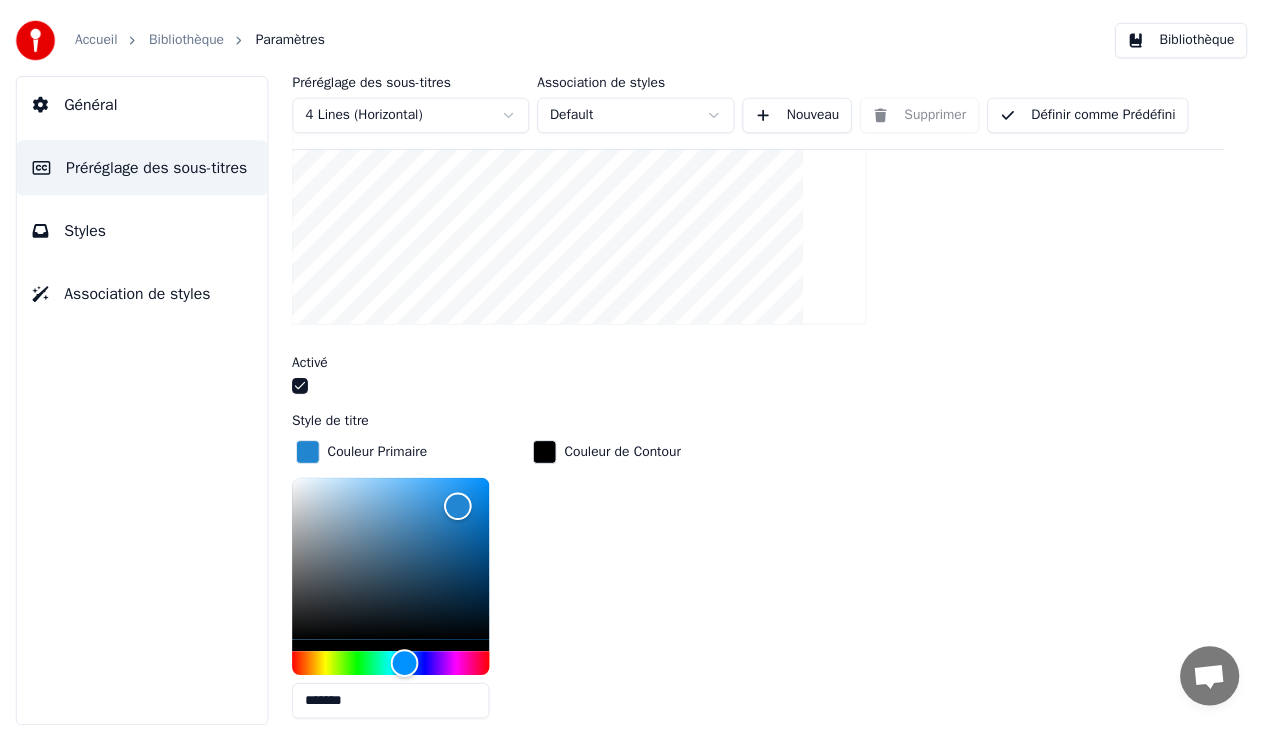 scroll, scrollTop: 295, scrollLeft: 0, axis: vertical 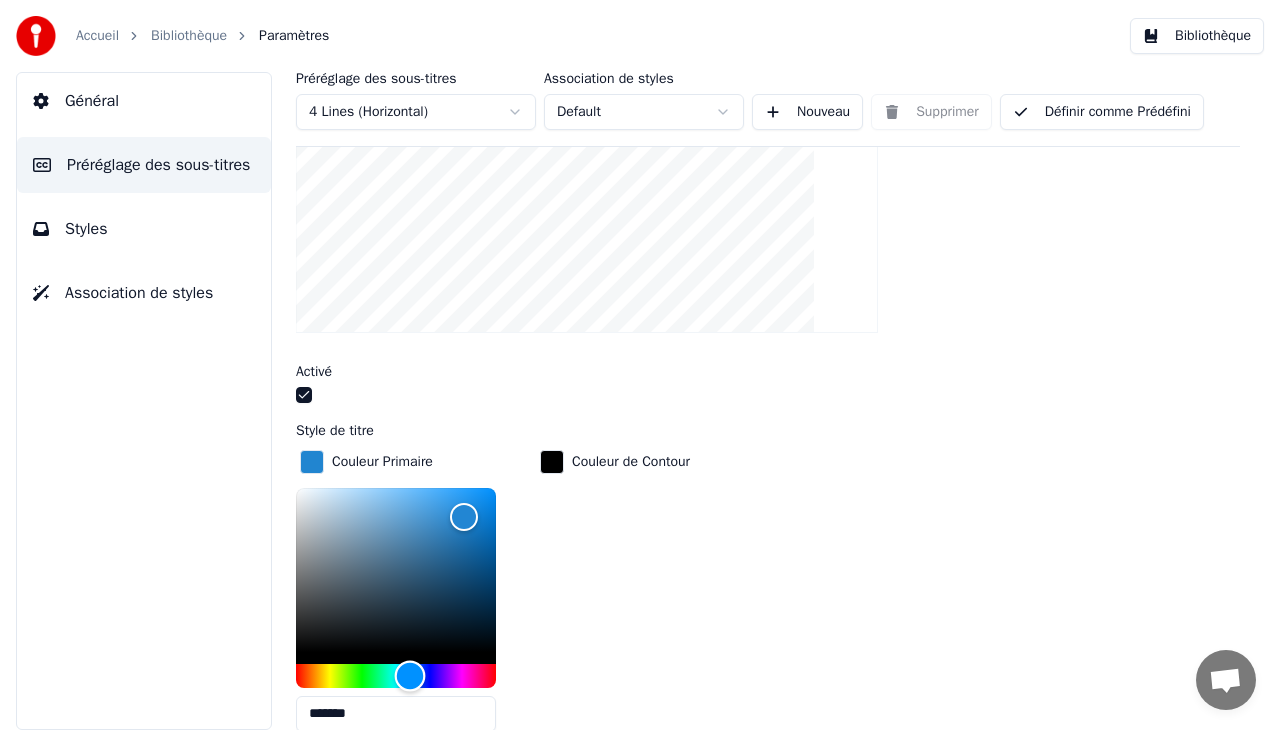 click at bounding box center [396, 676] 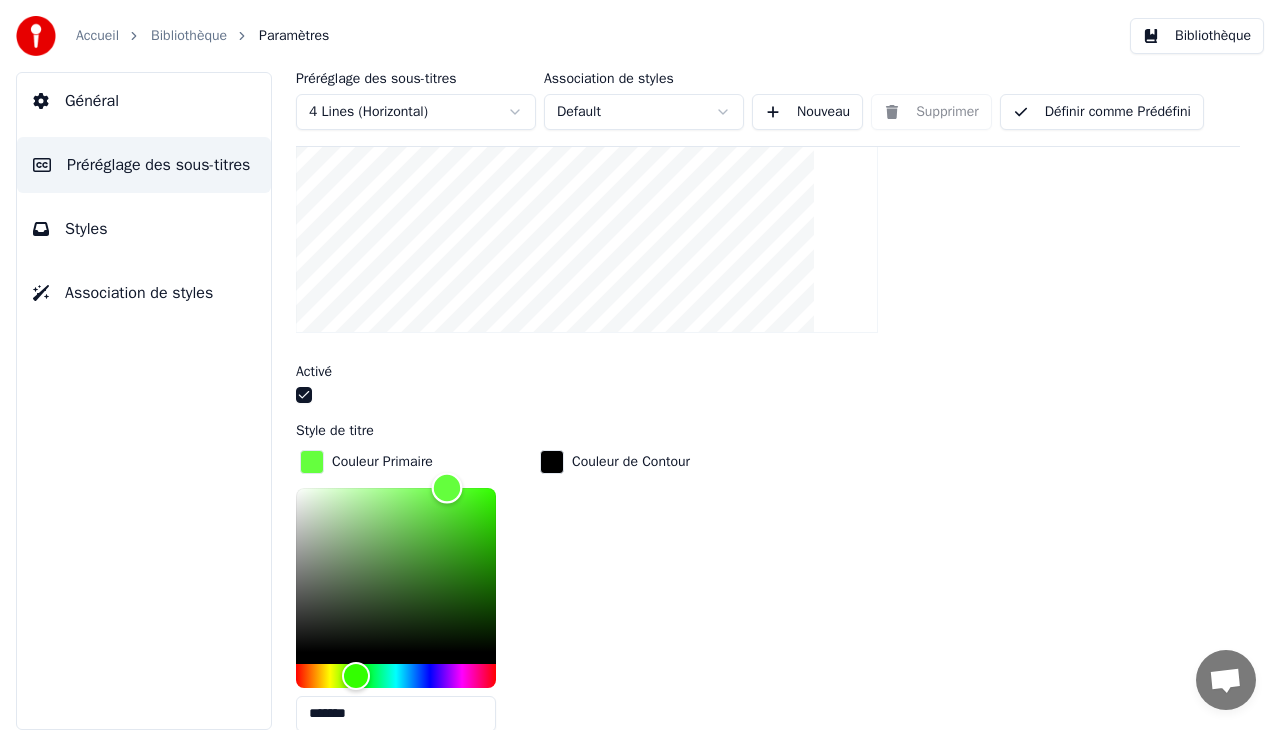 type on "*******" 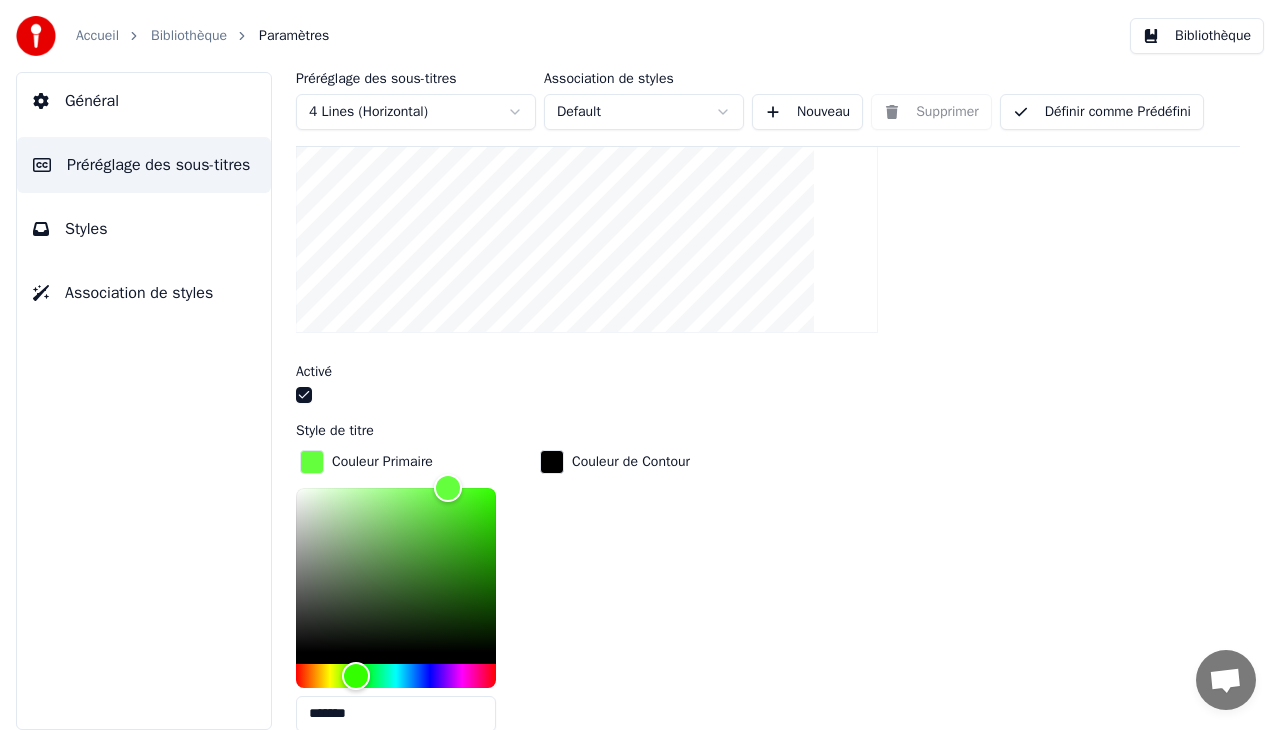 click on "Définir comme Prédéfini" at bounding box center [1102, 112] 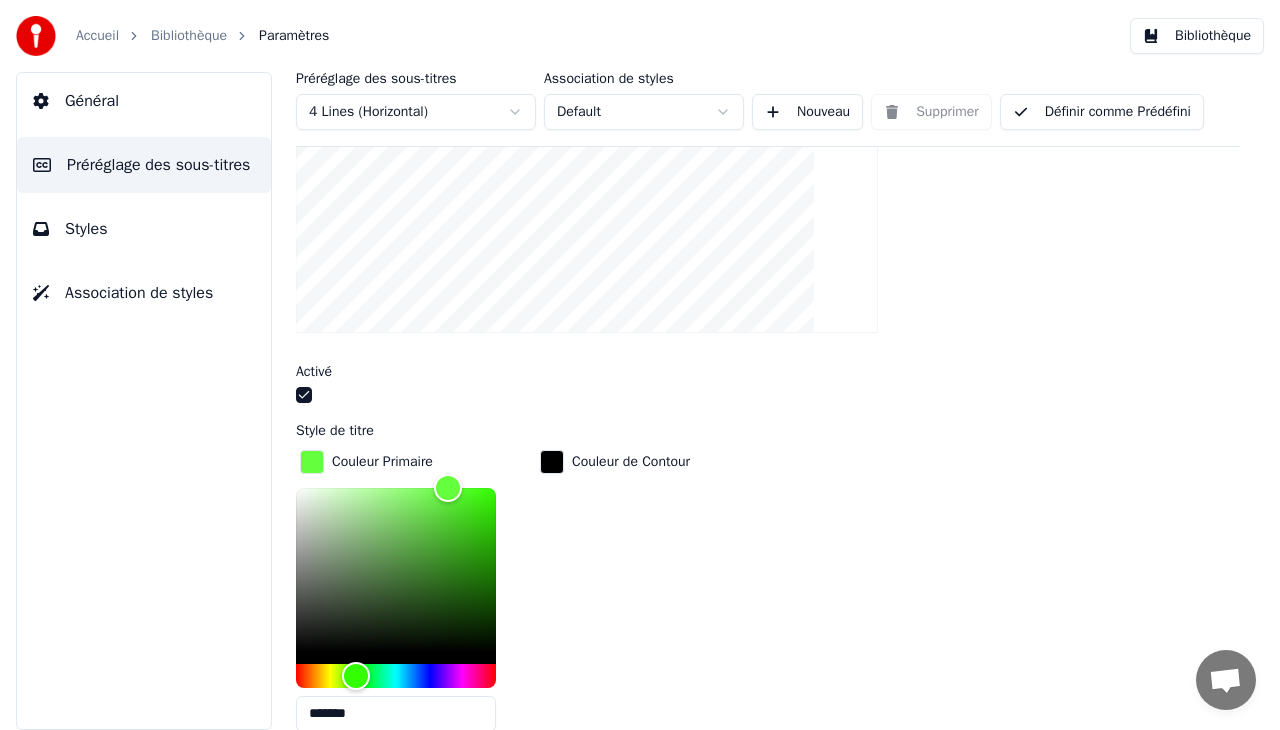 click on "Bibliothèque" at bounding box center (1197, 36) 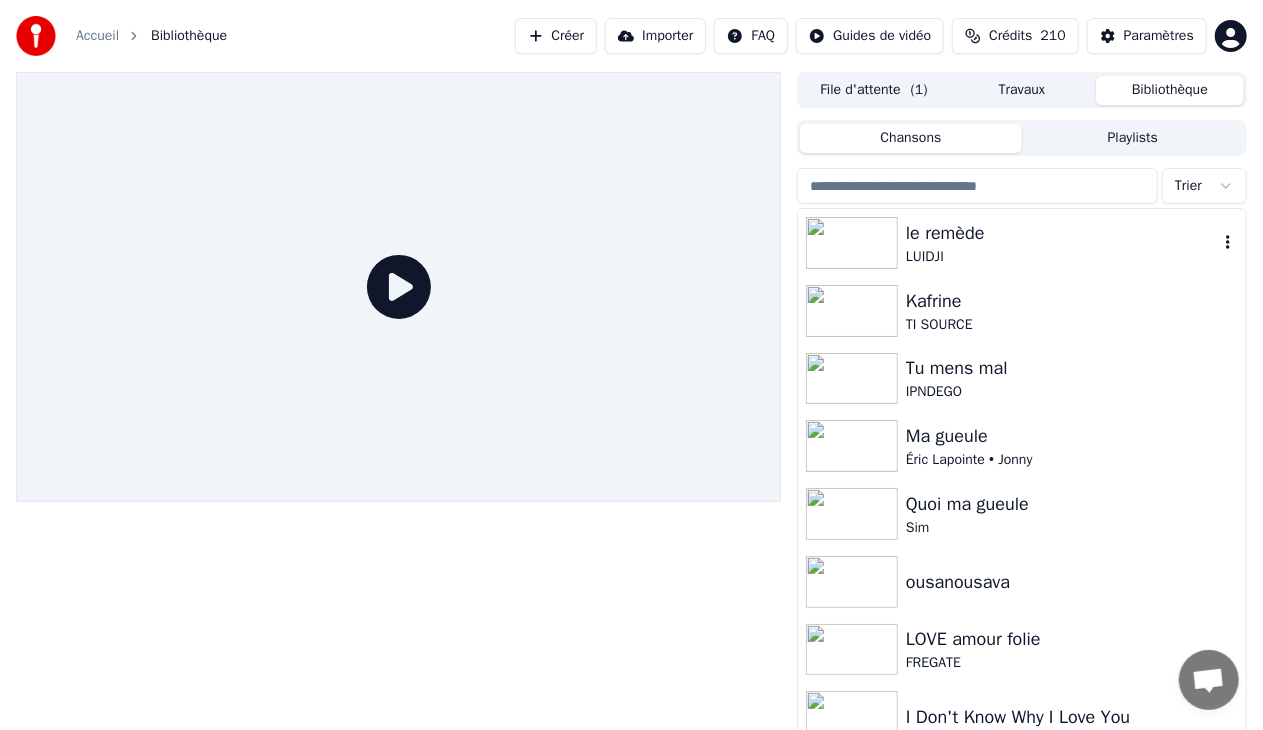 click at bounding box center [852, 243] 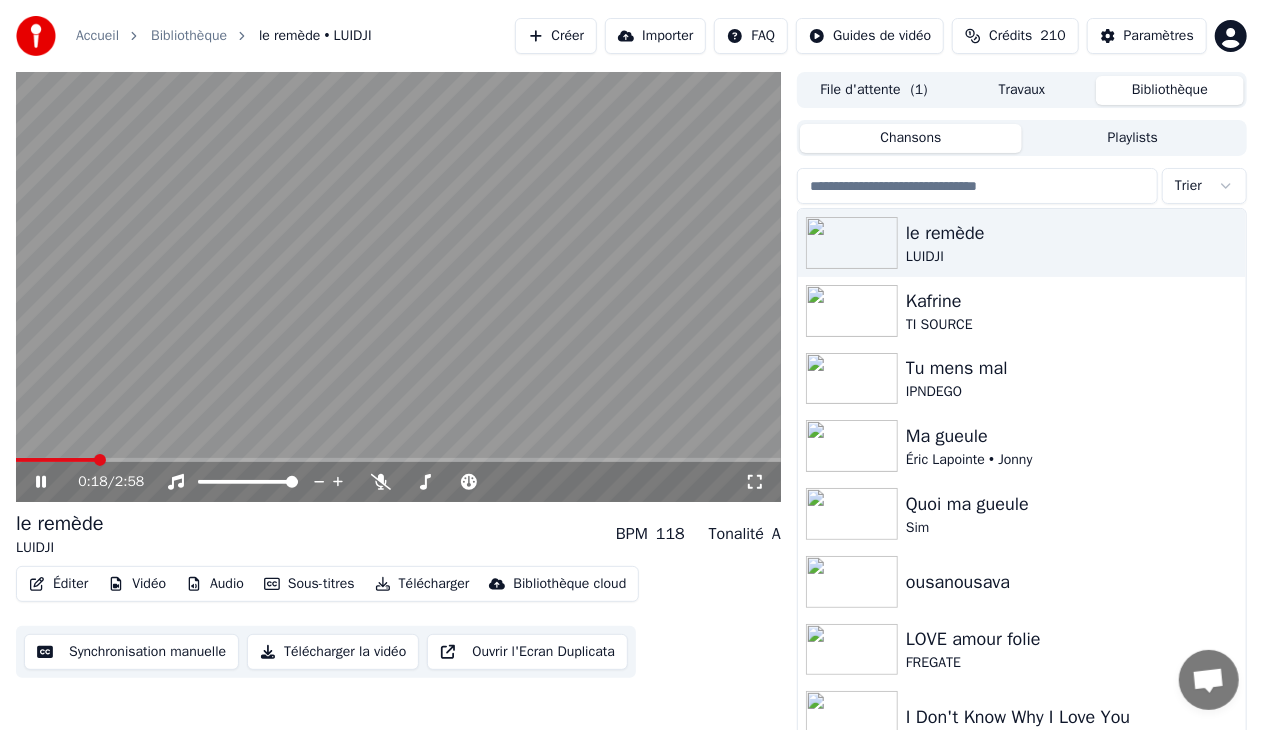 click 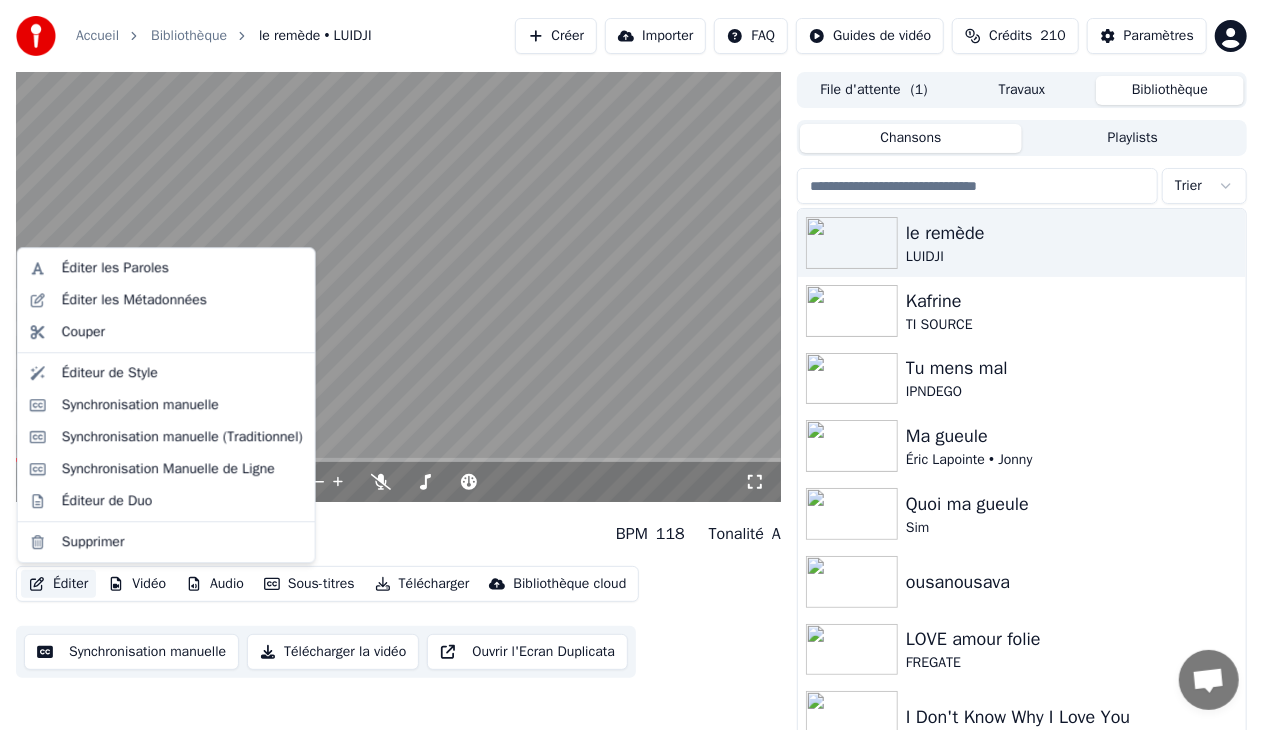 click on "Éditer" at bounding box center (58, 584) 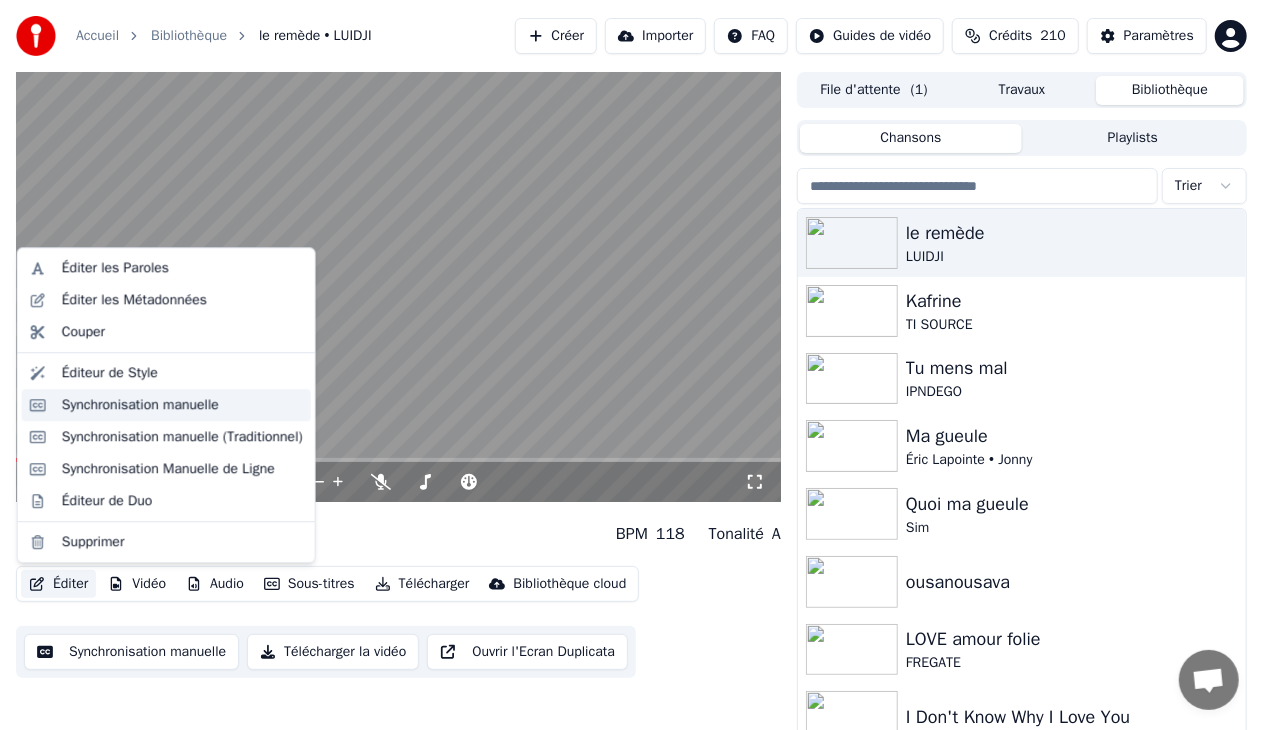 click on "Synchronisation manuelle" at bounding box center (140, 405) 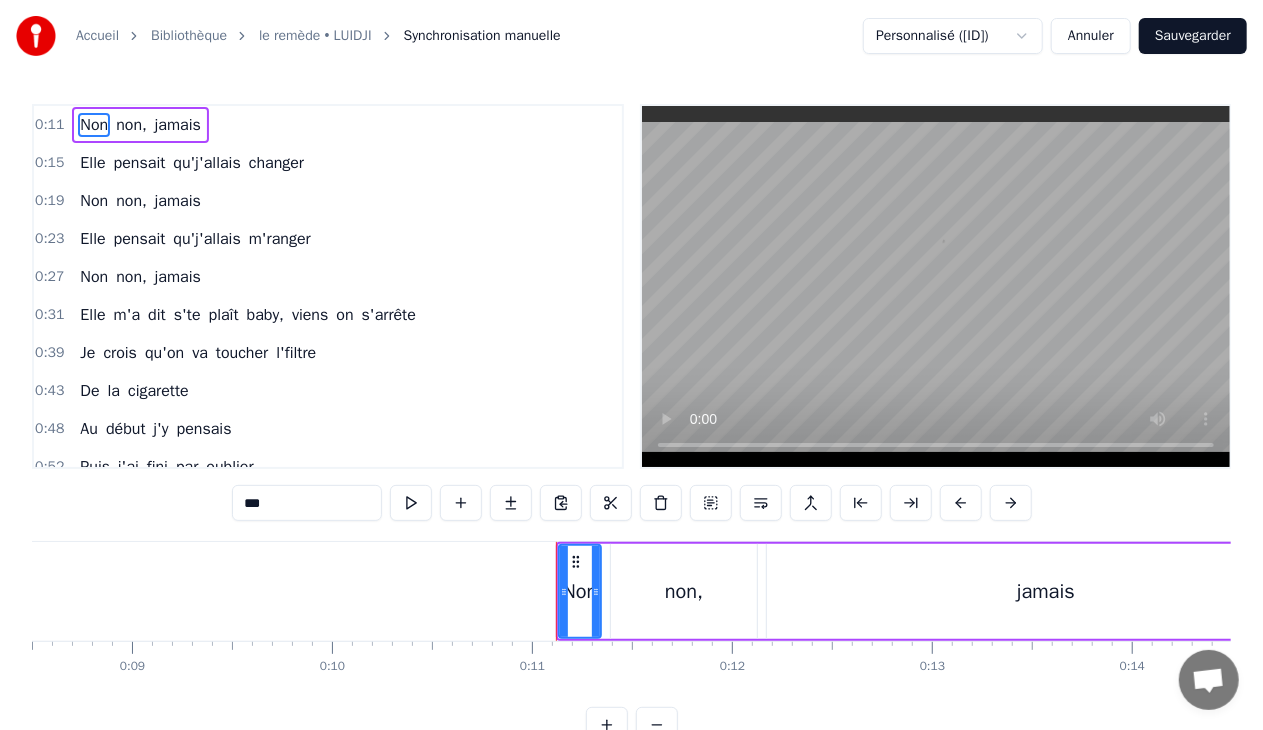 scroll, scrollTop: 0, scrollLeft: 2124, axis: horizontal 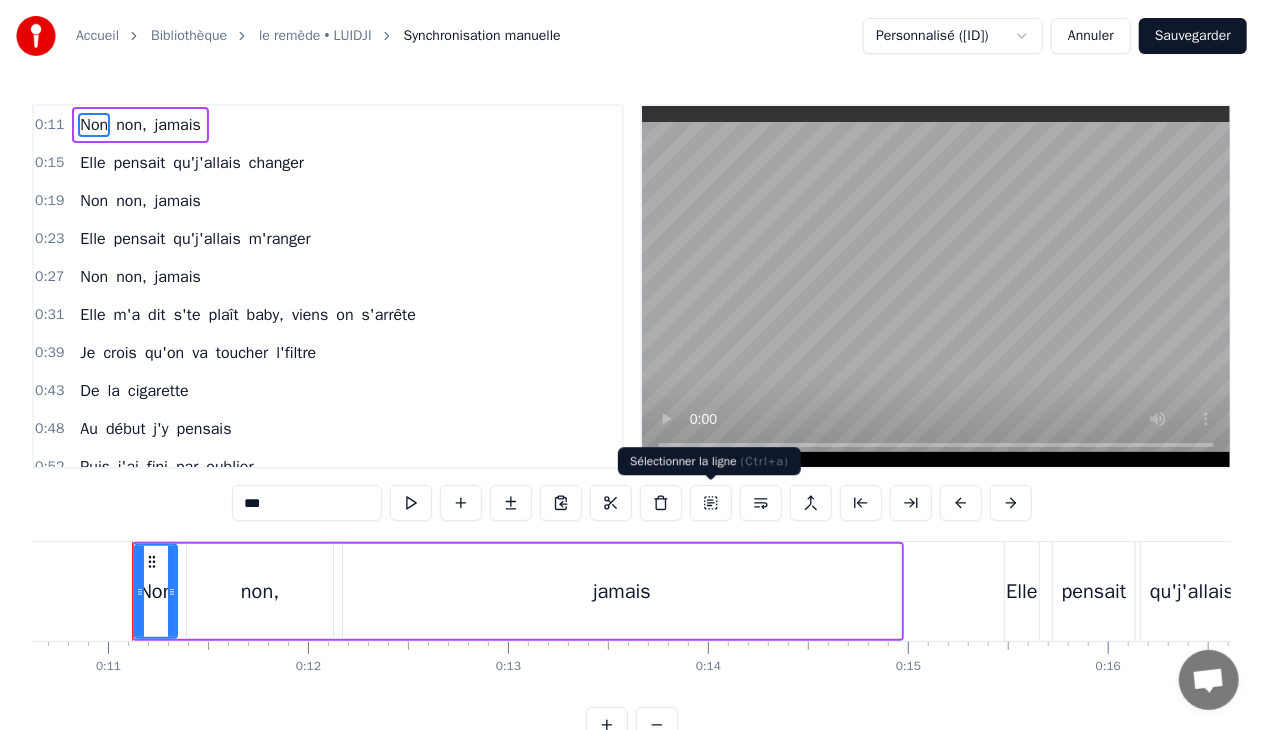 click at bounding box center (711, 503) 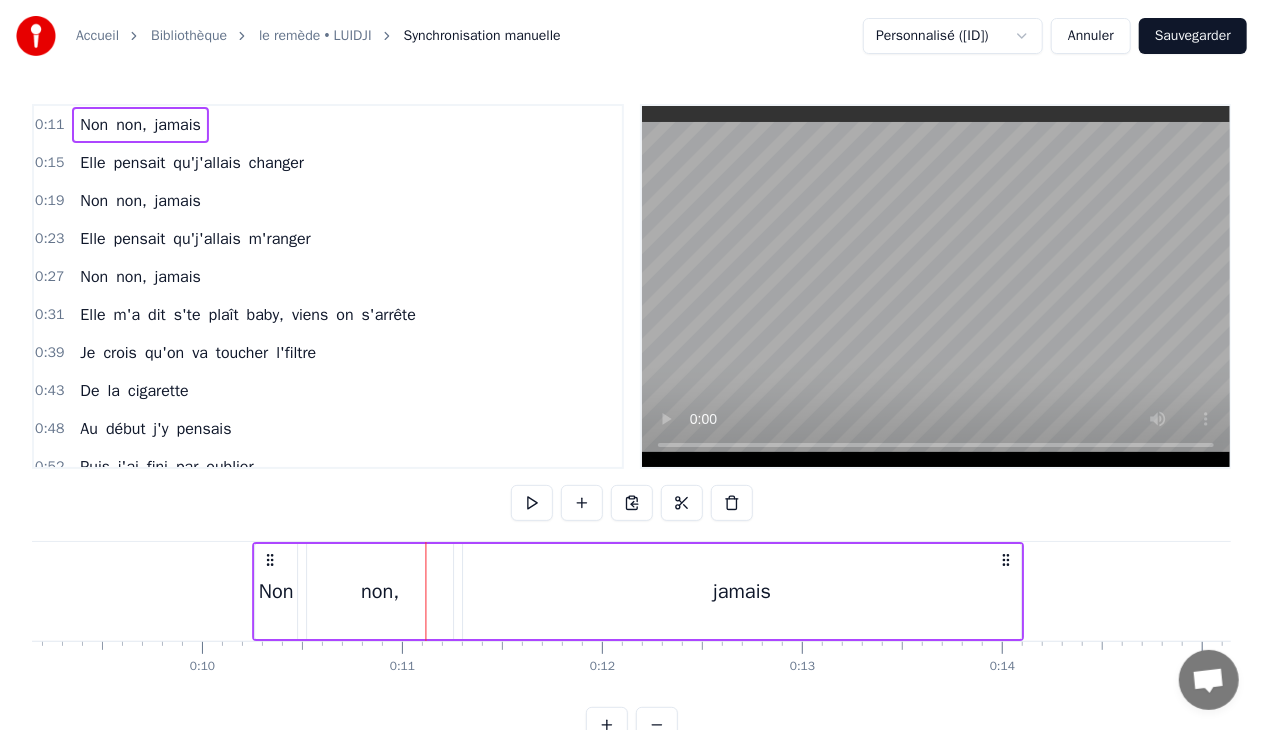 scroll, scrollTop: 0, scrollLeft: 1830, axis: horizontal 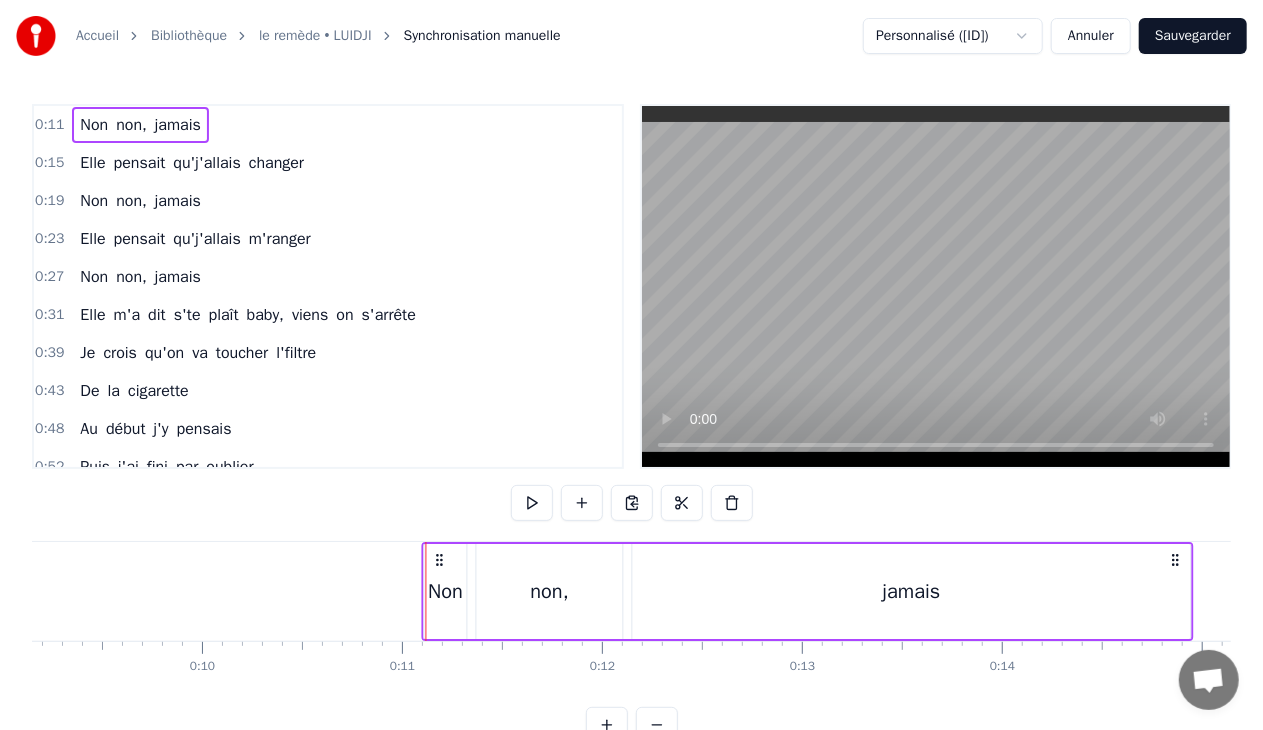 drag, startPoint x: 150, startPoint y: 556, endPoint x: 441, endPoint y: 530, distance: 292.1592 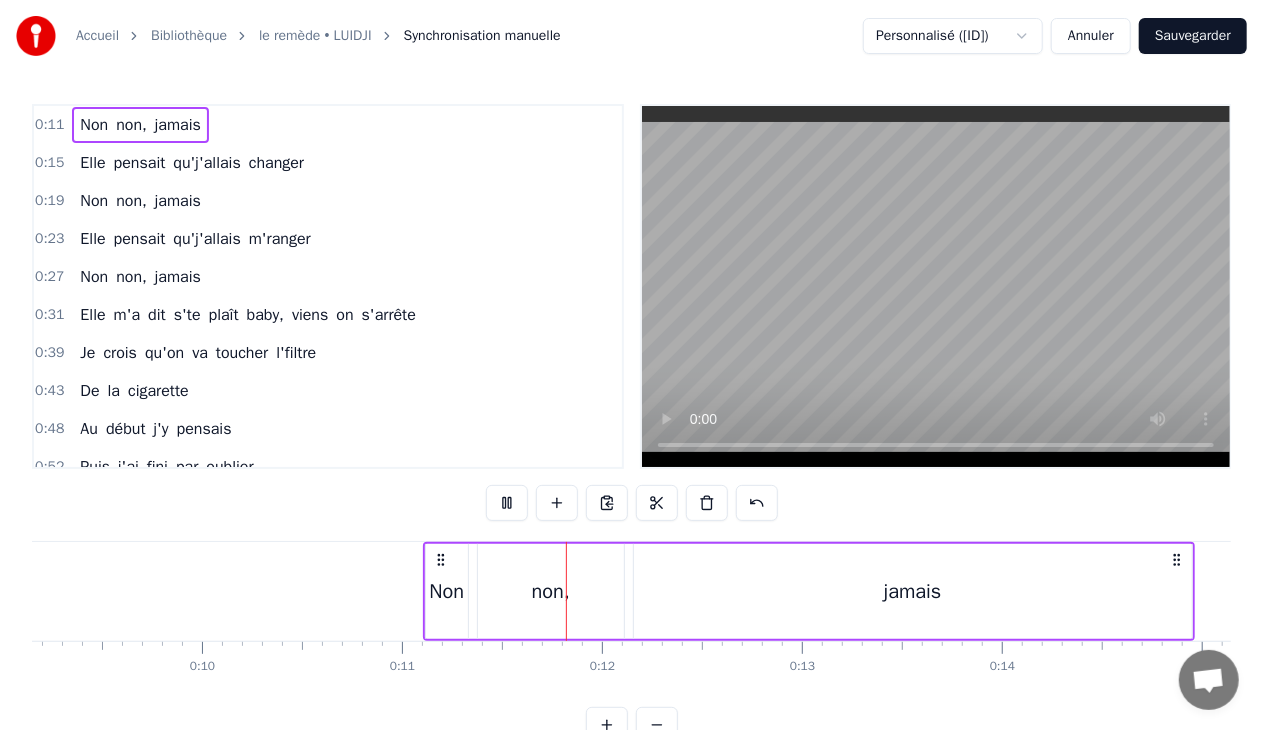 type 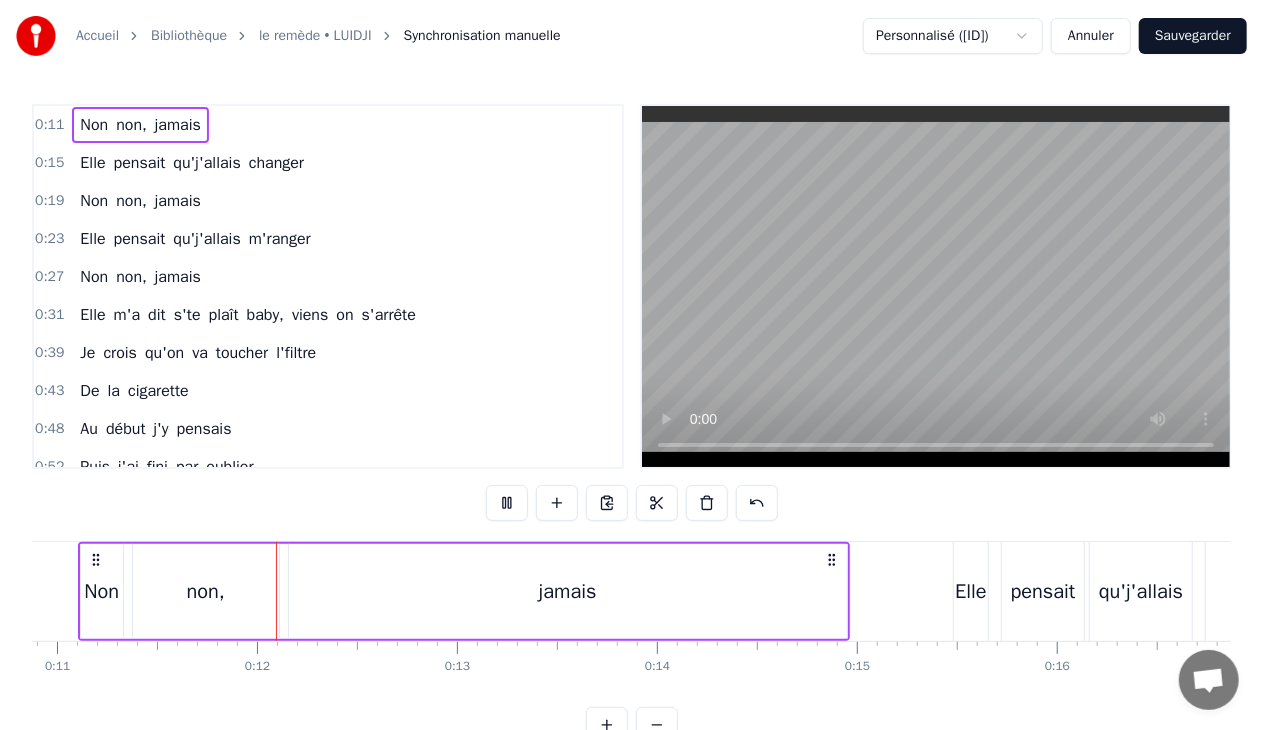 scroll, scrollTop: 0, scrollLeft: 2195, axis: horizontal 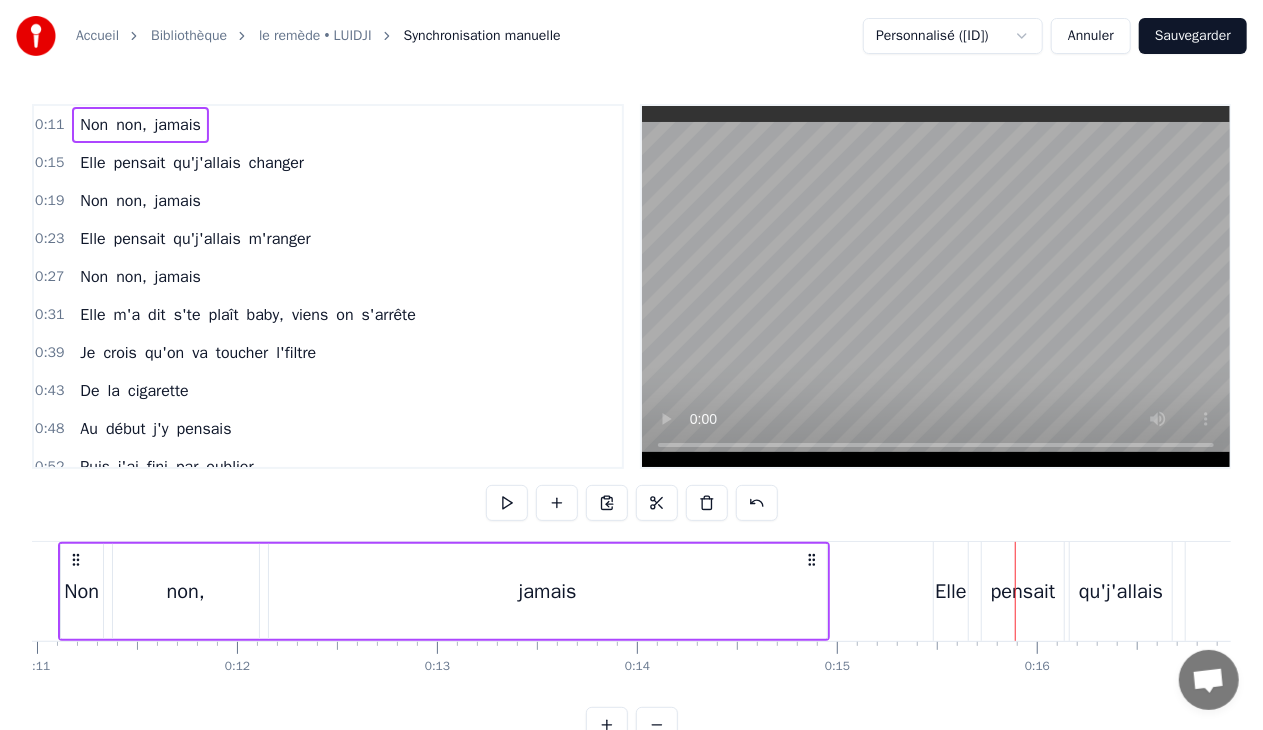 click on "changer" at bounding box center (276, 163) 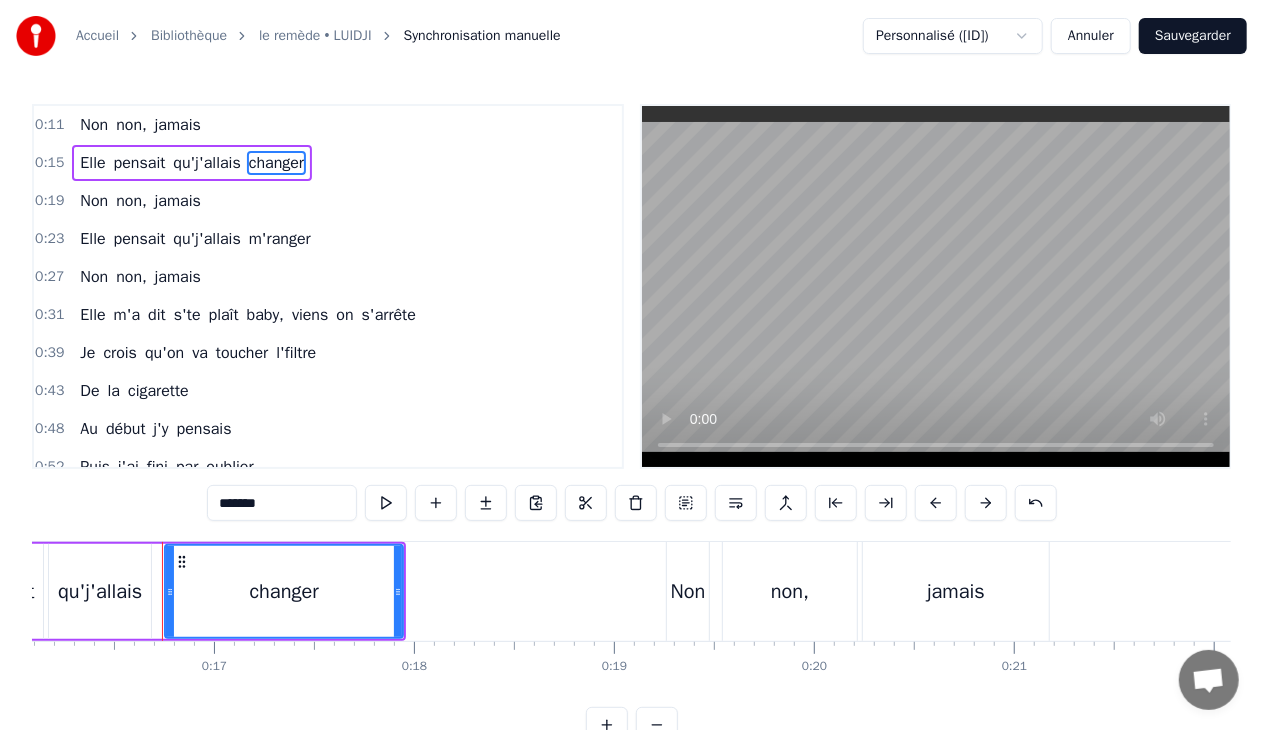 scroll, scrollTop: 0, scrollLeft: 3248, axis: horizontal 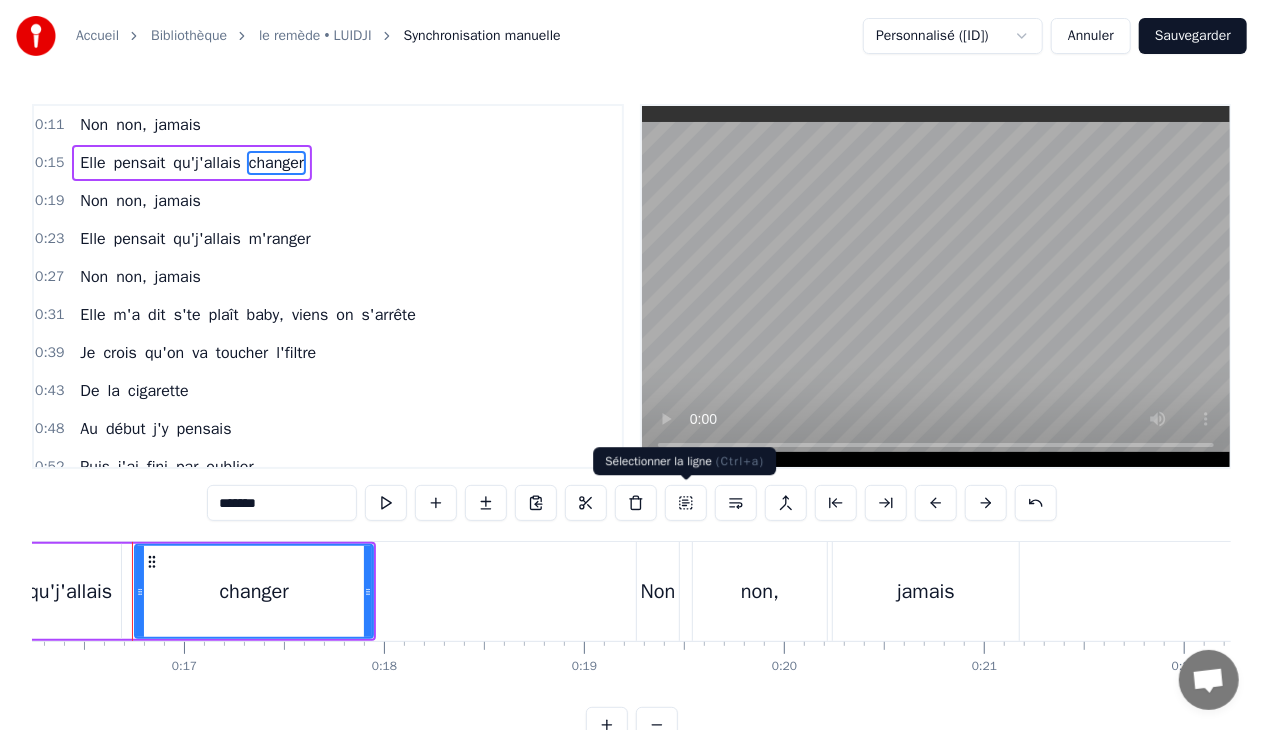 click at bounding box center (686, 503) 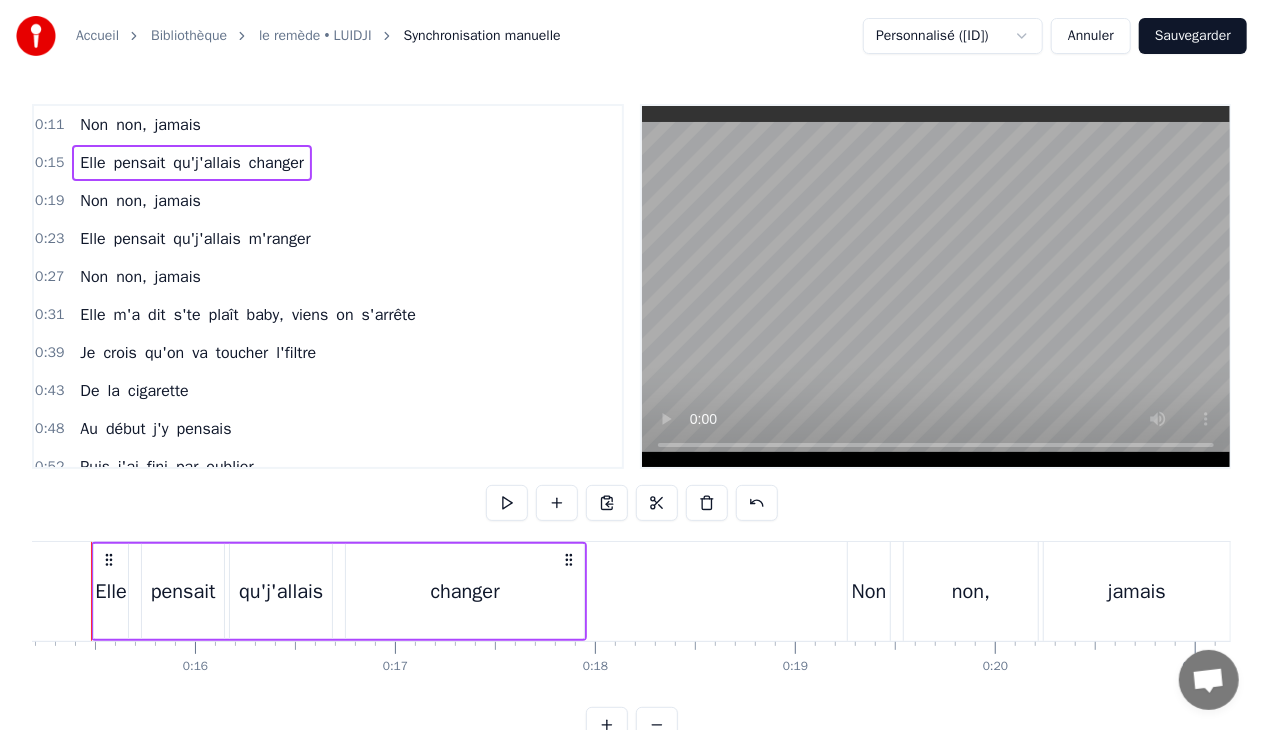 scroll, scrollTop: 0, scrollLeft: 2996, axis: horizontal 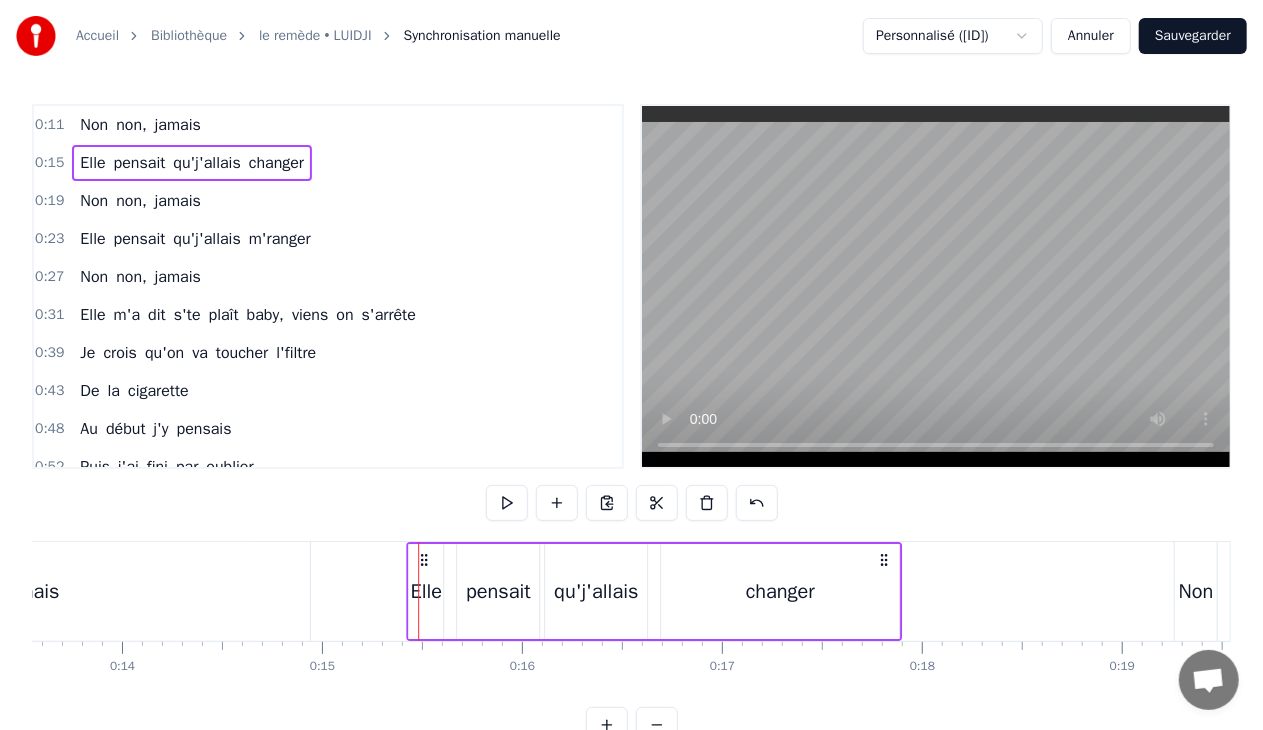 drag, startPoint x: 151, startPoint y: 556, endPoint x: 426, endPoint y: 556, distance: 275 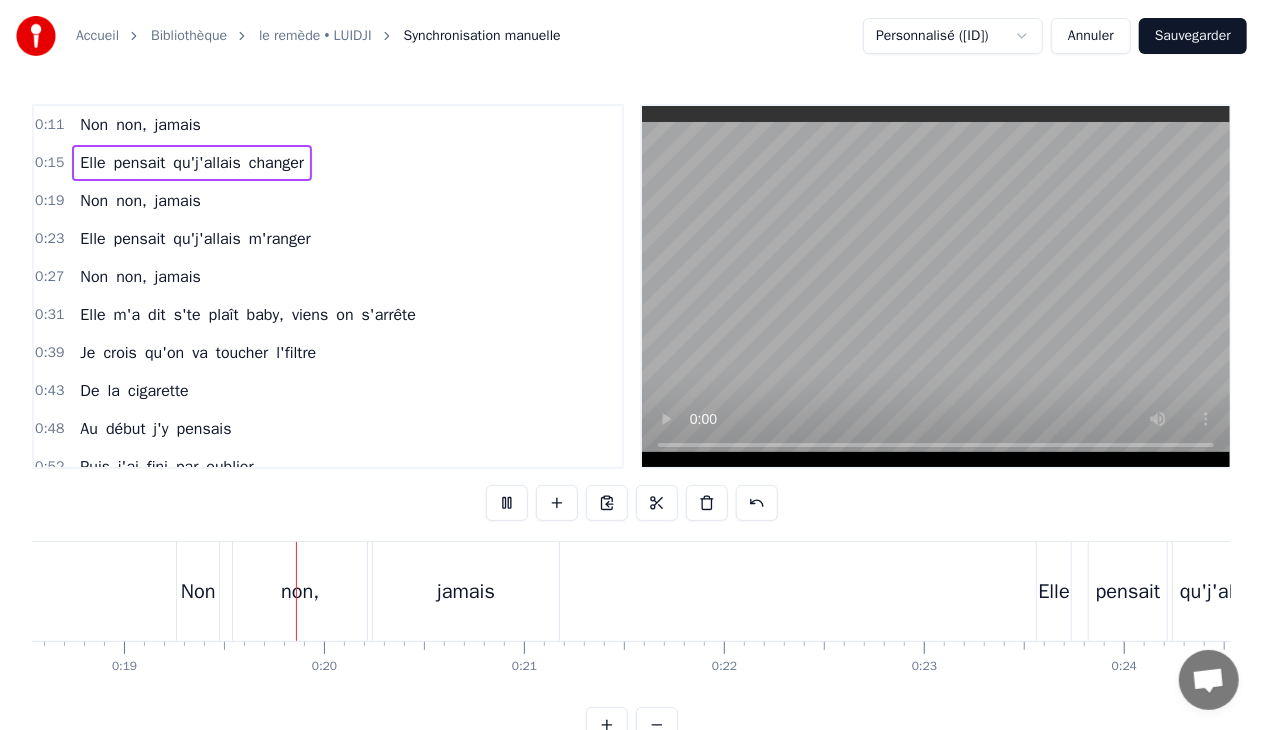 scroll, scrollTop: 0, scrollLeft: 3730, axis: horizontal 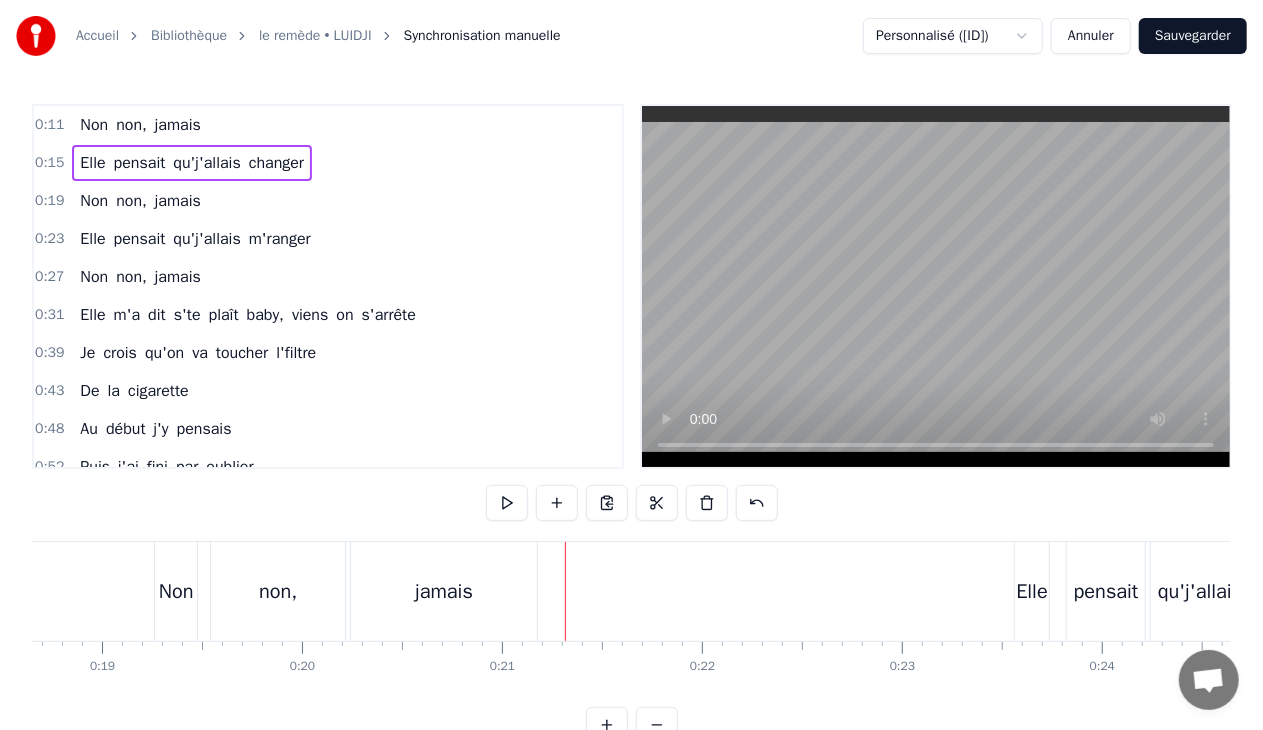 click on "jamais" at bounding box center (178, 201) 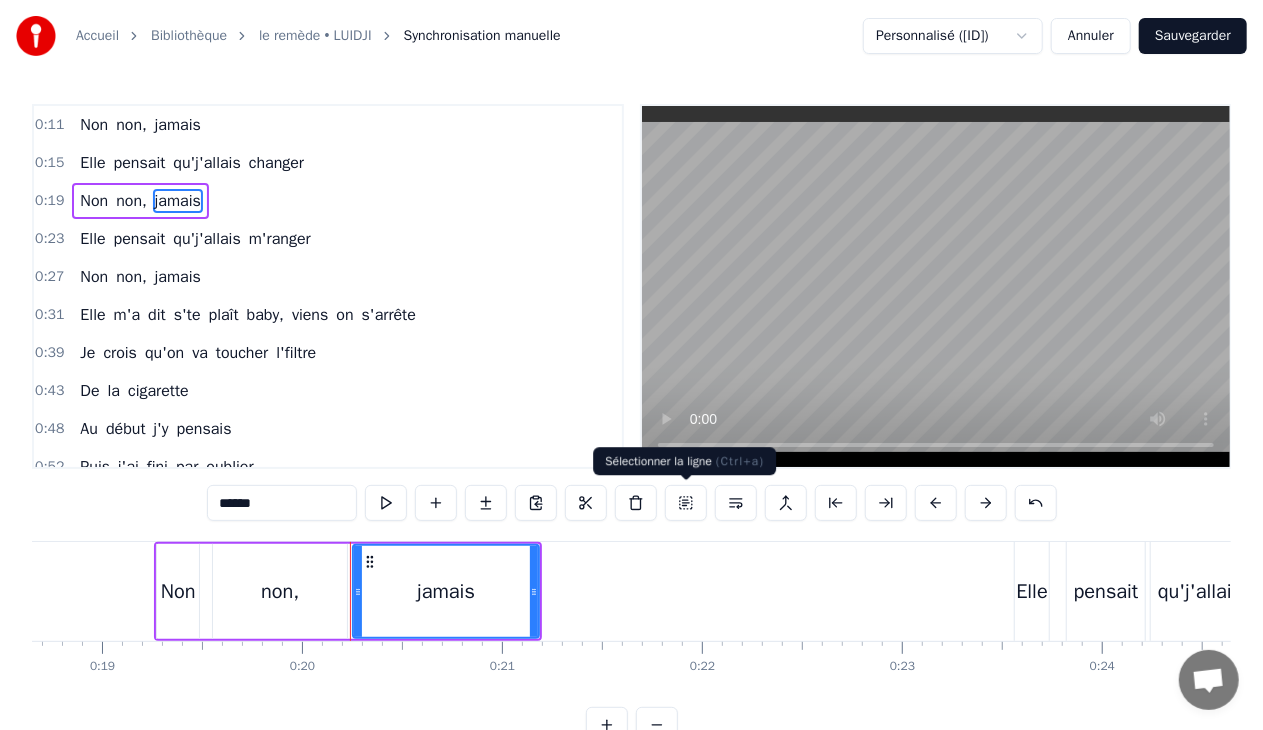 click at bounding box center [686, 503] 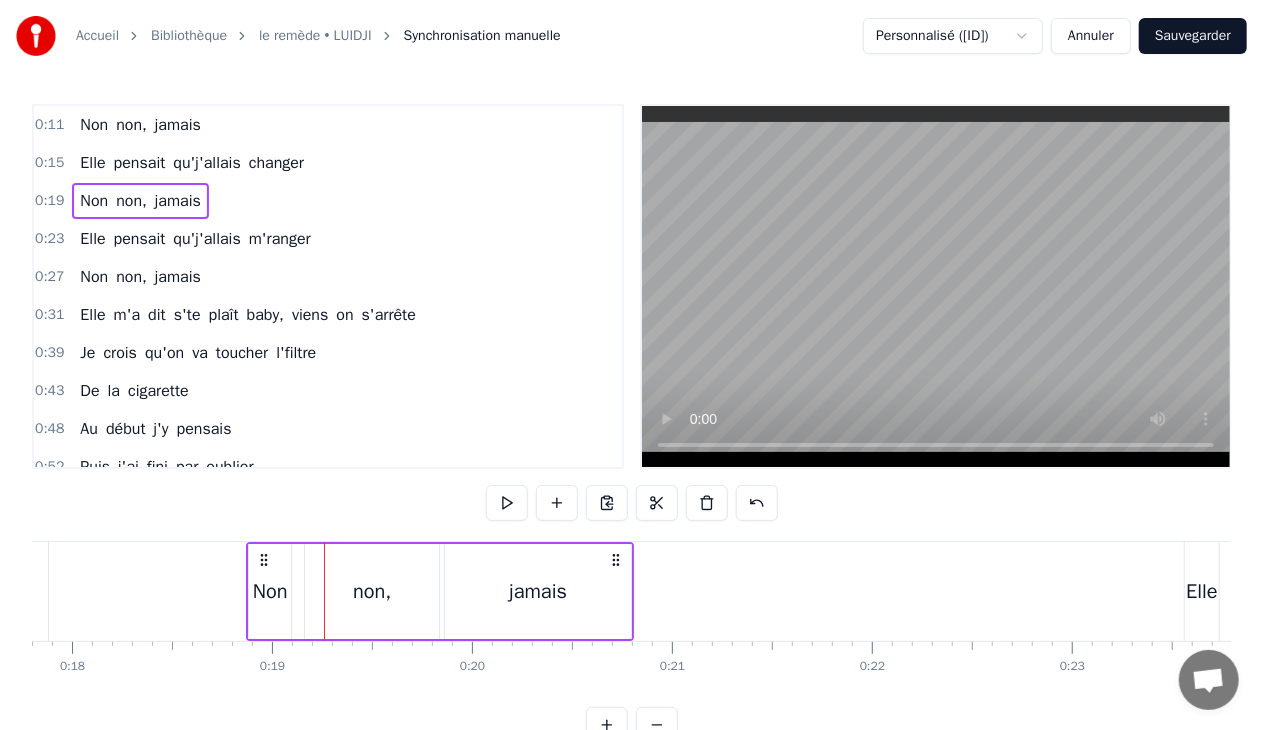 scroll, scrollTop: 0, scrollLeft: 3558, axis: horizontal 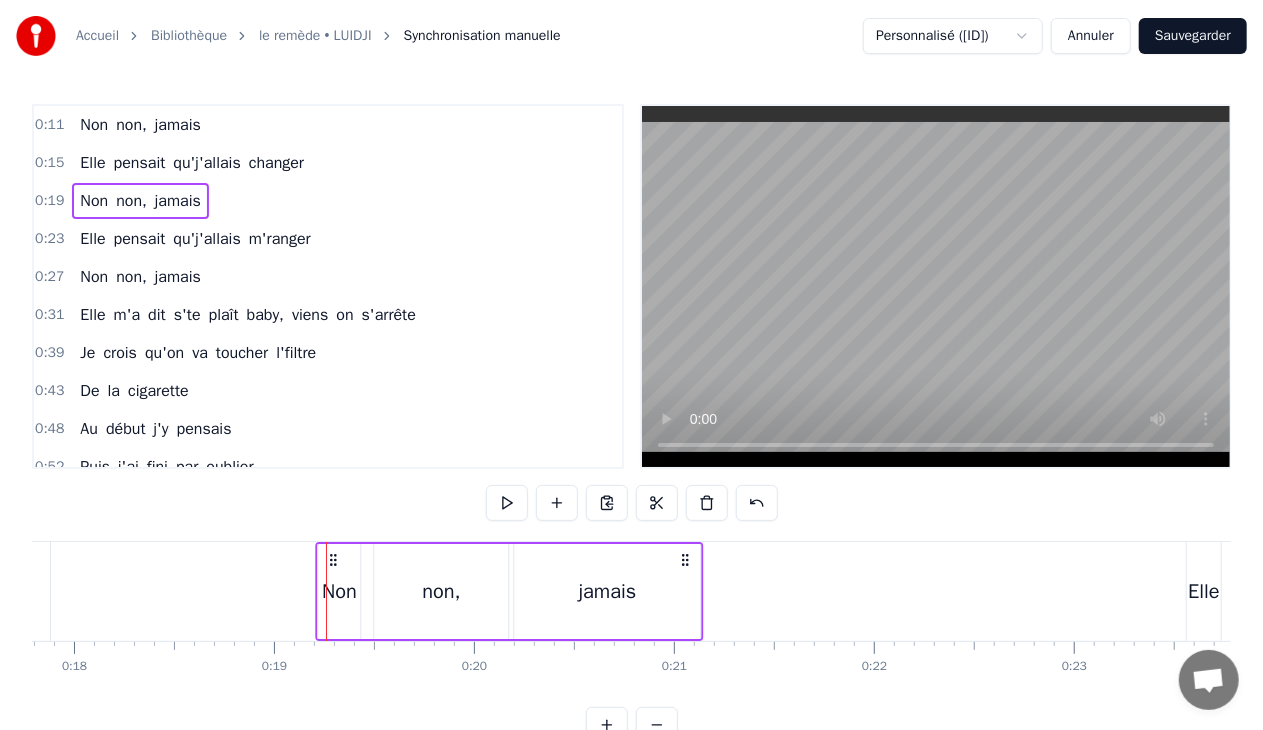 drag, startPoint x: 172, startPoint y: 555, endPoint x: 334, endPoint y: 535, distance: 163.2299 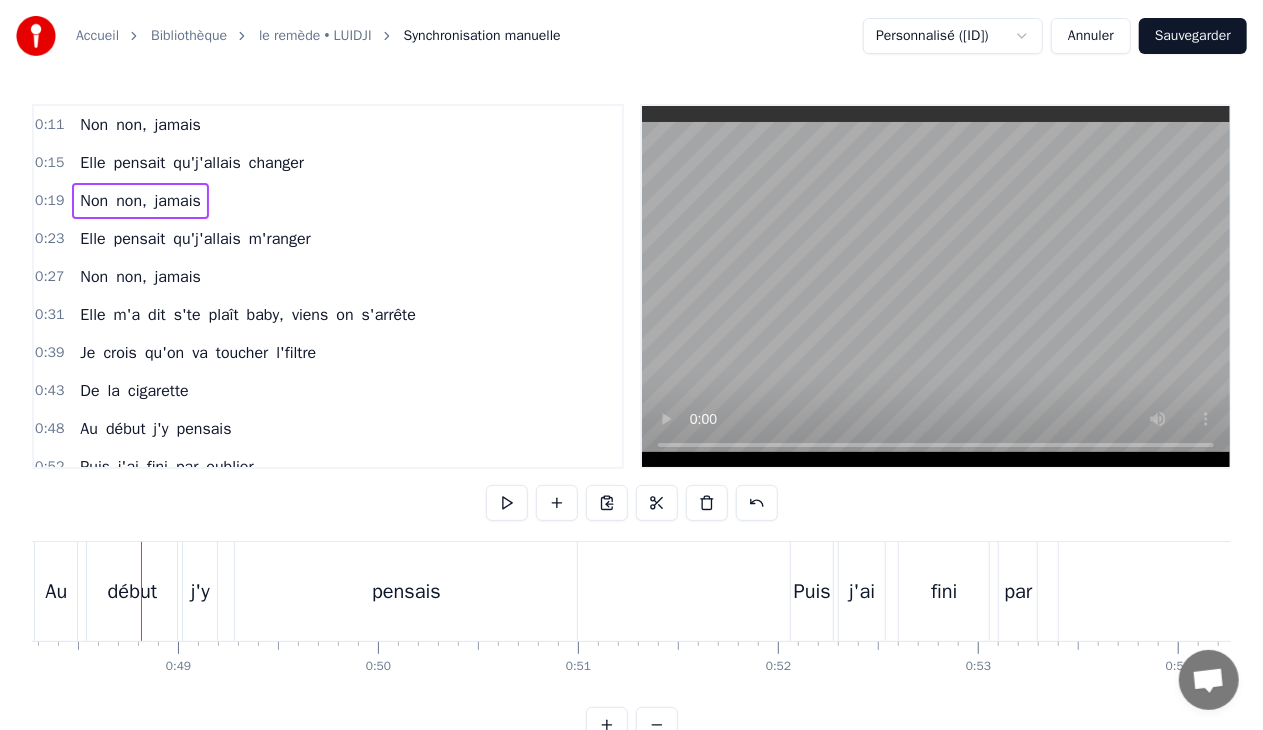 scroll, scrollTop: 0, scrollLeft: 9663, axis: horizontal 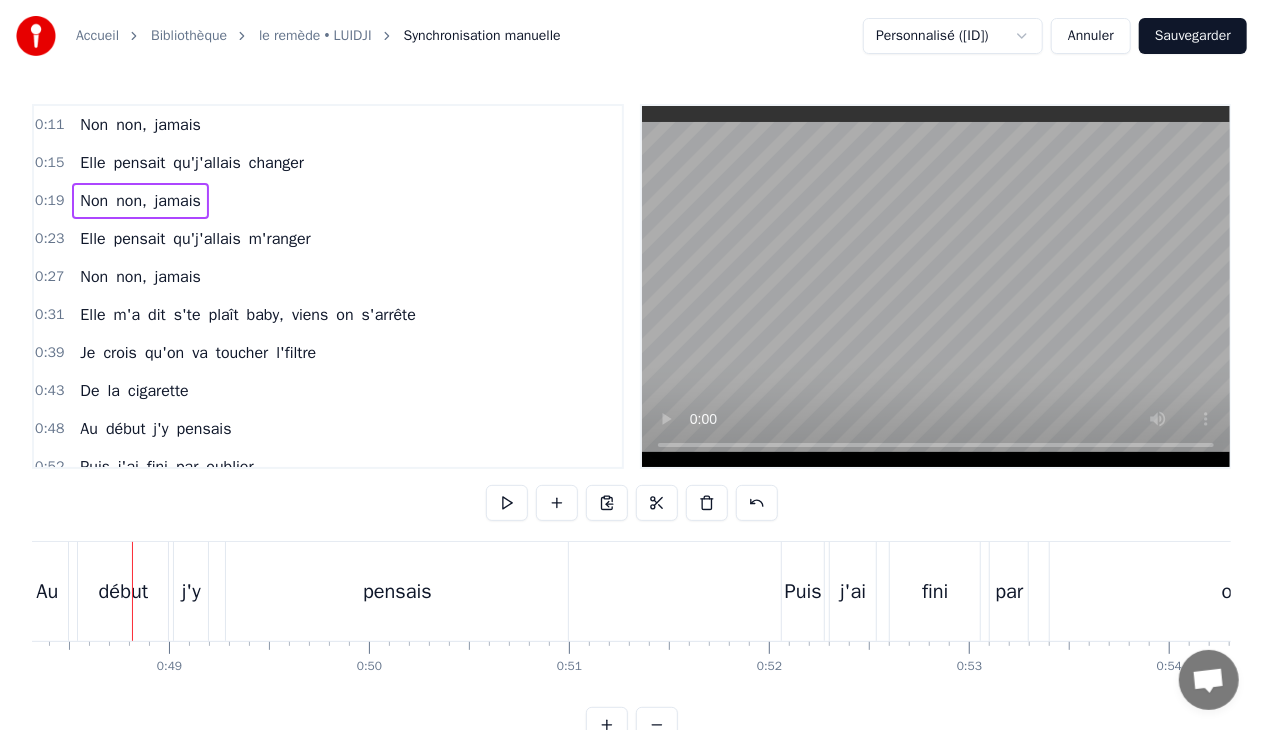 click on "pensais" at bounding box center (204, 429) 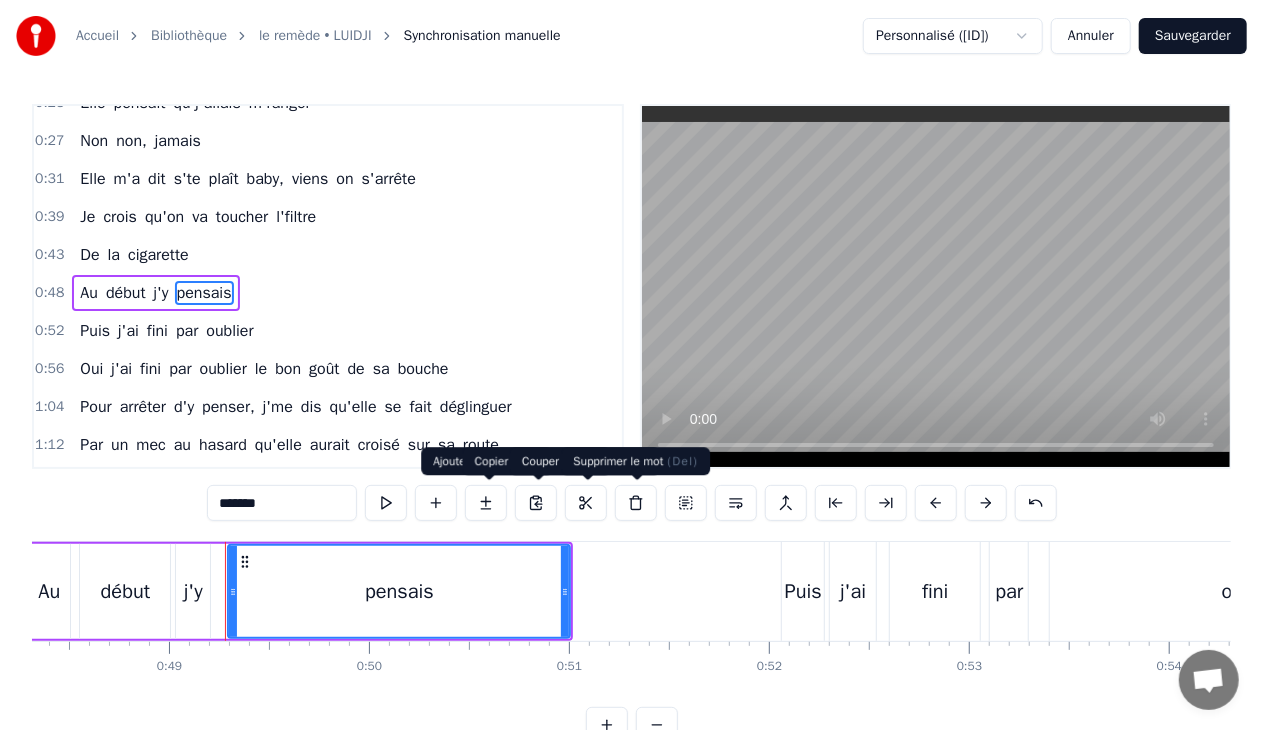 scroll, scrollTop: 136, scrollLeft: 0, axis: vertical 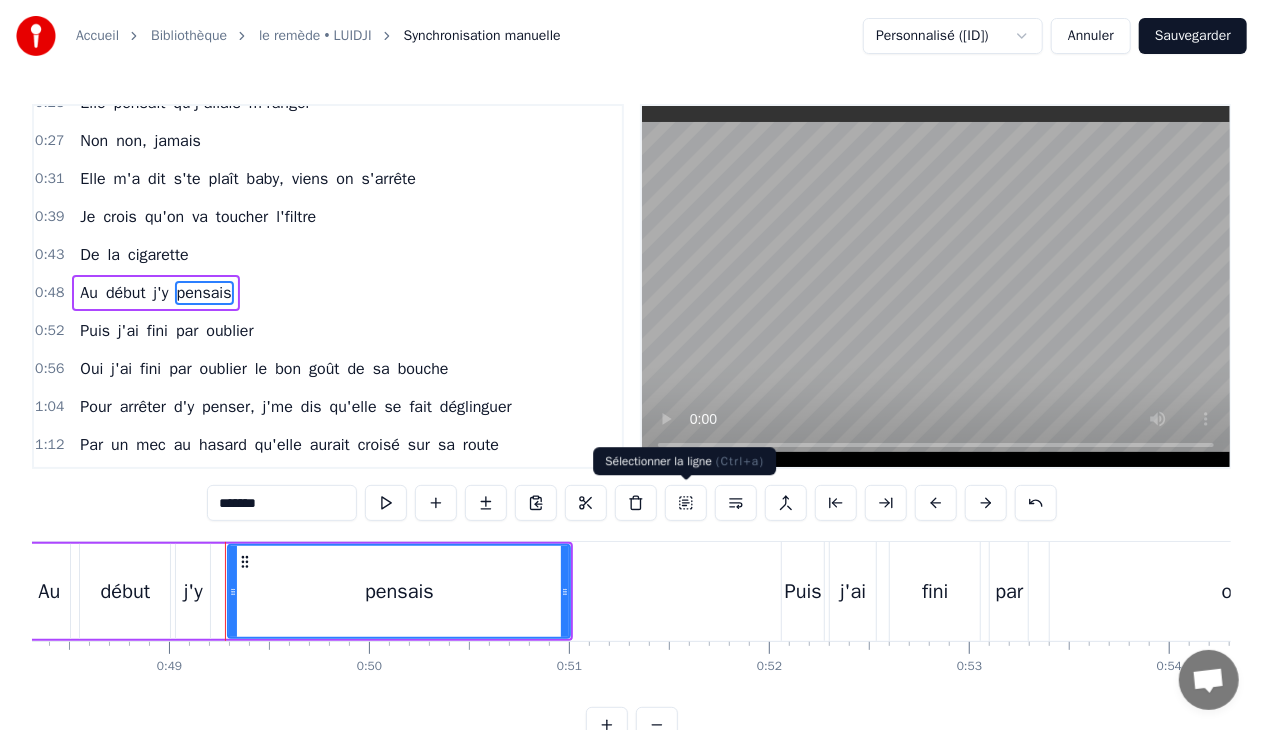 click at bounding box center (686, 503) 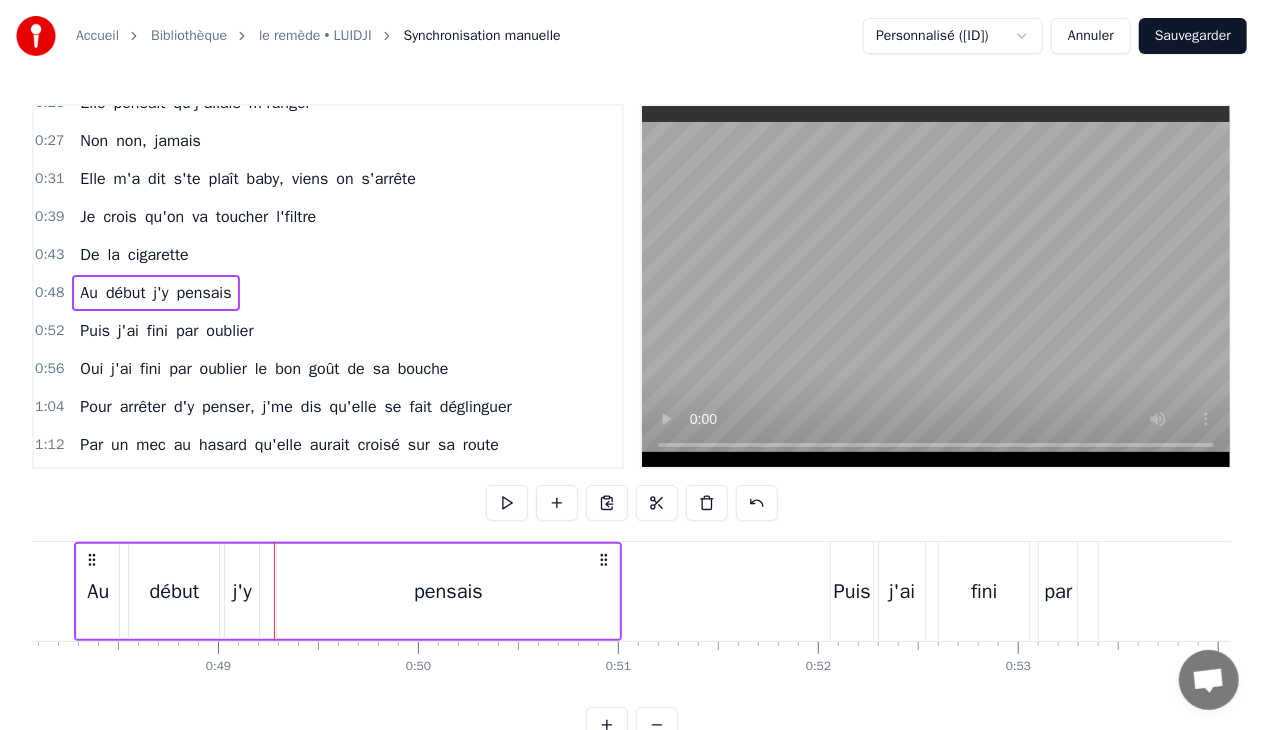 scroll, scrollTop: 0, scrollLeft: 9556, axis: horizontal 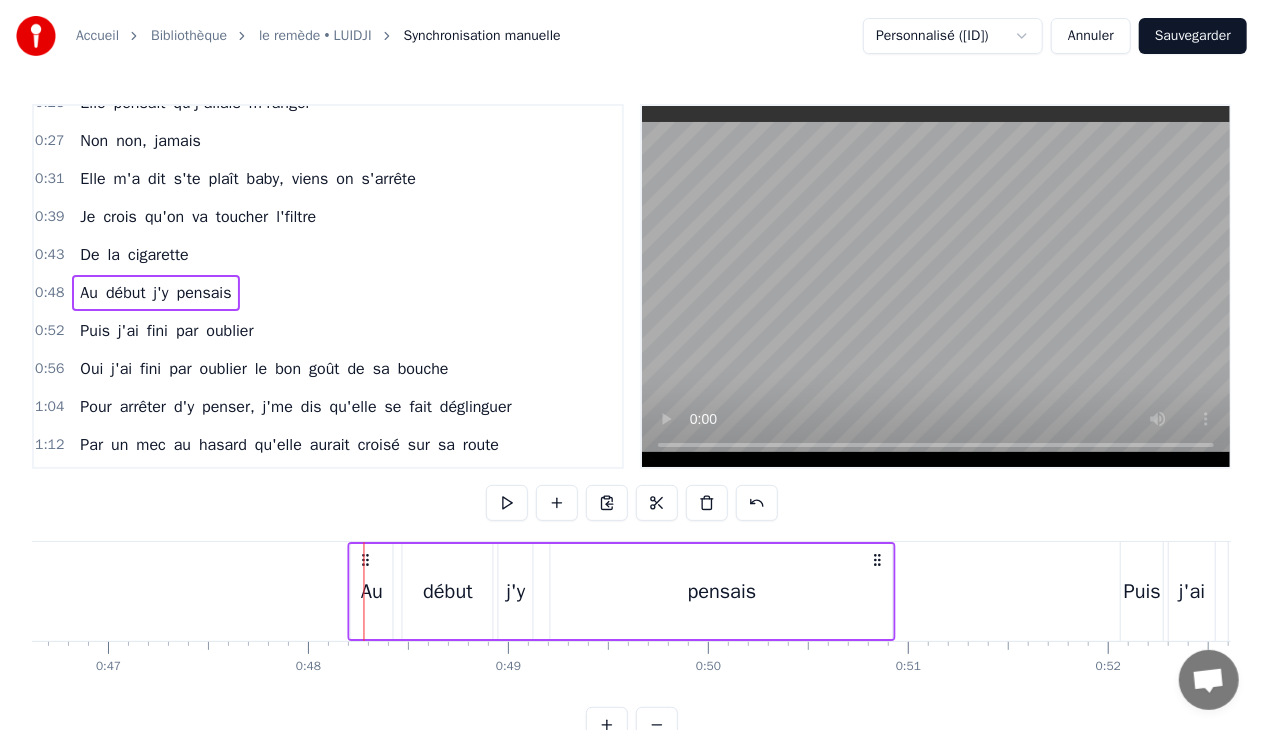 drag, startPoint x: 148, startPoint y: 556, endPoint x: 364, endPoint y: 547, distance: 216.18742 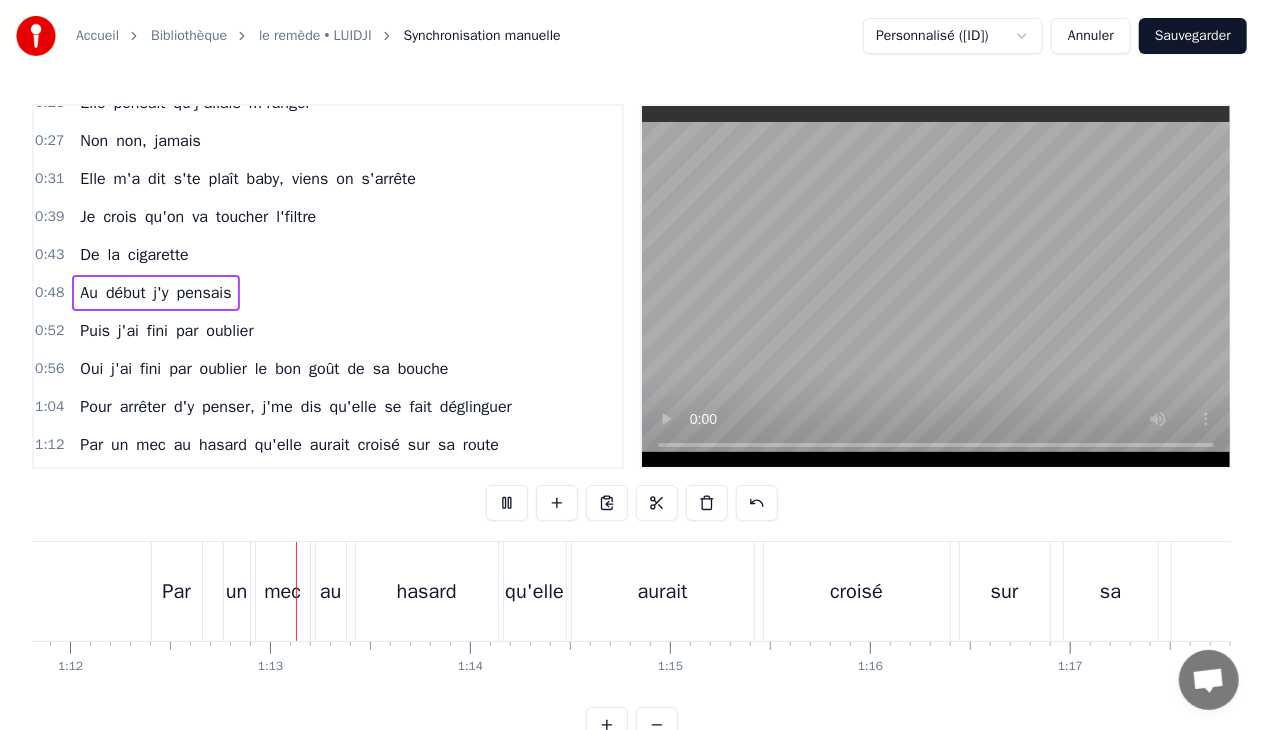 scroll, scrollTop: 0, scrollLeft: 14383, axis: horizontal 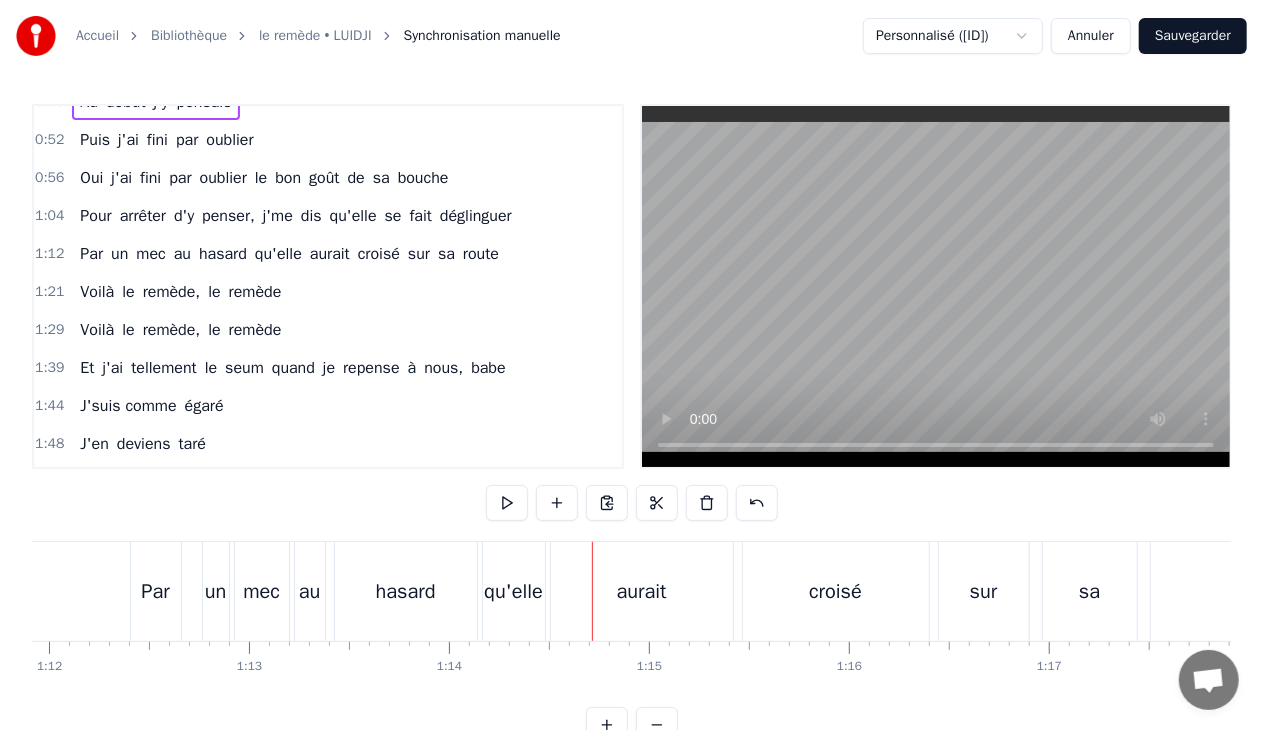 click on "croisé" at bounding box center [379, 254] 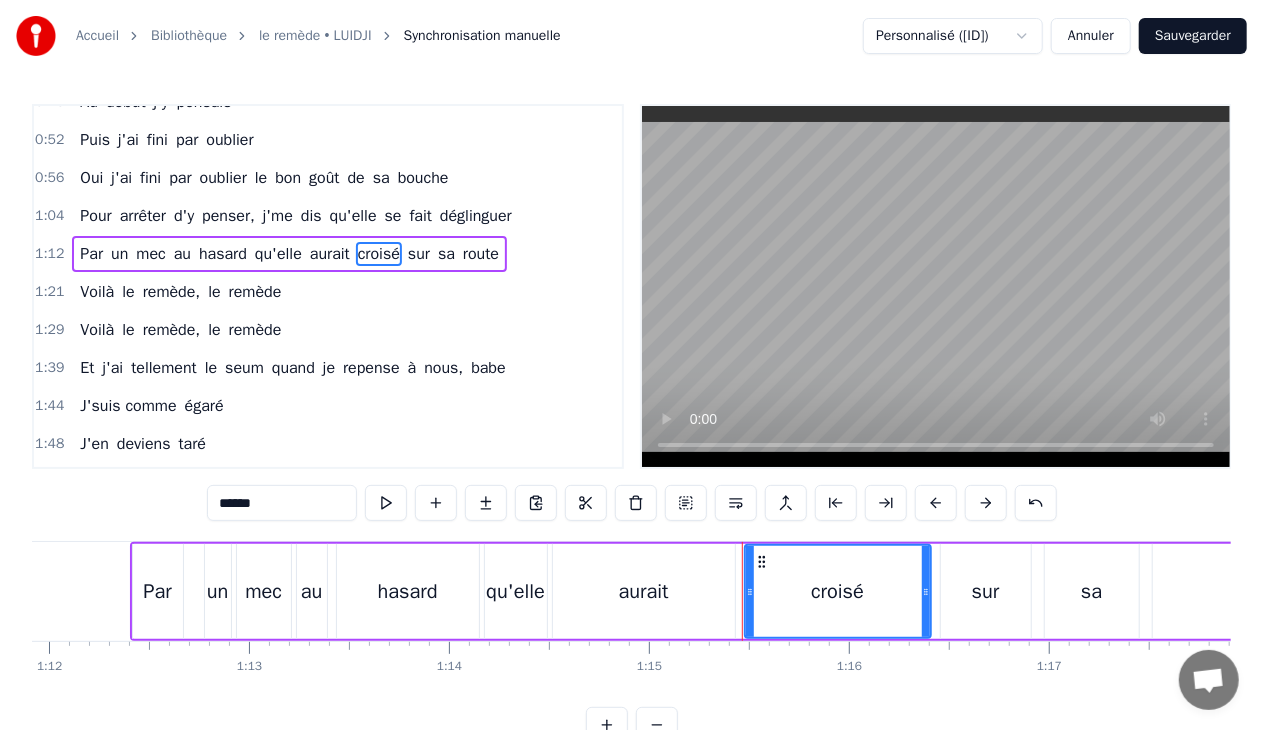 scroll, scrollTop: 286, scrollLeft: 0, axis: vertical 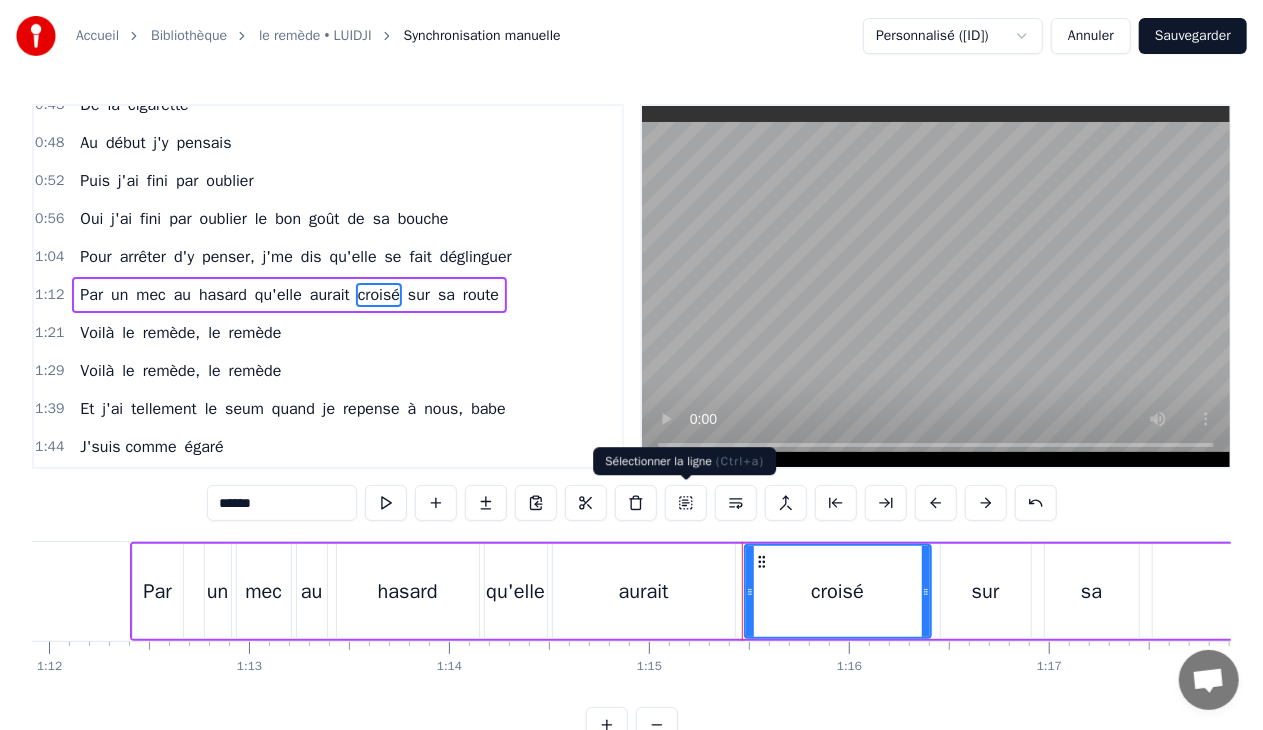 click at bounding box center [686, 503] 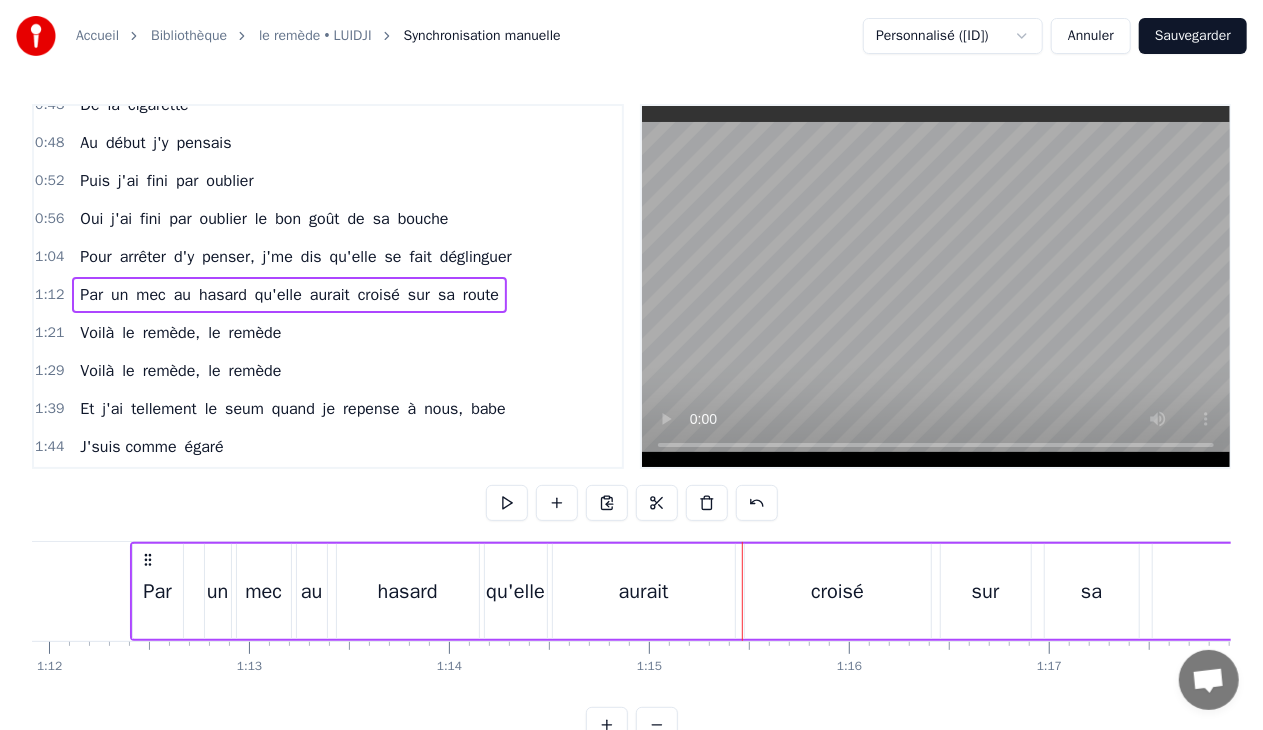 scroll, scrollTop: 0, scrollLeft: 14380, axis: horizontal 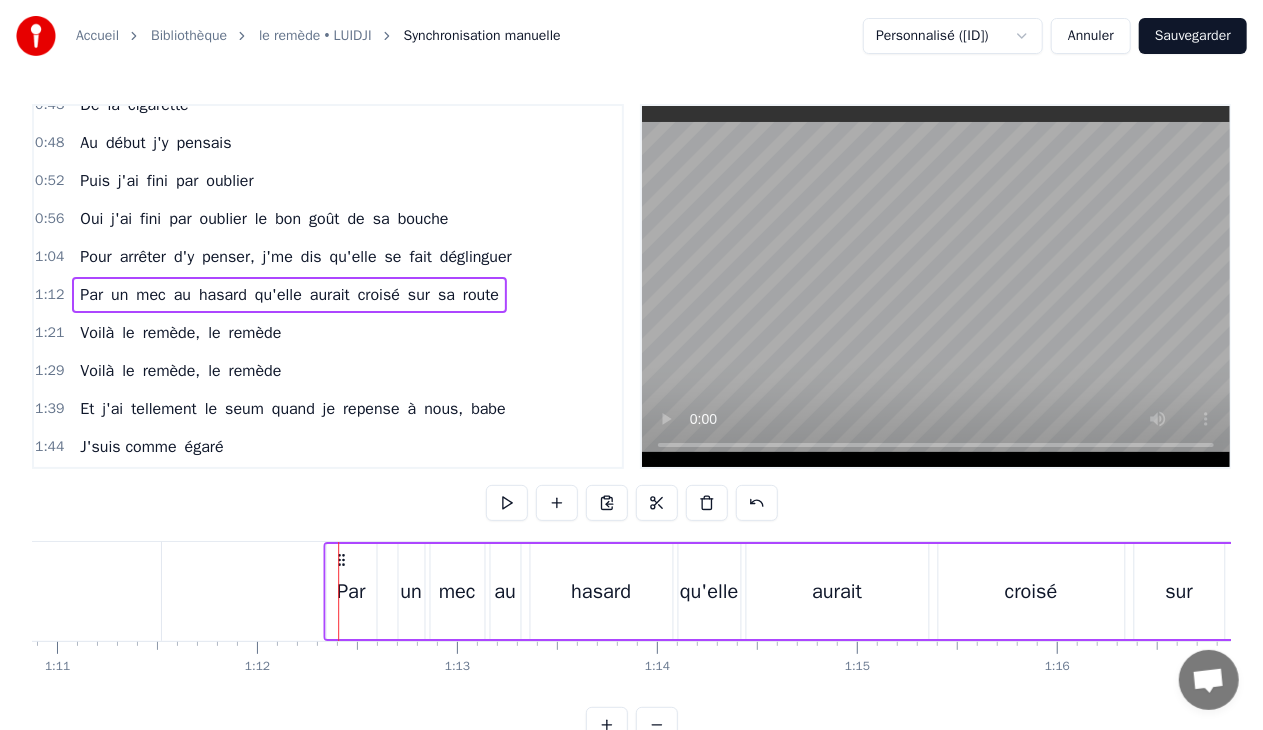 drag, startPoint x: 152, startPoint y: 559, endPoint x: 343, endPoint y: 562, distance: 191.02356 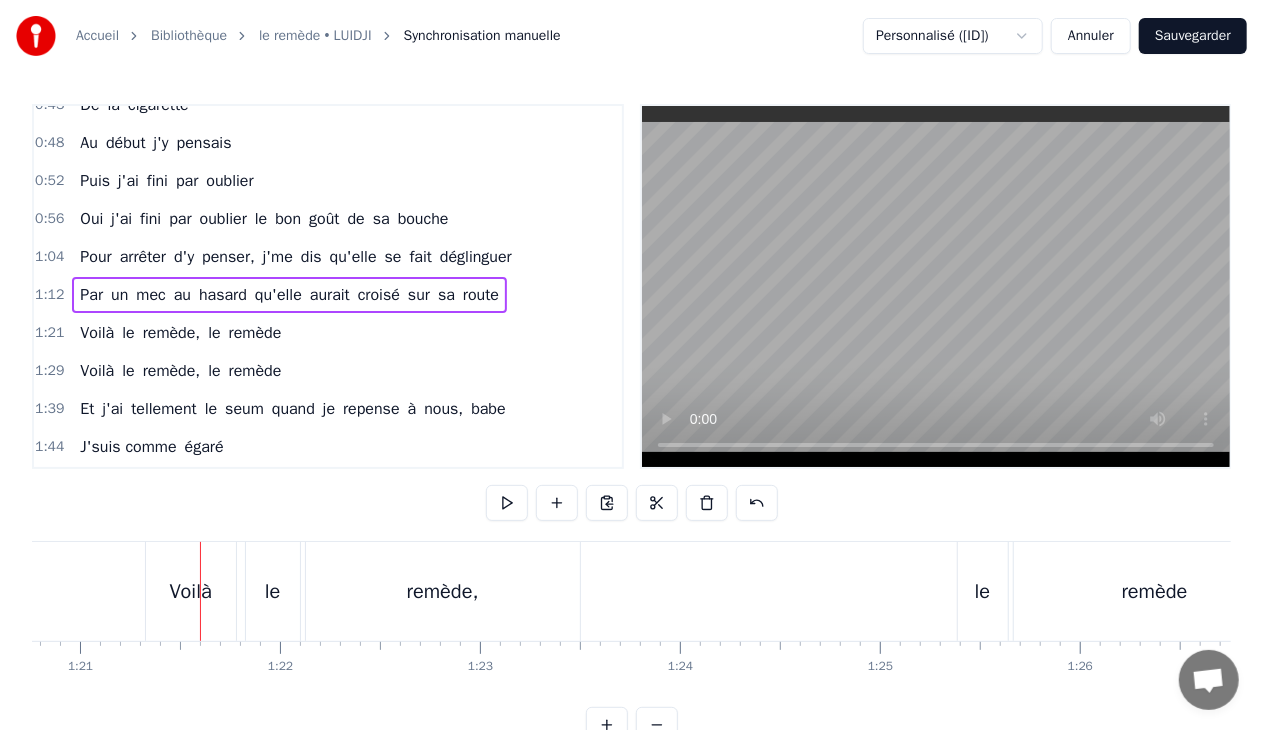 scroll, scrollTop: 0, scrollLeft: 16220, axis: horizontal 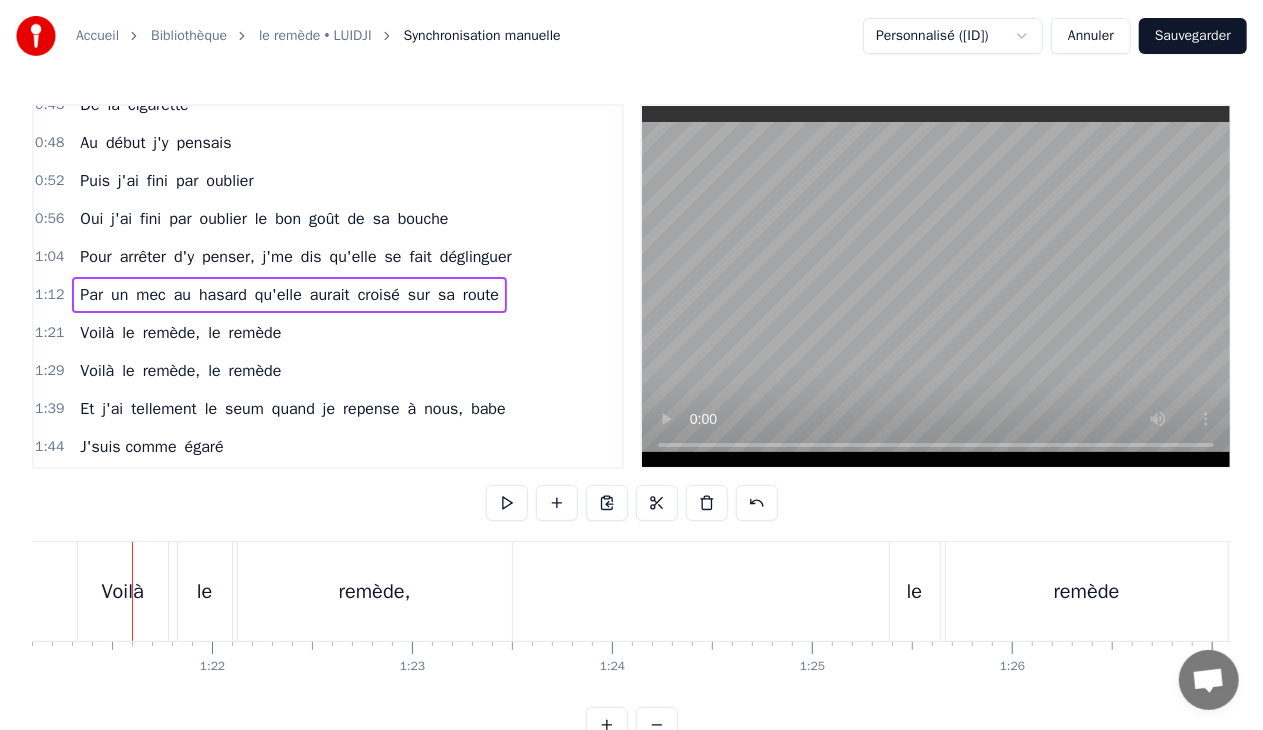 click on "remède" at bounding box center (255, 333) 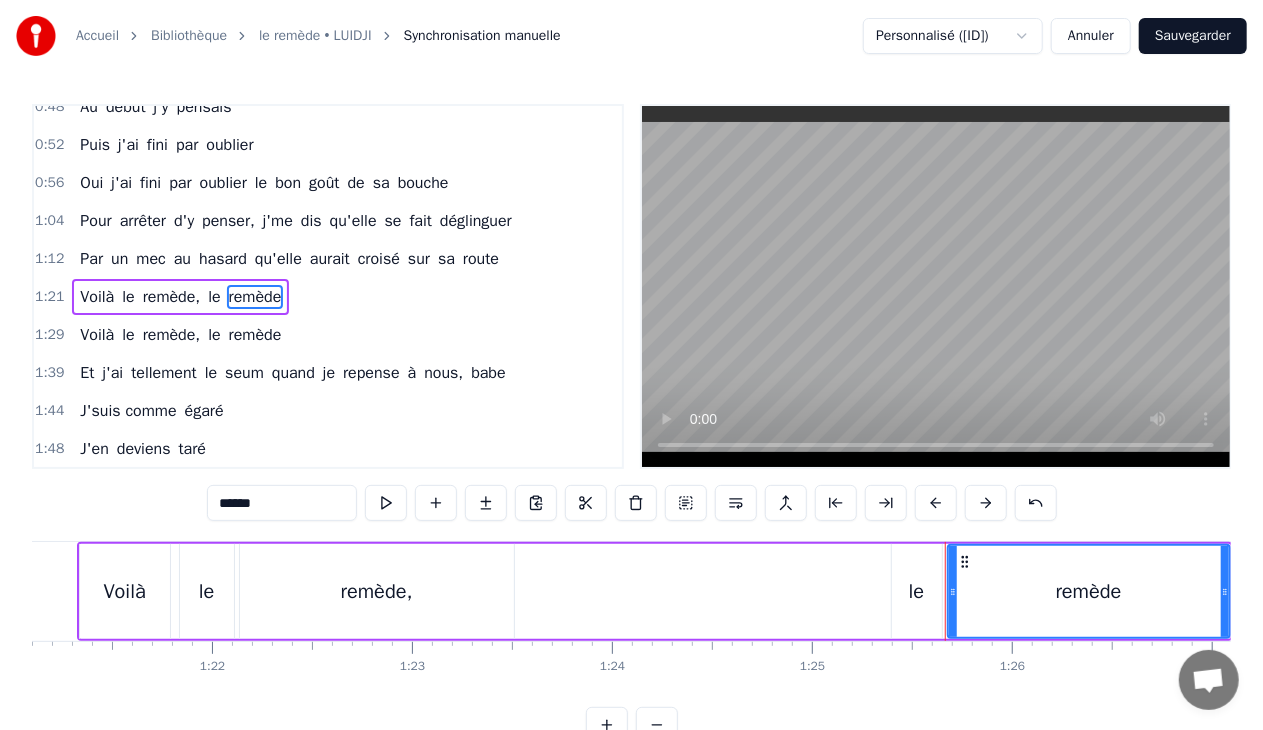 scroll, scrollTop: 323, scrollLeft: 0, axis: vertical 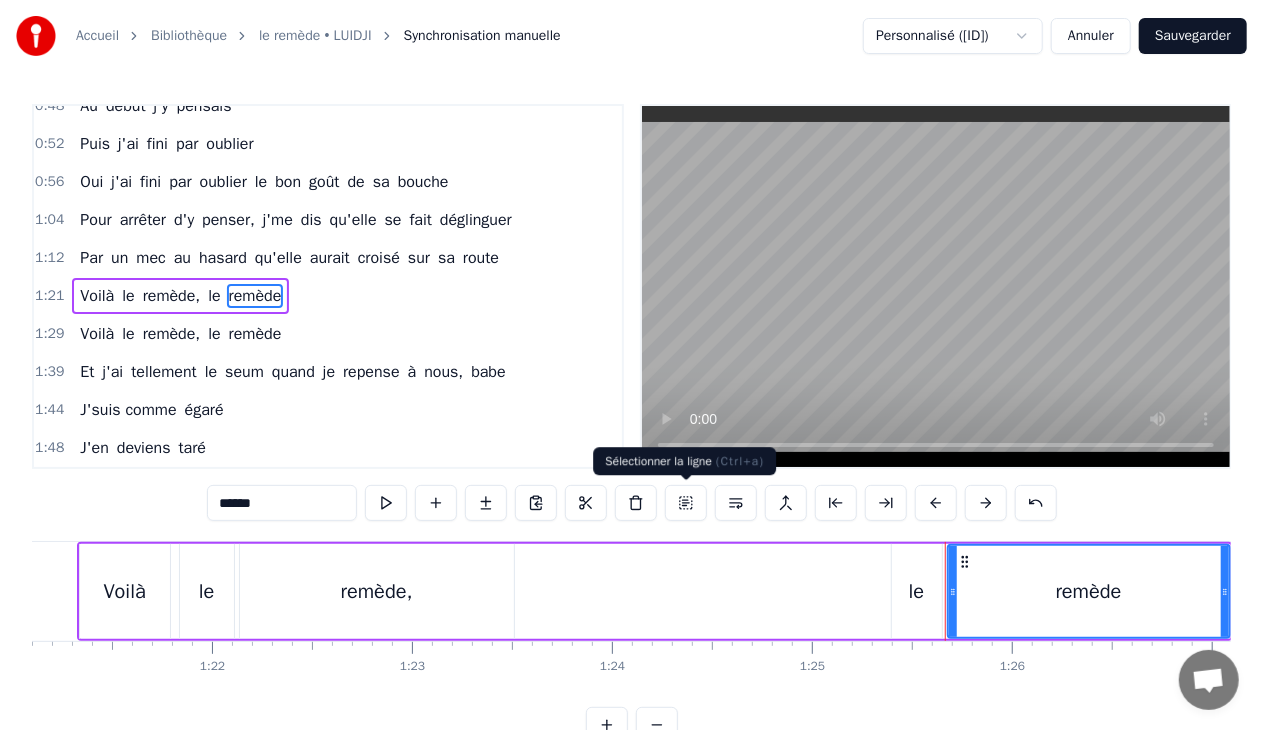 click at bounding box center (686, 503) 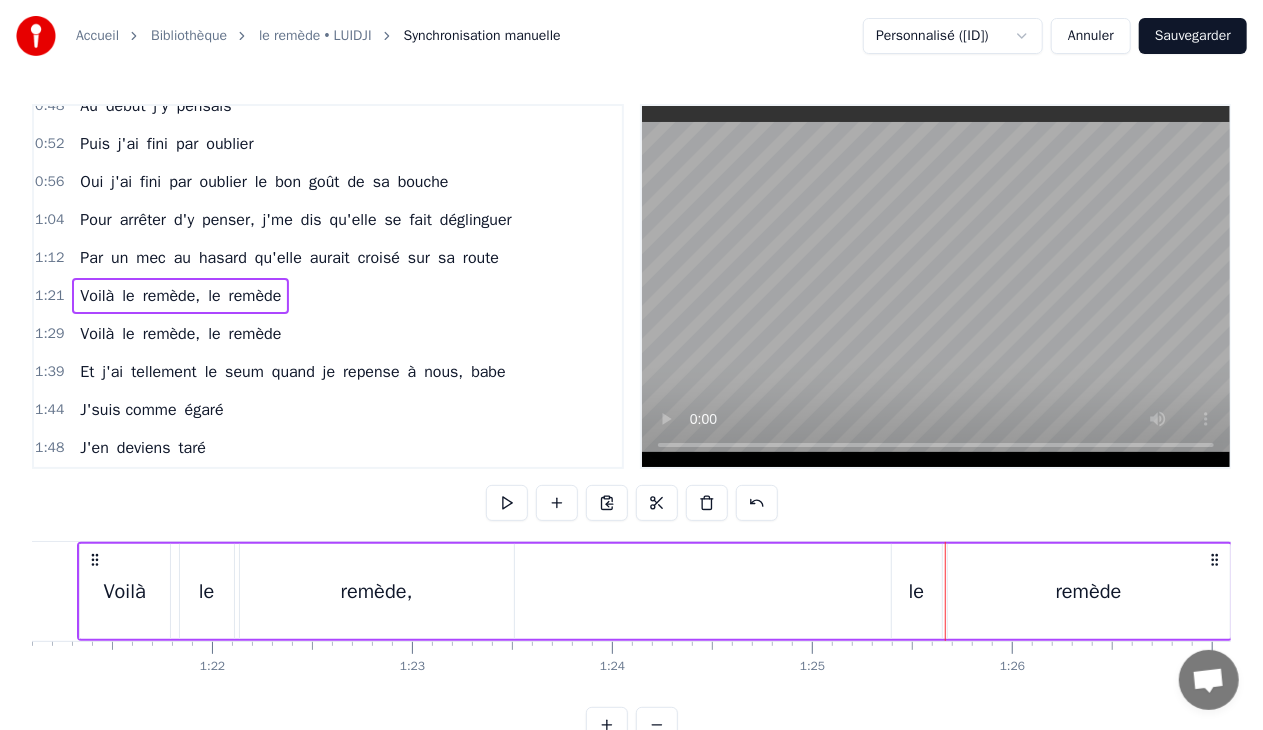 scroll, scrollTop: 0, scrollLeft: 16164, axis: horizontal 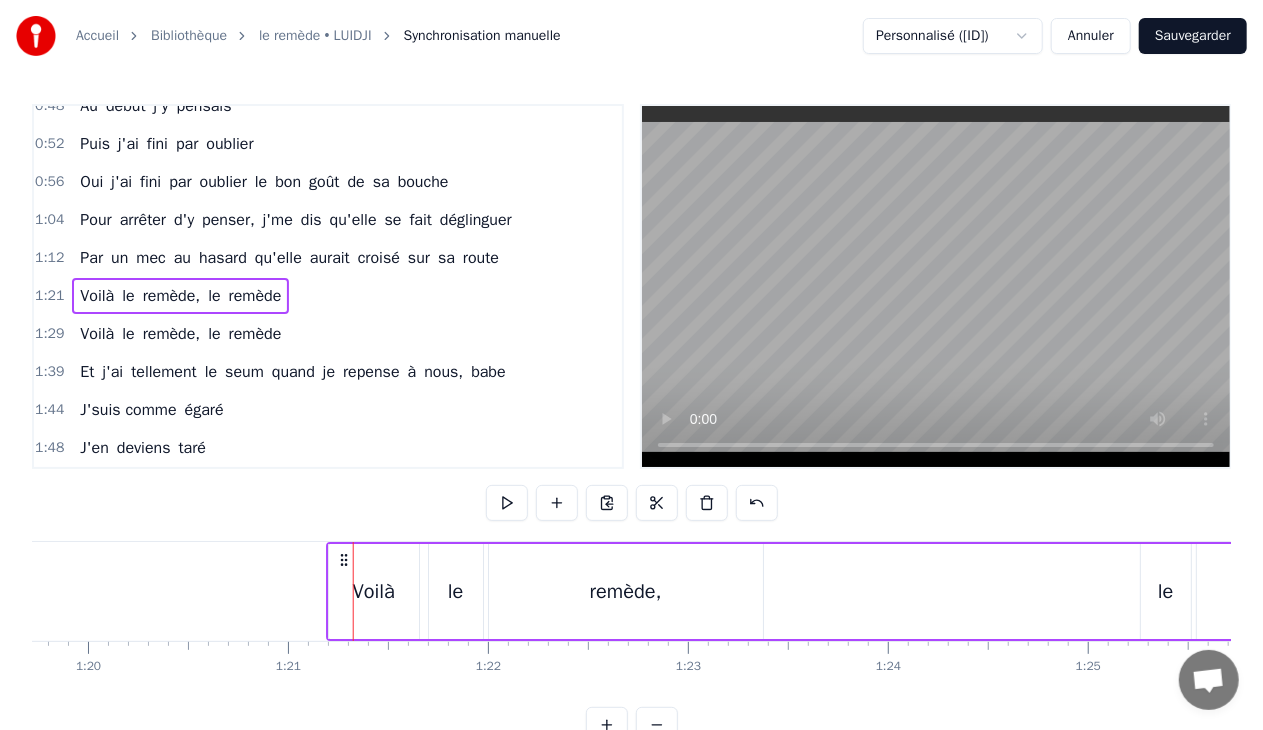 drag, startPoint x: 149, startPoint y: 558, endPoint x: 343, endPoint y: 555, distance: 194.0232 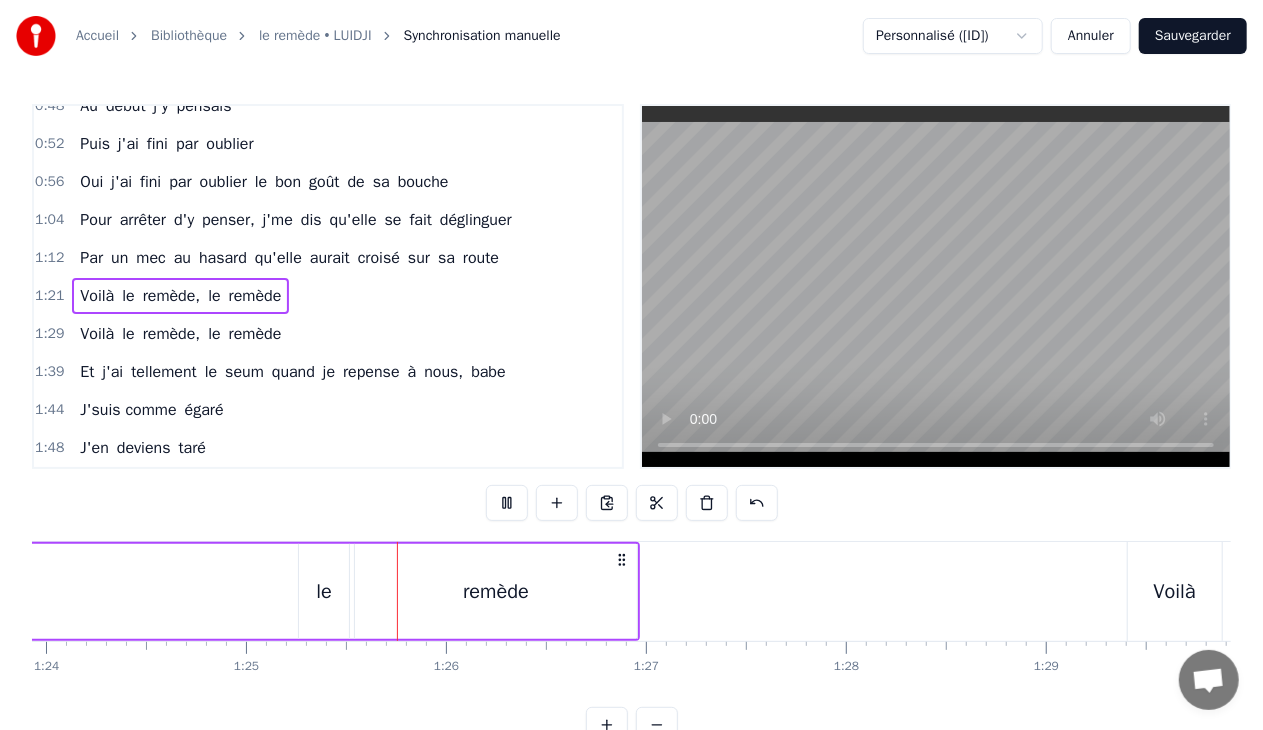 scroll, scrollTop: 0, scrollLeft: 16949, axis: horizontal 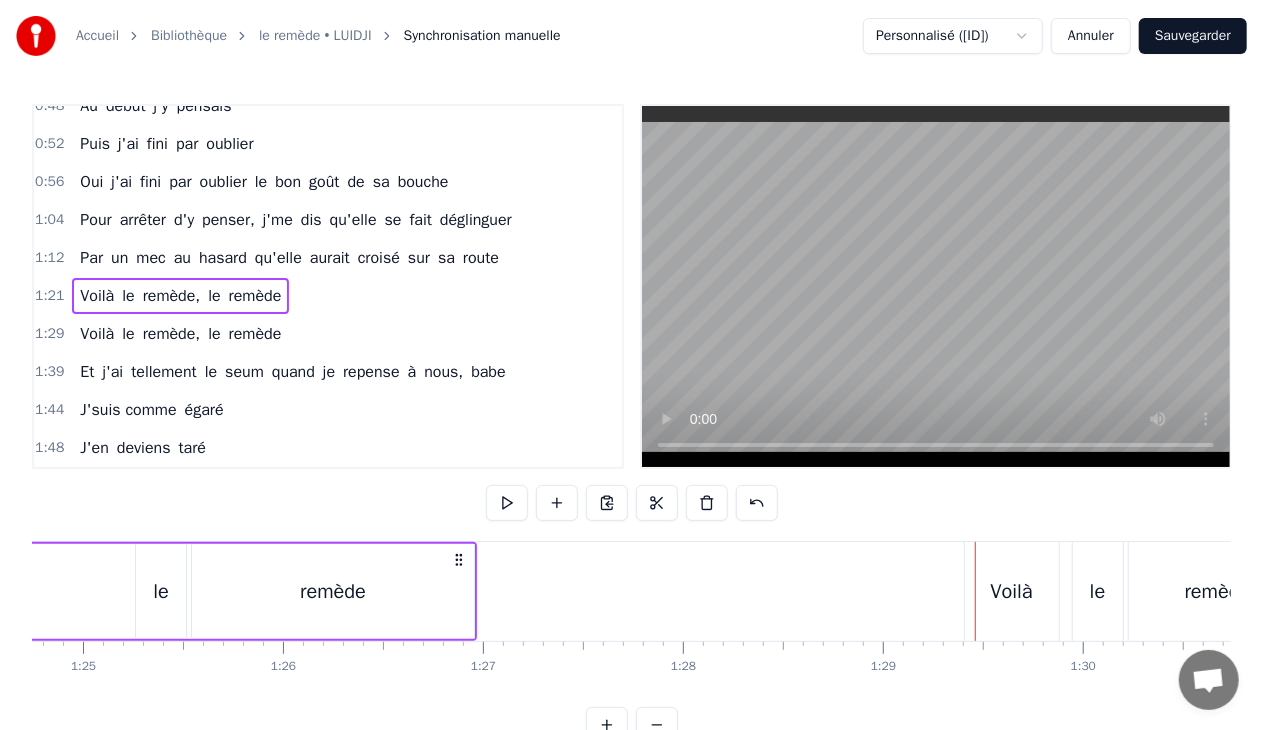 click on "remède," at bounding box center [172, 334] 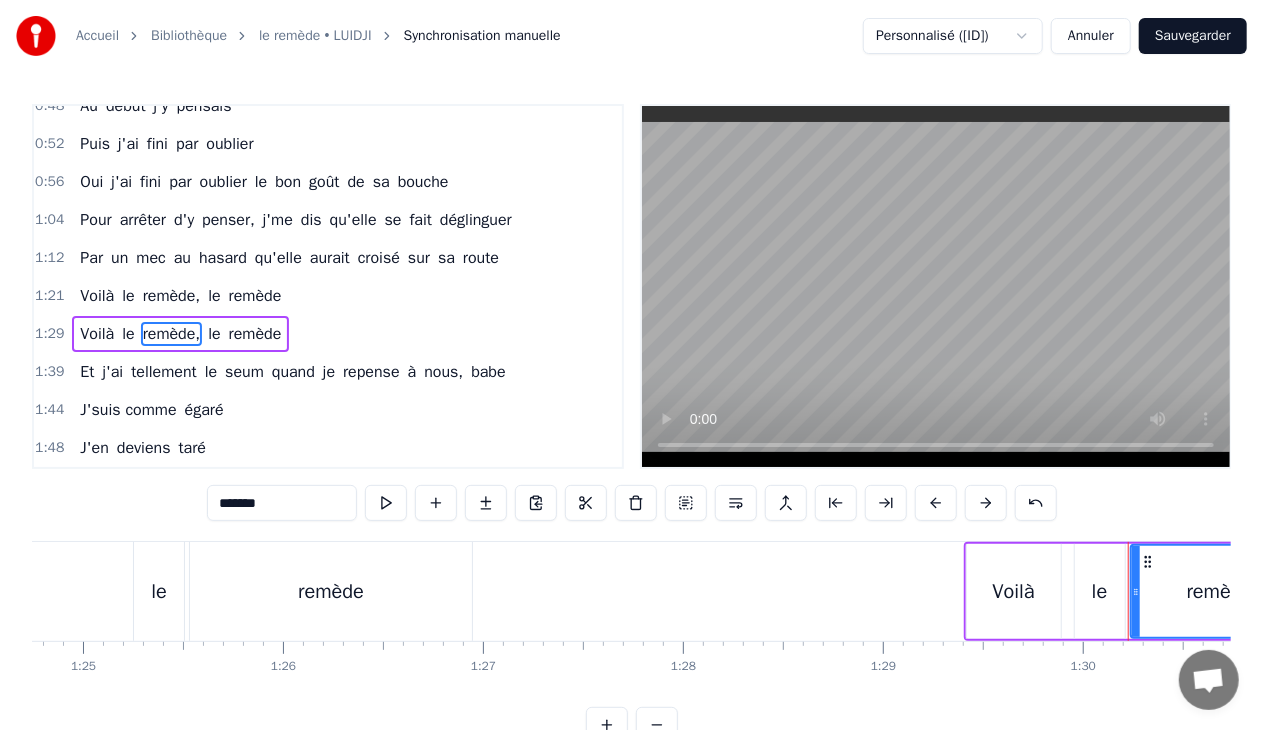 scroll, scrollTop: 360, scrollLeft: 0, axis: vertical 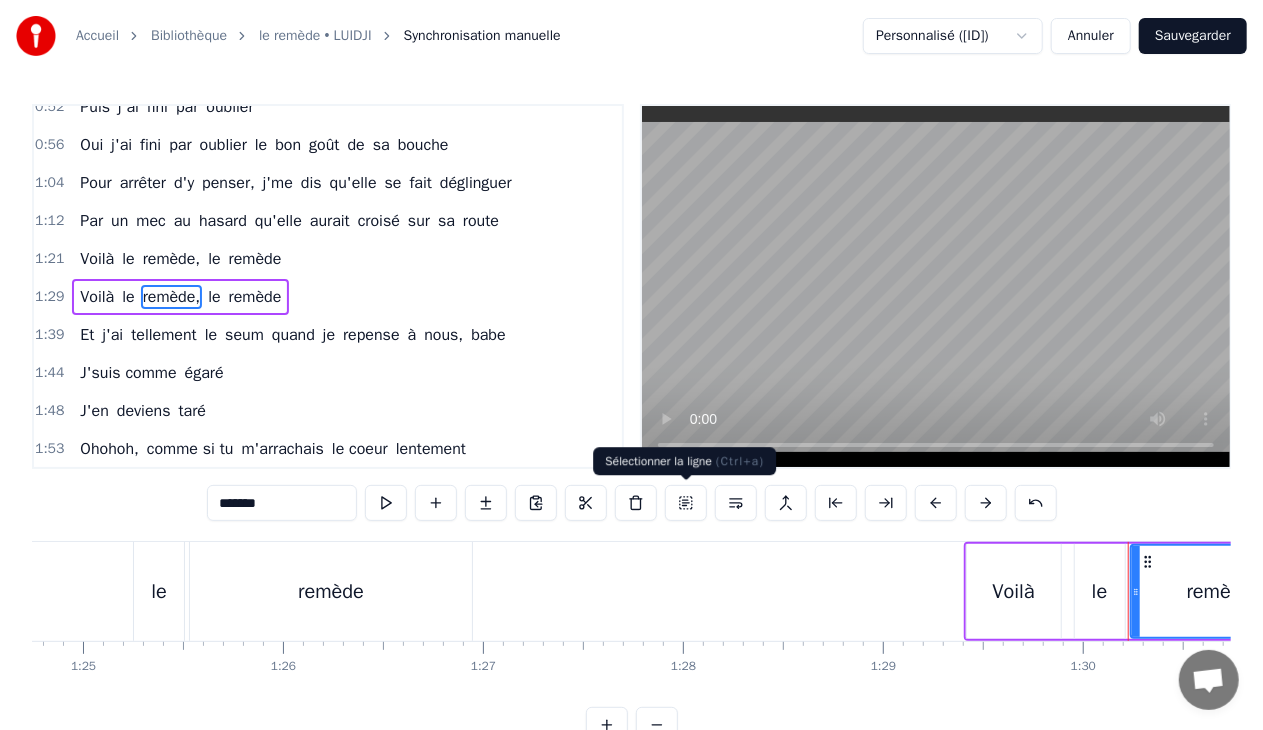 click at bounding box center (686, 503) 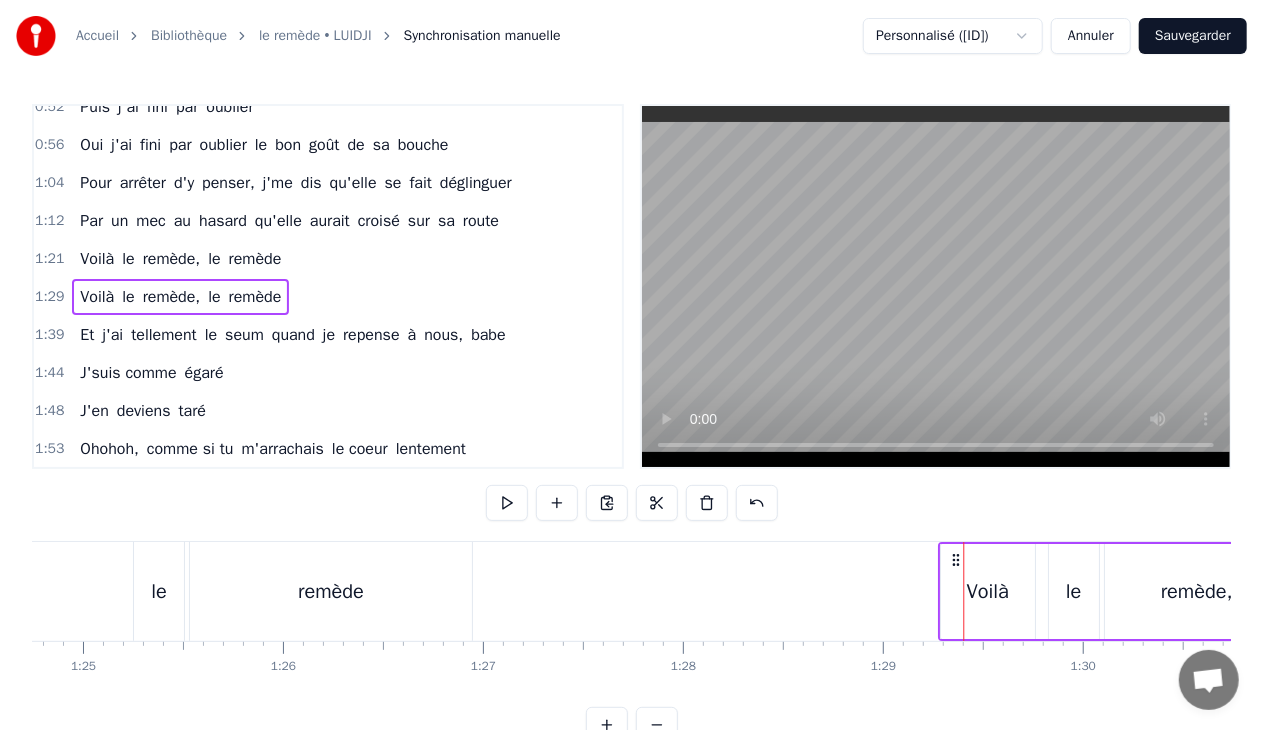 drag, startPoint x: 980, startPoint y: 555, endPoint x: 954, endPoint y: 556, distance: 26.019224 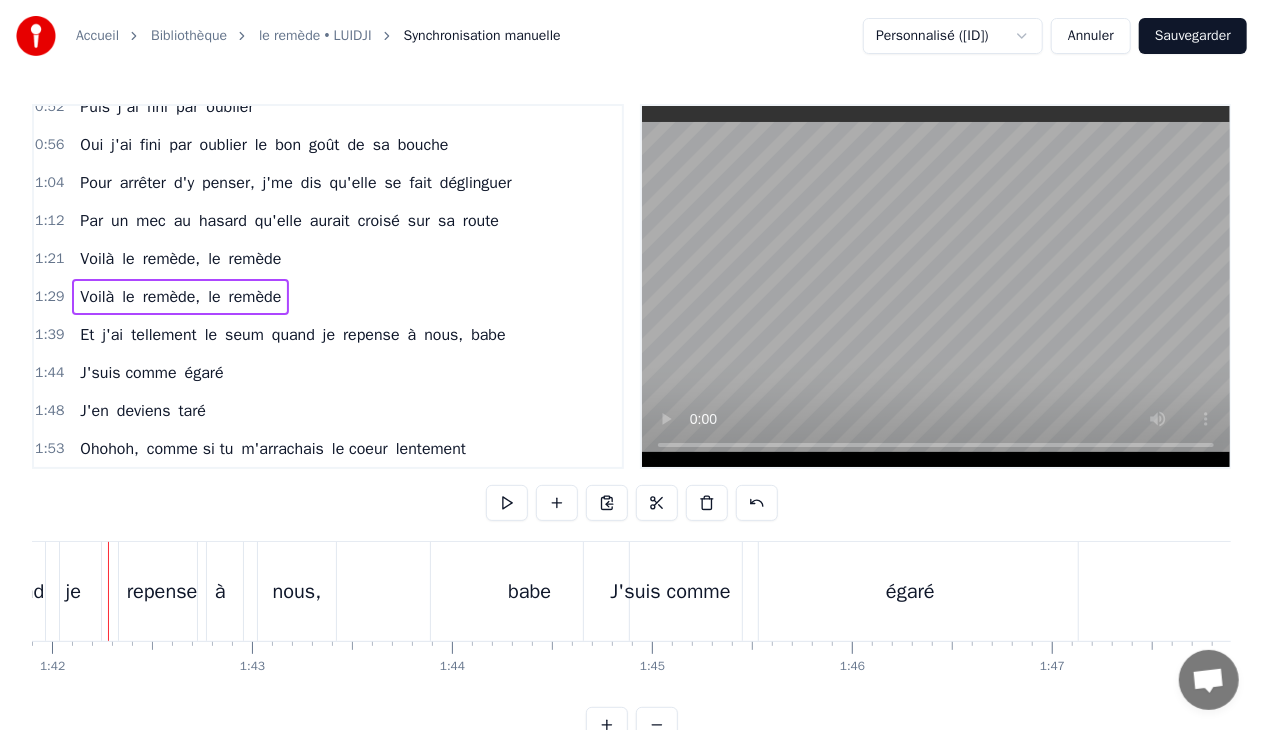 scroll, scrollTop: 0, scrollLeft: 20356, axis: horizontal 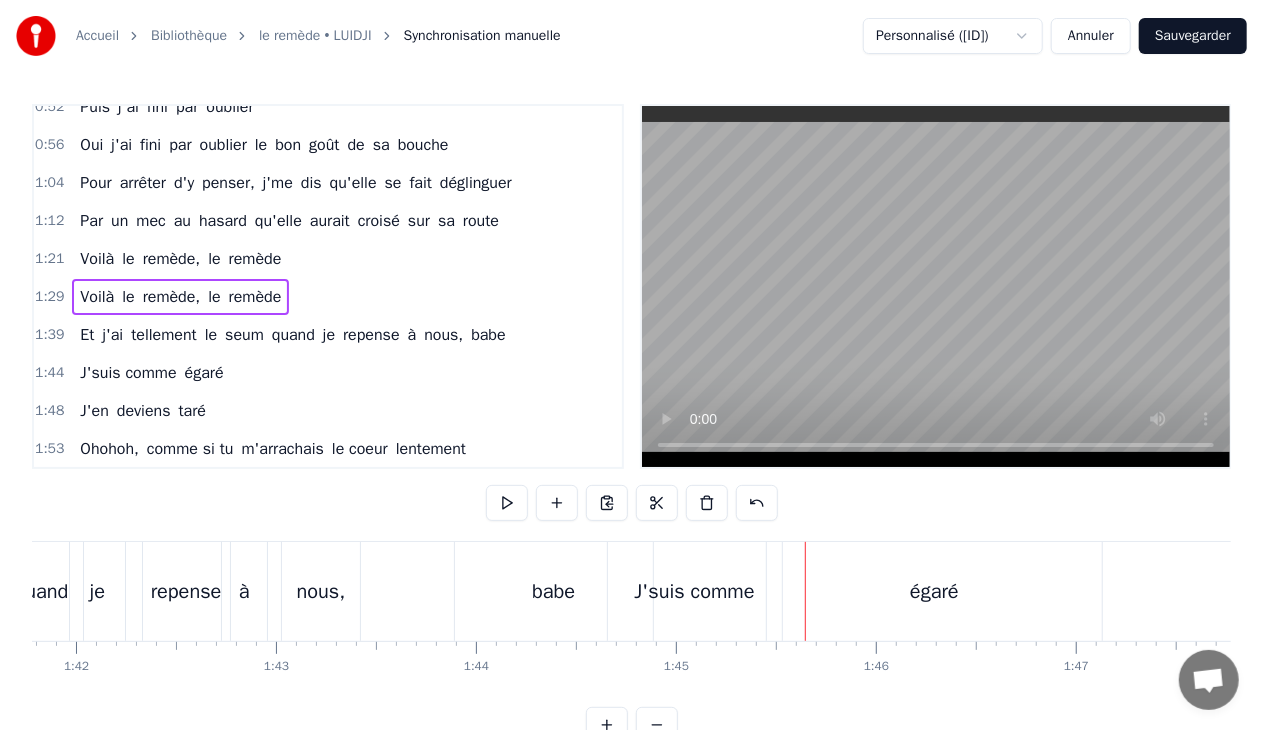click on "J'suis comme" at bounding box center [694, 592] 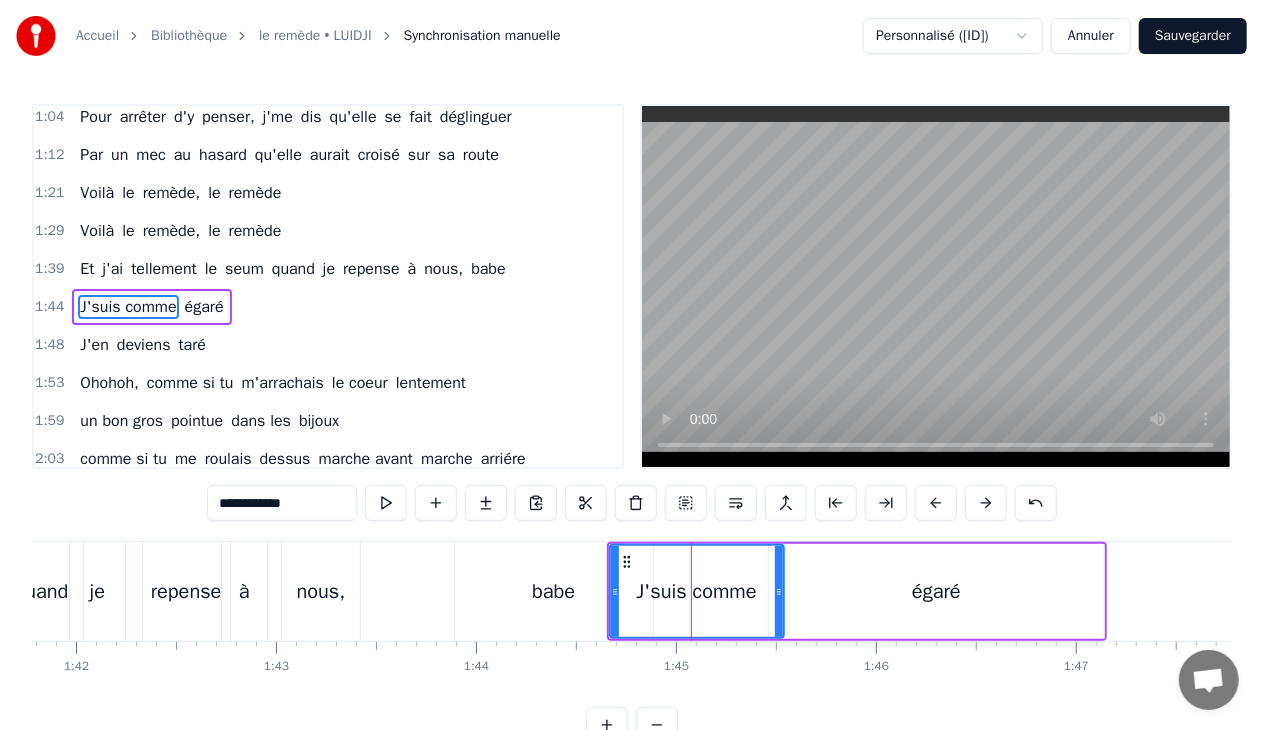scroll, scrollTop: 435, scrollLeft: 0, axis: vertical 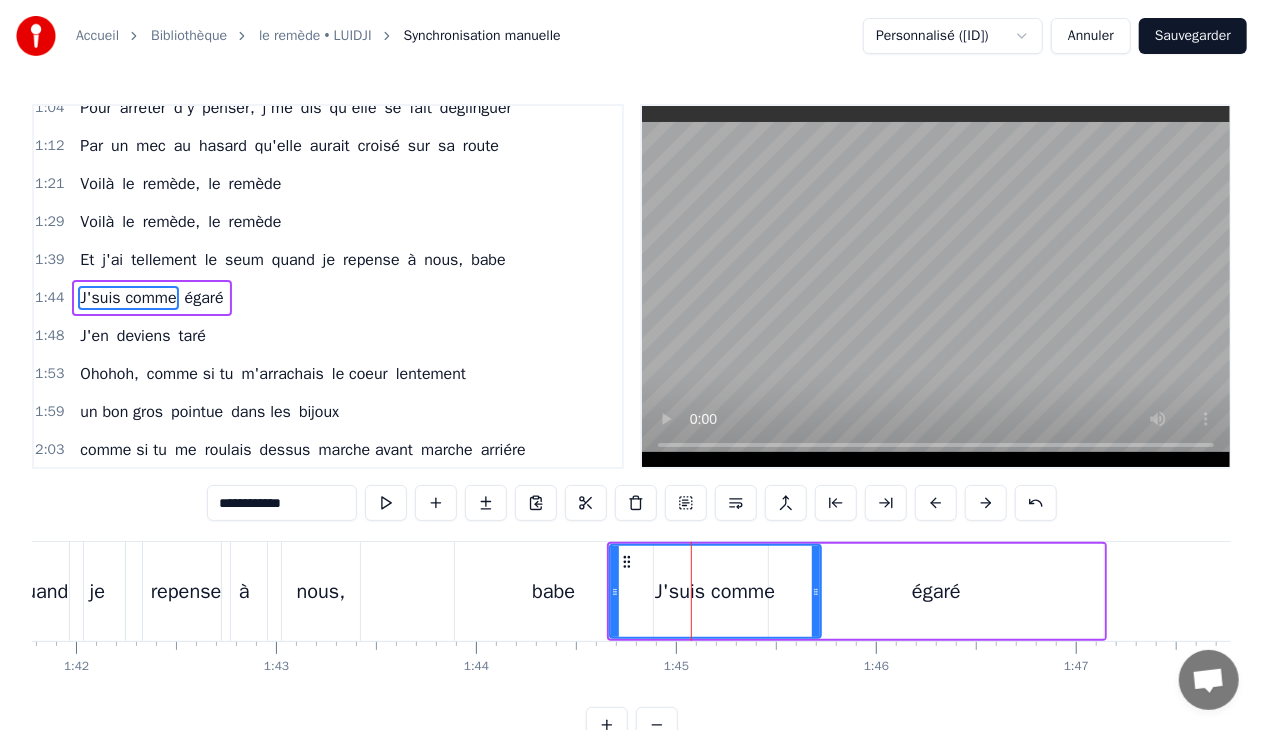 drag, startPoint x: 775, startPoint y: 589, endPoint x: 812, endPoint y: 592, distance: 37.12142 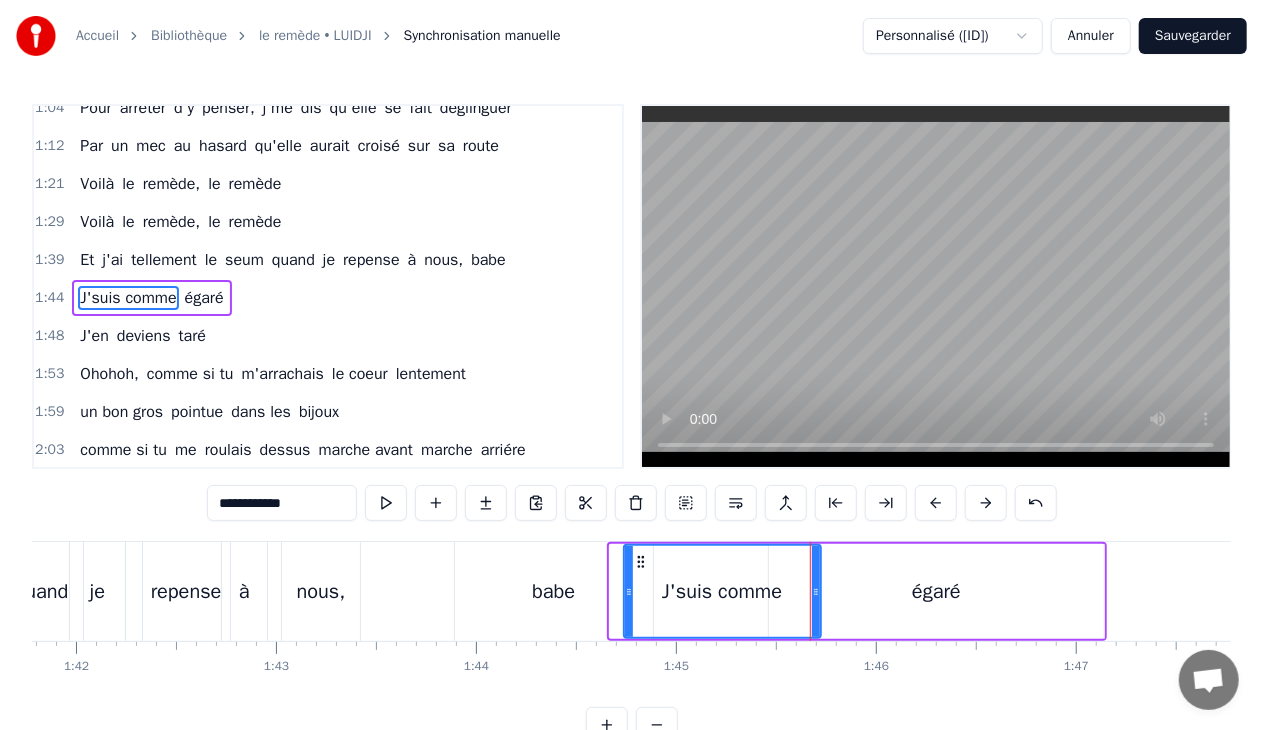 drag, startPoint x: 613, startPoint y: 592, endPoint x: 627, endPoint y: 596, distance: 14.56022 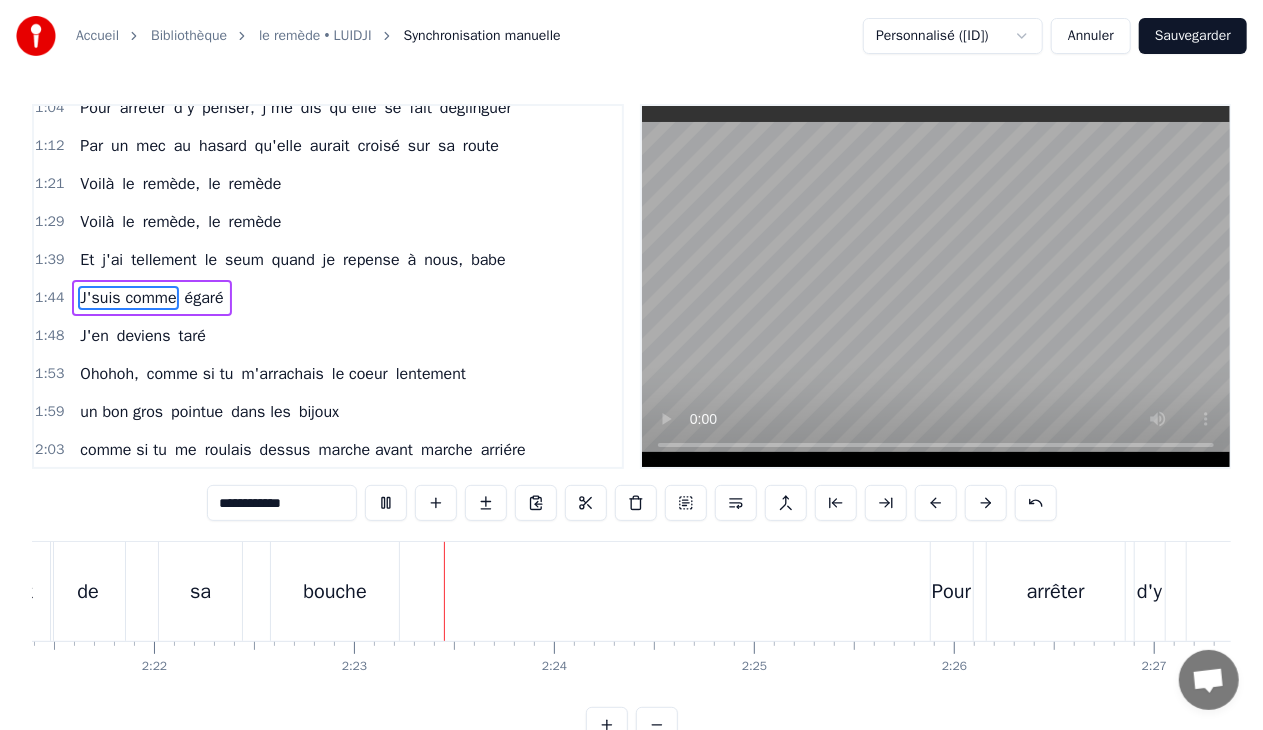 scroll, scrollTop: 0, scrollLeft: 28475, axis: horizontal 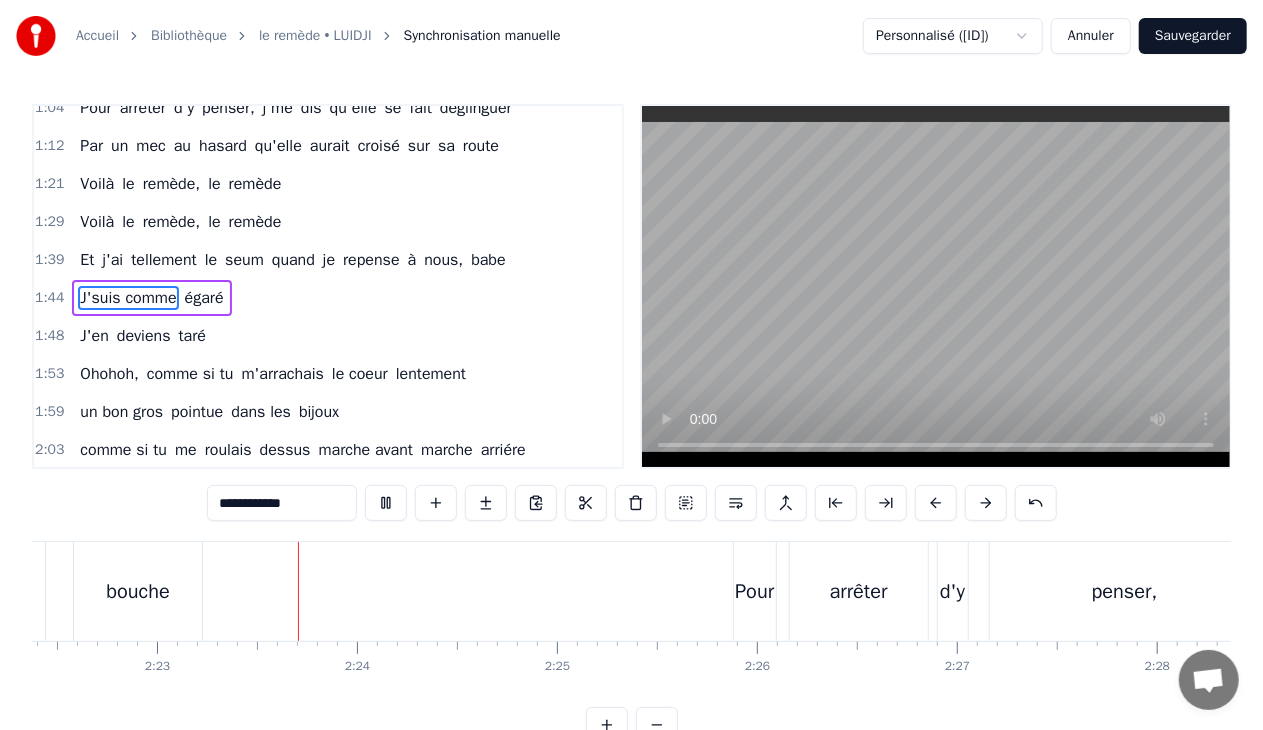 click on "Accueil Bibliothèque le remède • LUIDJI Synchronisation manuelle Personnalisé ([ID]) Annuler Sauvegarder 0:11 Non non, jamais 0:15 Elle pensait qu'j'allais changer 0:19 Non non, jamais 0:23 Elle pensait qu'j'allais m'ranger 0:27 Non non, jamais 0:31 Elle m'a dit s'te plaît baby, viens on s'arrête 0:39 Je crois qu'on va toucher l'filtre 0:43 De la cigarette 0:48 Au début j'y pensais 0:52 Puis j'ai fini par oublier 0:56 Oui j'ai fini par oublier le bon goût de sa bouche 1:04 Pour arrêter d'y penser, j'me dis qu'elle se fait déglinguer 1:12 Par un mec au hasard qu'elle aurait croisé sur sa route 1:21 Voilà le remède, le remède 1:29 Voilà le remède, le remède 1:39 Et j'ai tellement le seum quand je repense à nous, babe 1:44 J'suis comme égaré 1:48 J'en deviens taré 1:53 Ohohoh, comme si tu m'arrachais le coeur lentement 1:59 un bon gros pointue dans les bijoux 2:03 comme si tu me roulais dessus marche avant marche arriére 2:07 marche avant au début j'y pensais 2:13 mais je n'ai 2:17" at bounding box center [631, 371] 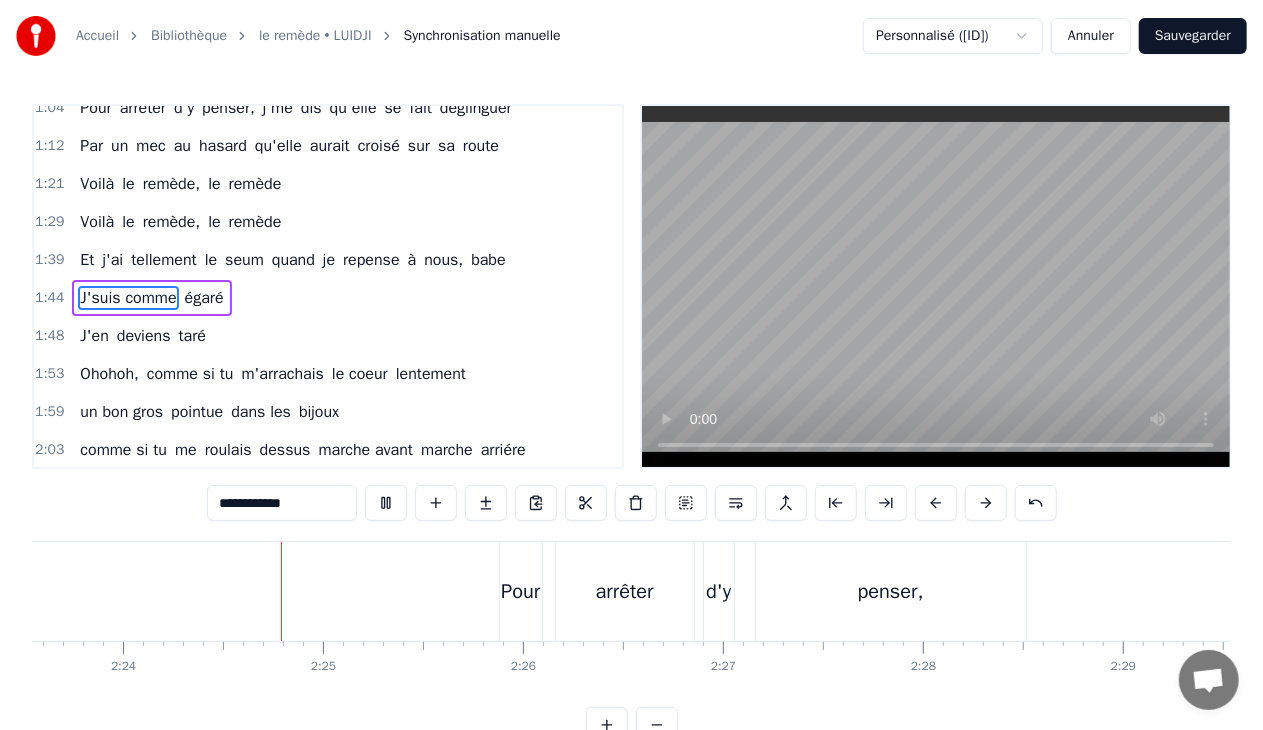 scroll, scrollTop: 0, scrollLeft: 28738, axis: horizontal 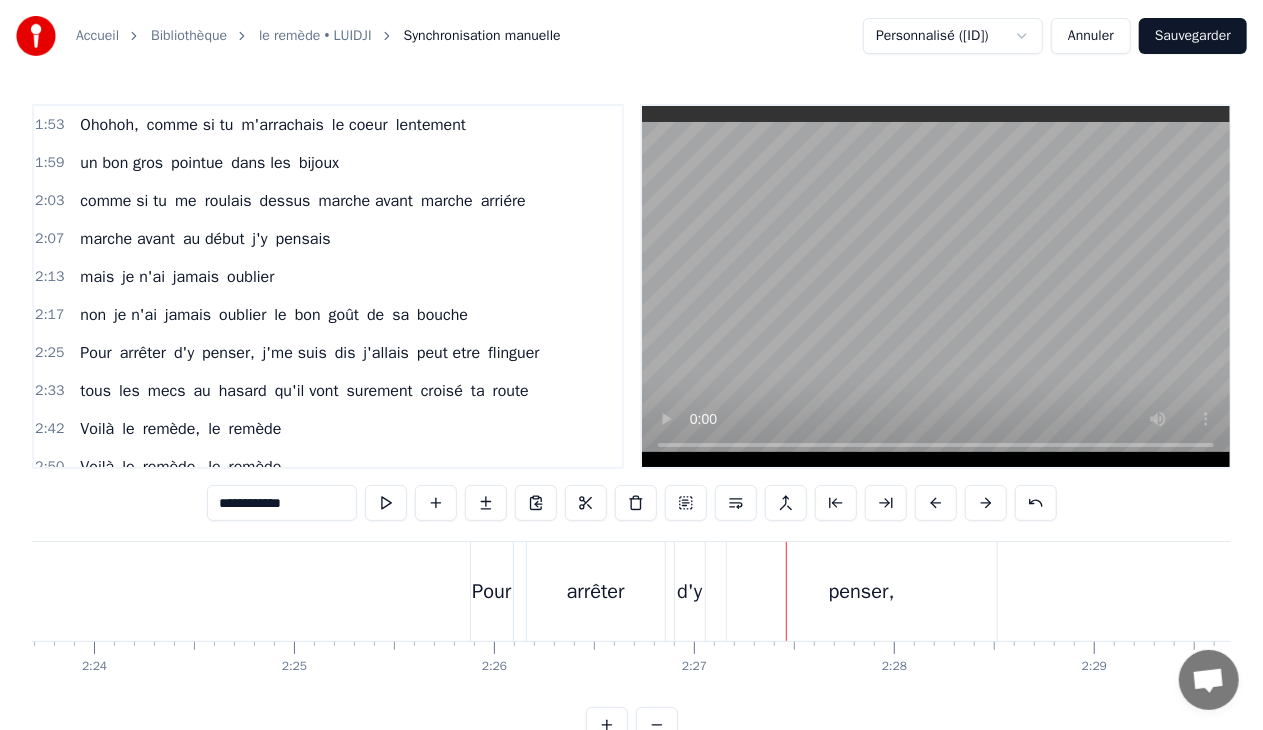 click on "flinguer" at bounding box center [513, 353] 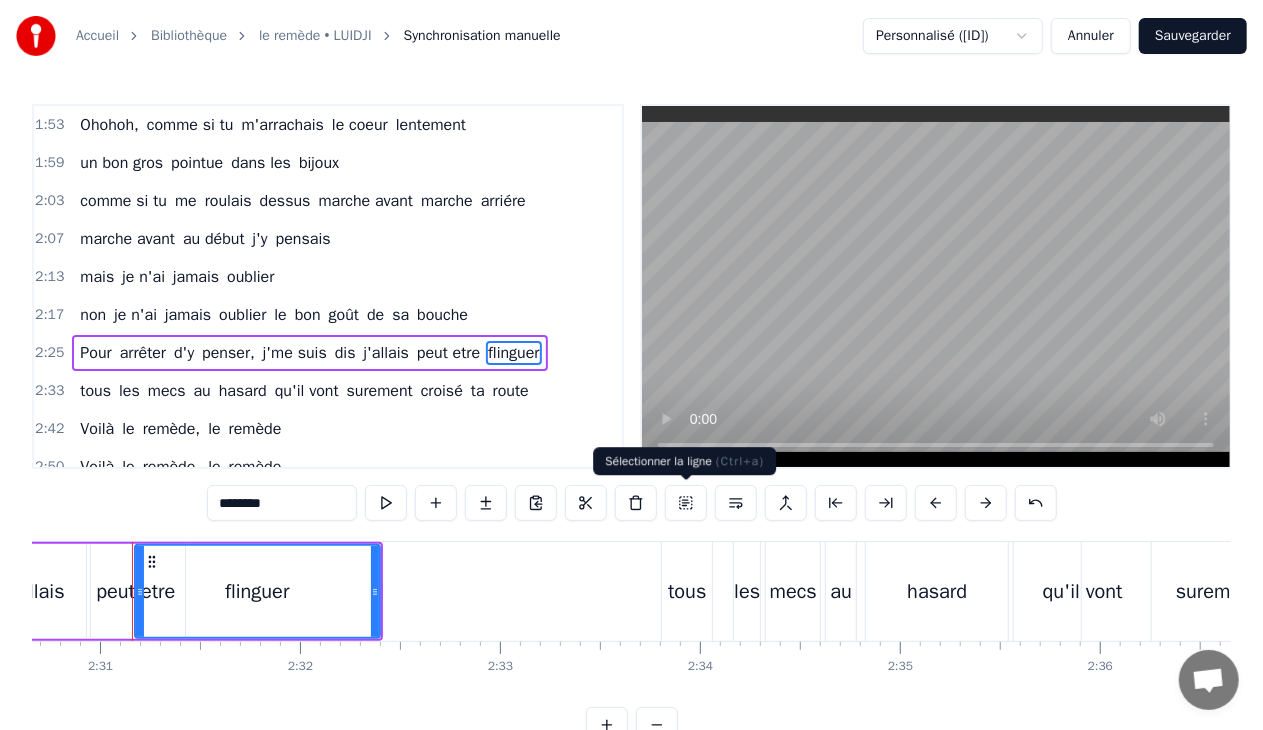 click at bounding box center (686, 503) 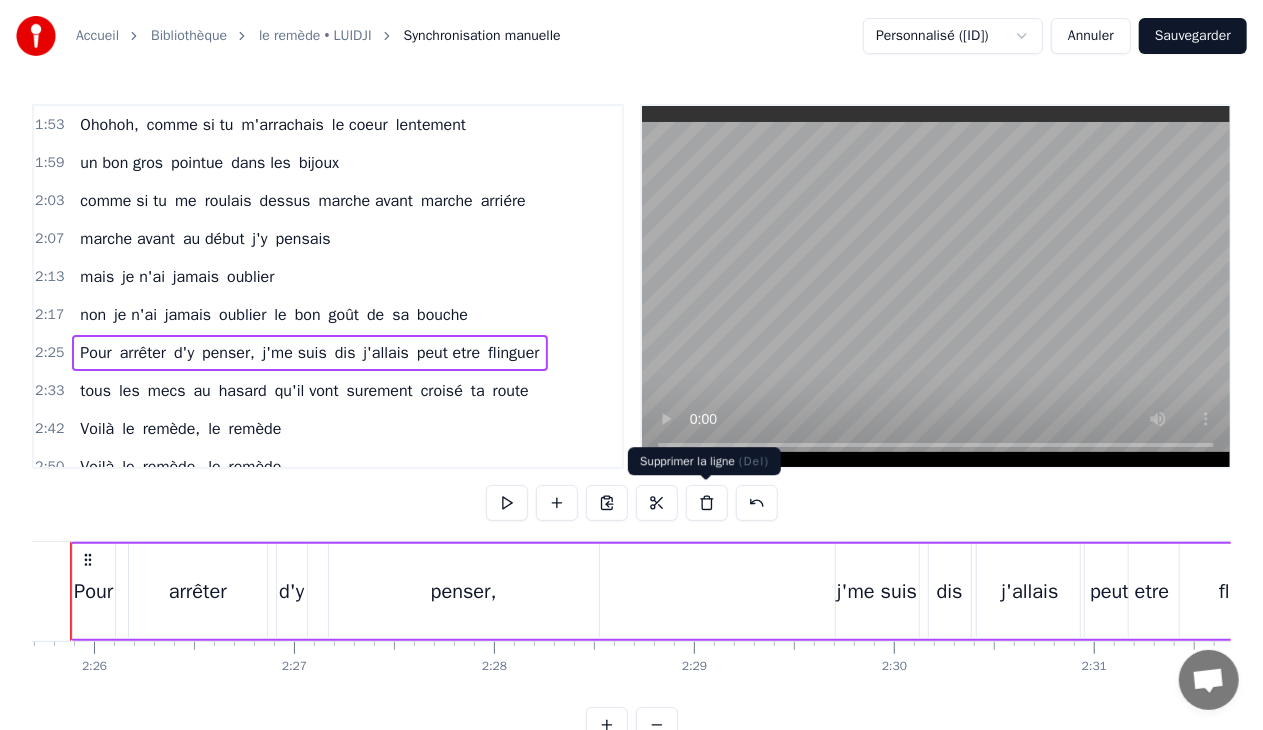 scroll, scrollTop: 0, scrollLeft: 29076, axis: horizontal 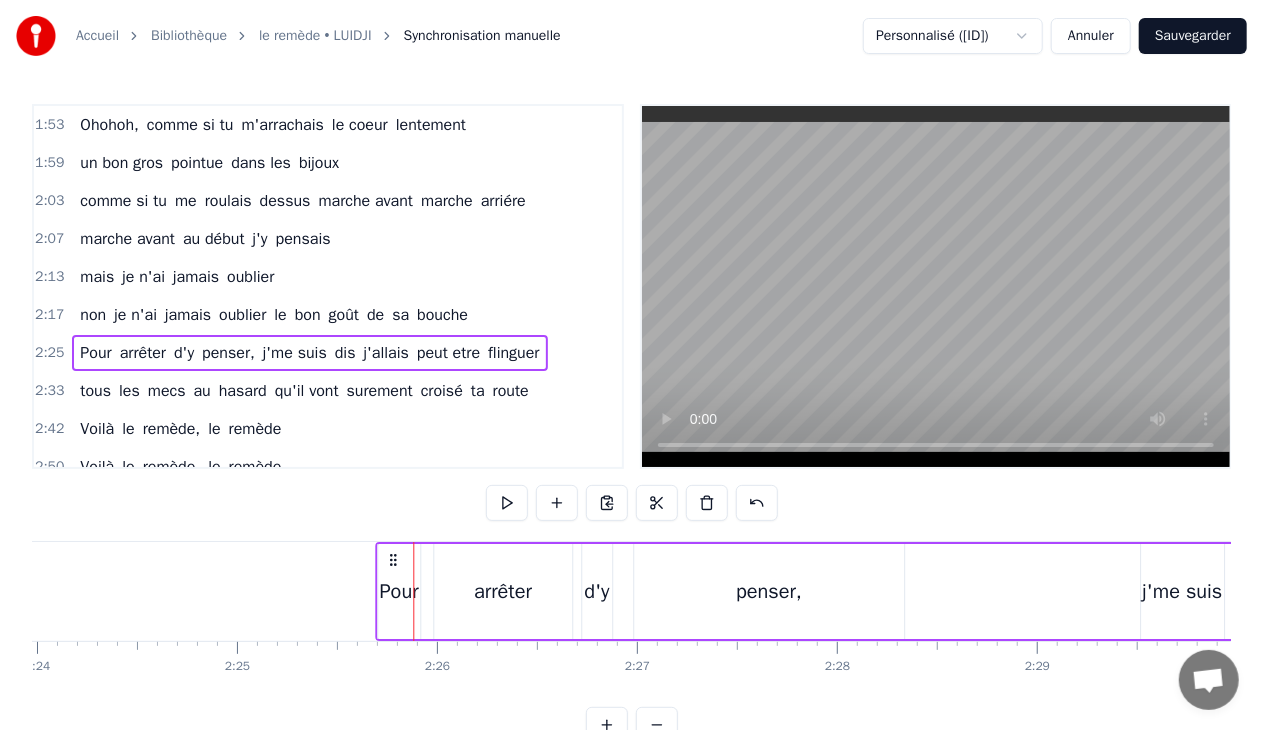 drag, startPoint x: 146, startPoint y: 557, endPoint x: 389, endPoint y: 552, distance: 243.05144 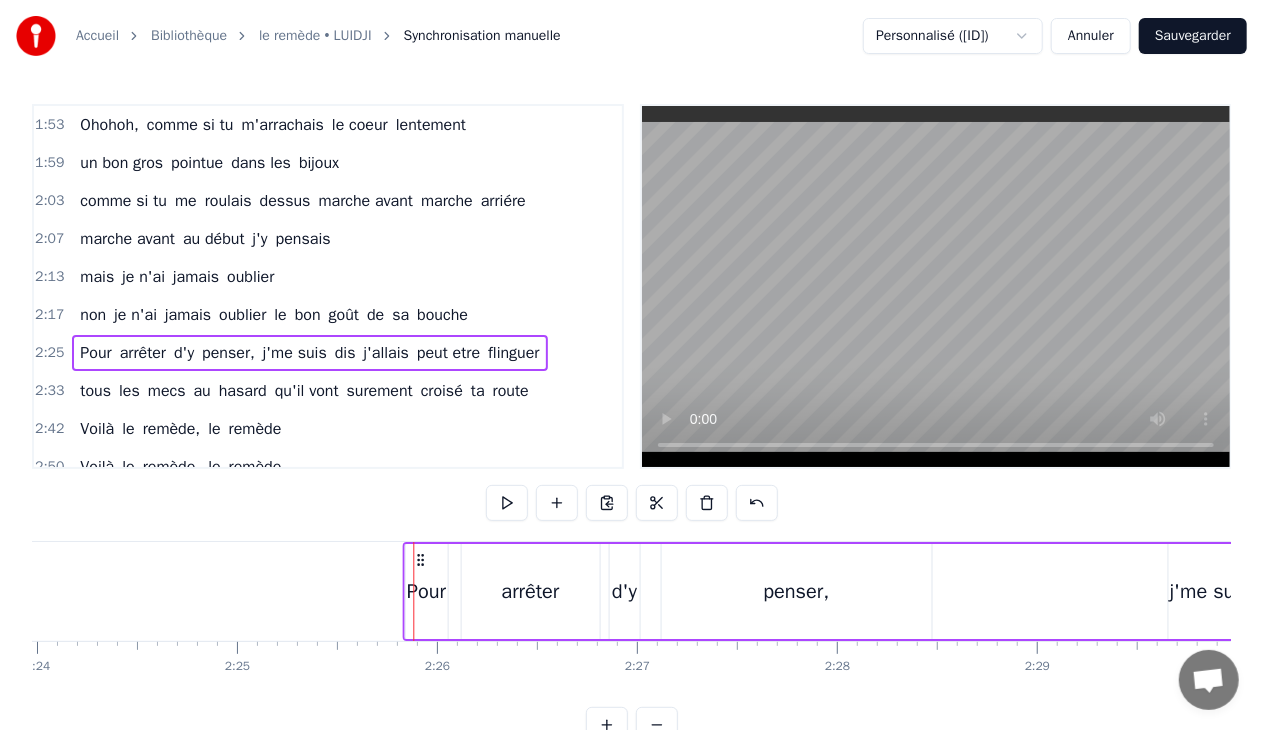 drag, startPoint x: 392, startPoint y: 553, endPoint x: 420, endPoint y: 558, distance: 28.442924 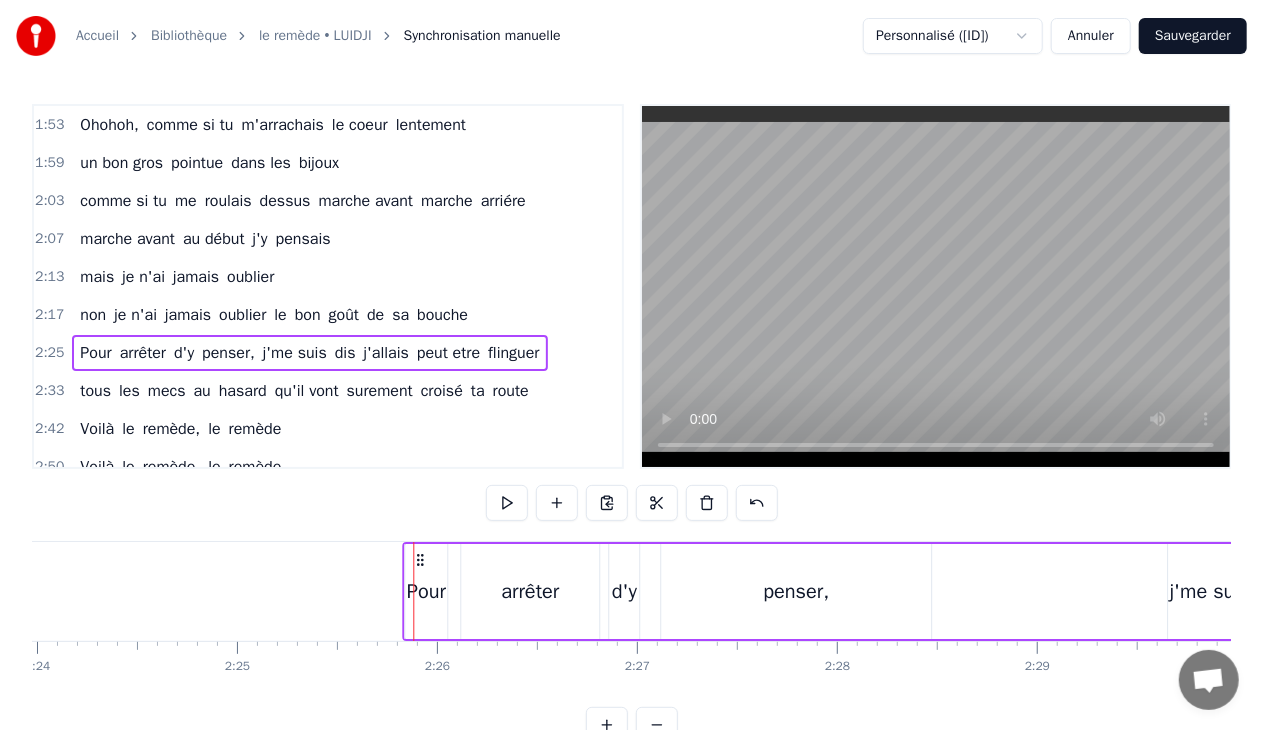 click 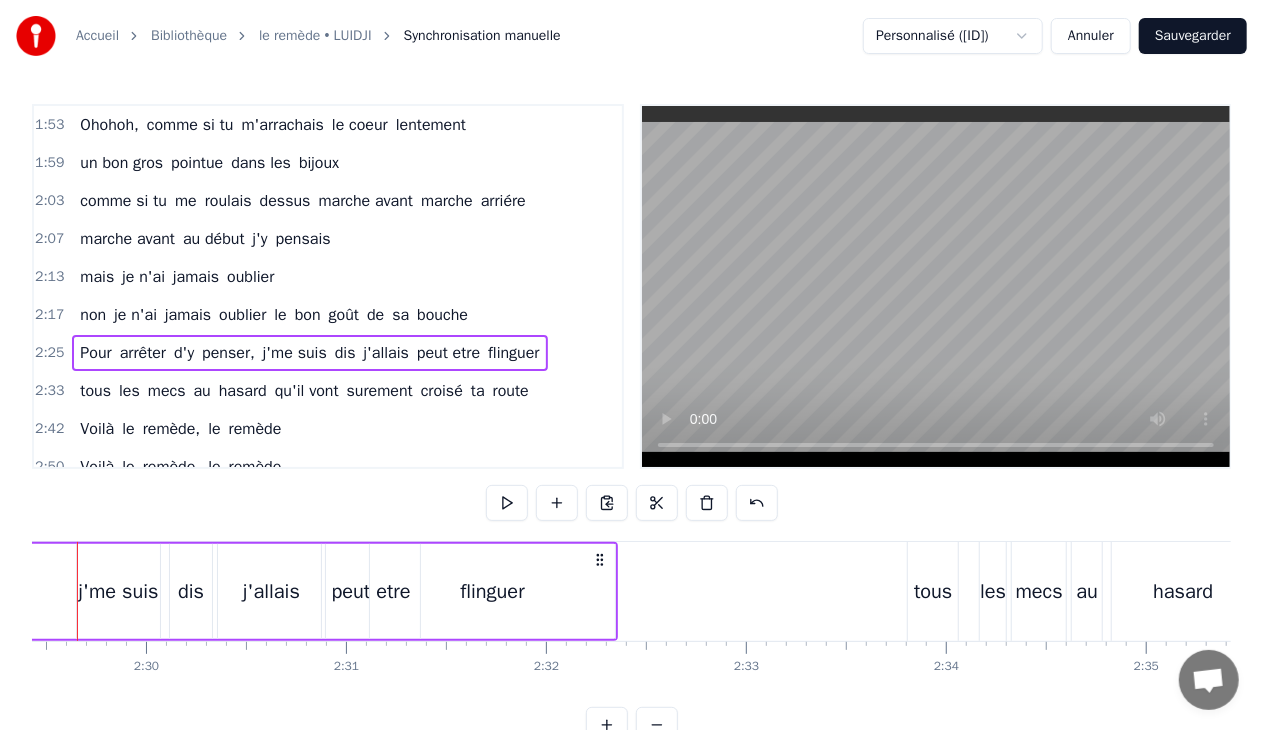 scroll, scrollTop: 0, scrollLeft: 29830, axis: horizontal 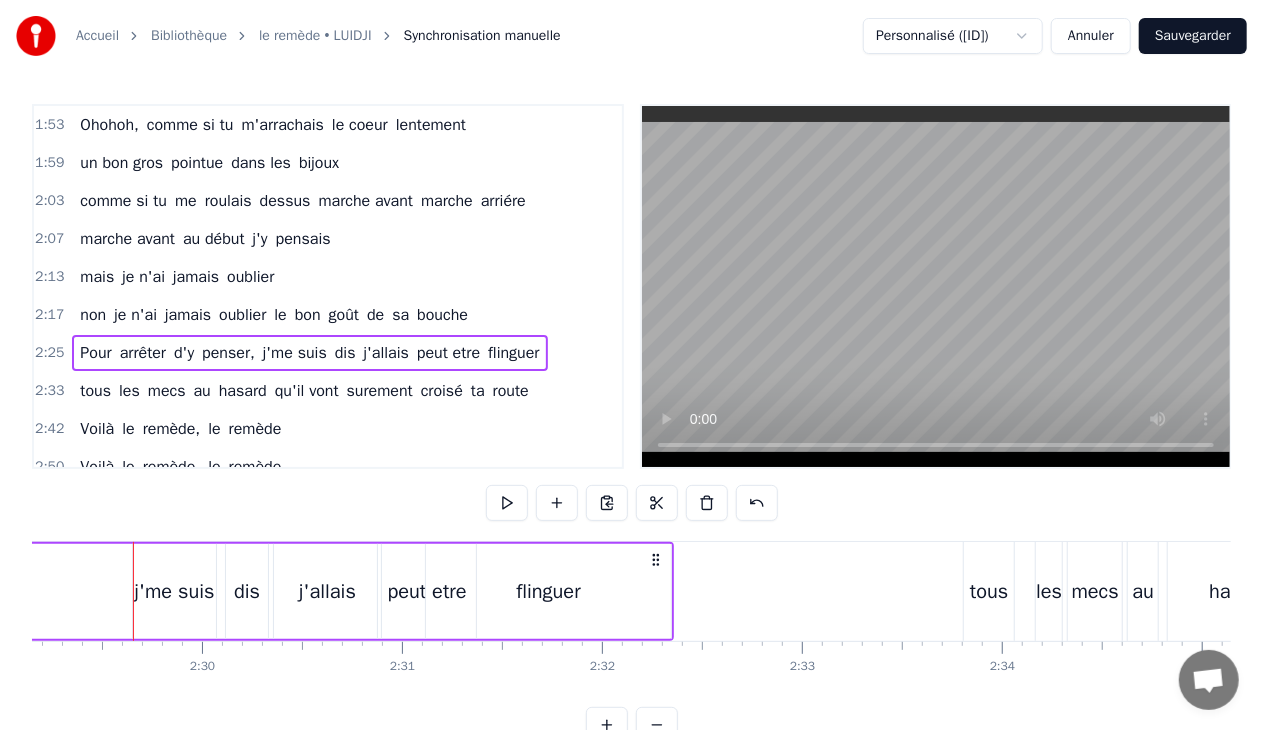 click on "j'allais" at bounding box center [327, 592] 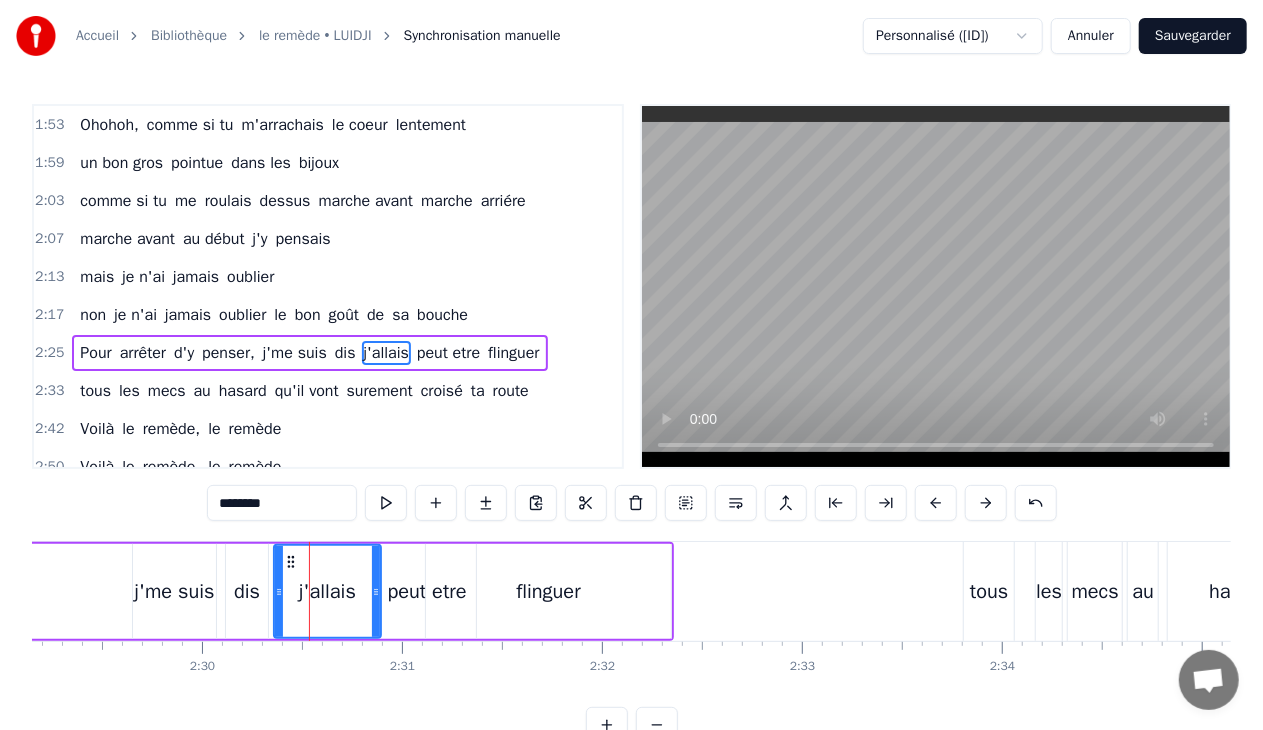click on "********" at bounding box center (282, 503) 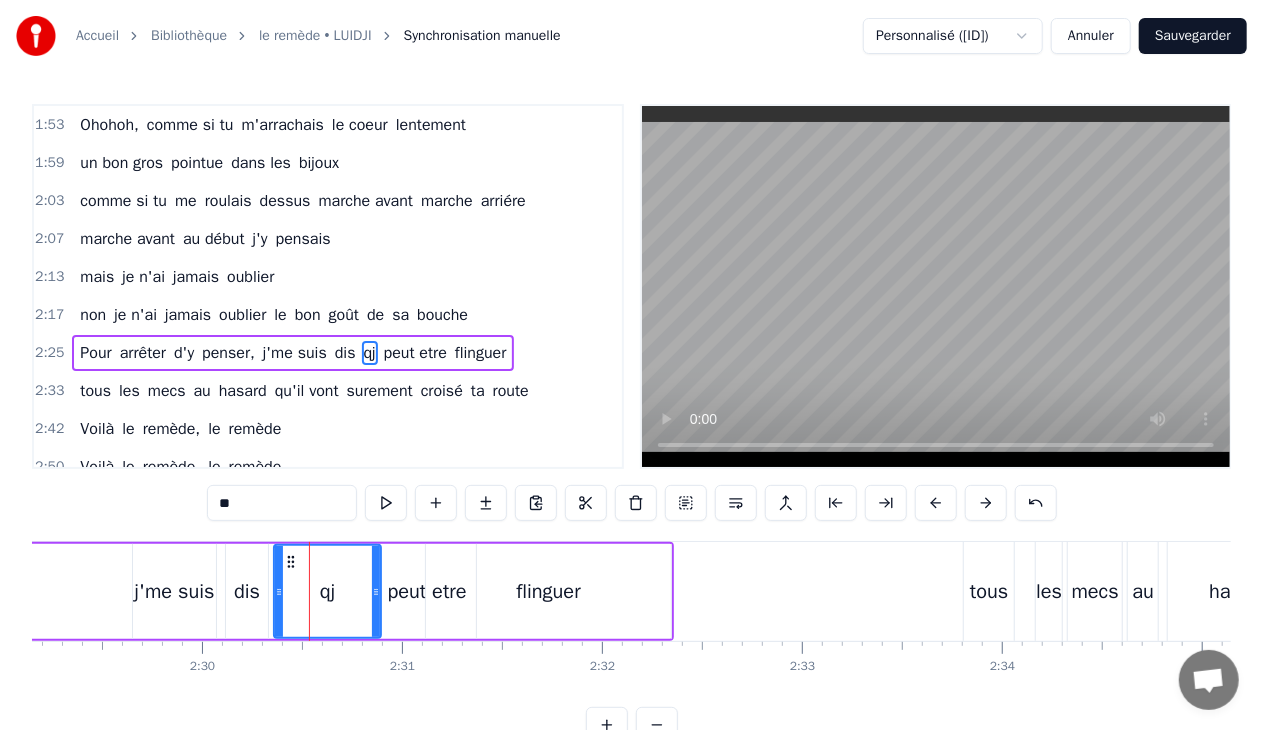 type on "*" 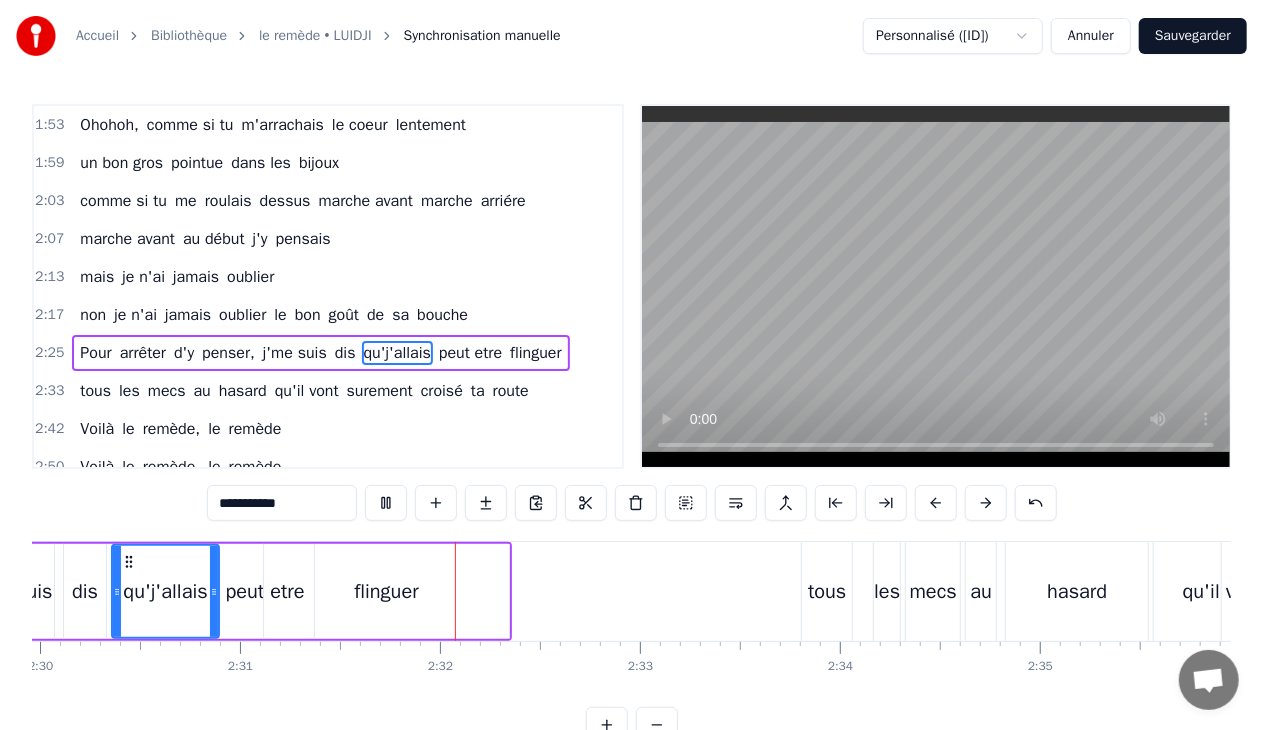 scroll, scrollTop: 0, scrollLeft: 30198, axis: horizontal 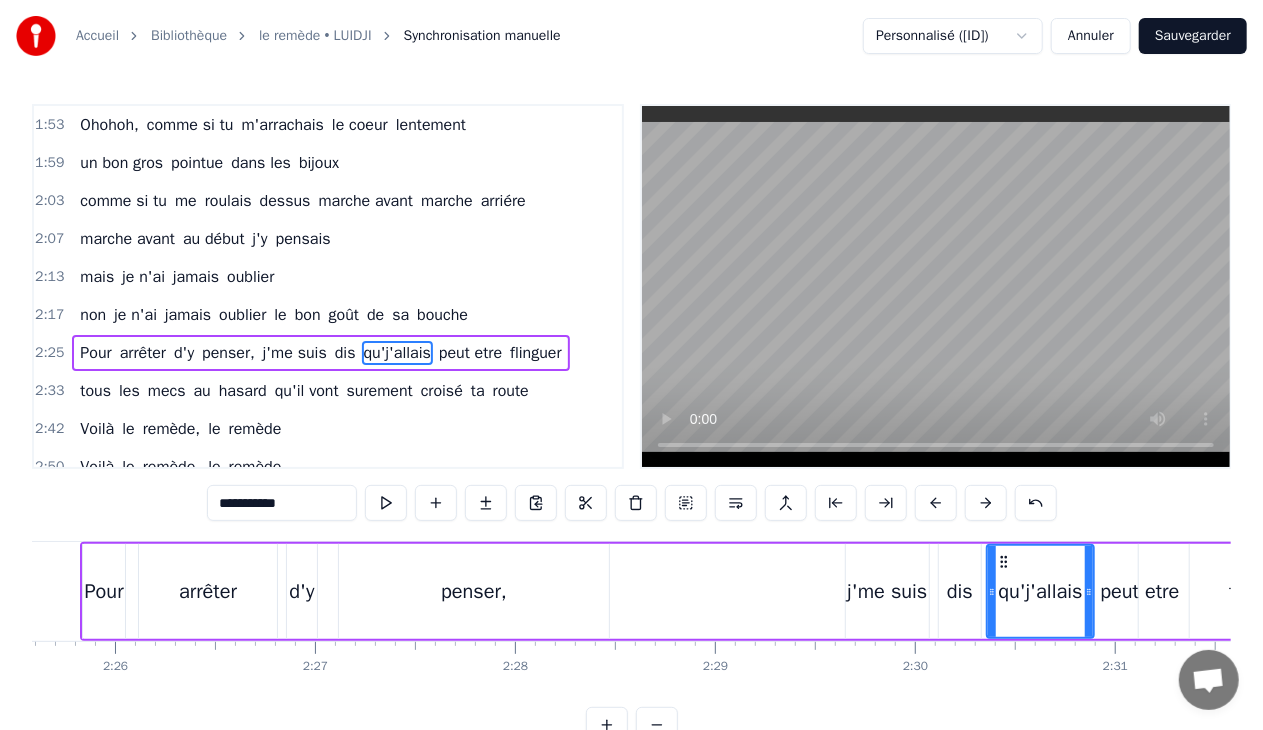 click on "peut etre" at bounding box center [1140, 592] 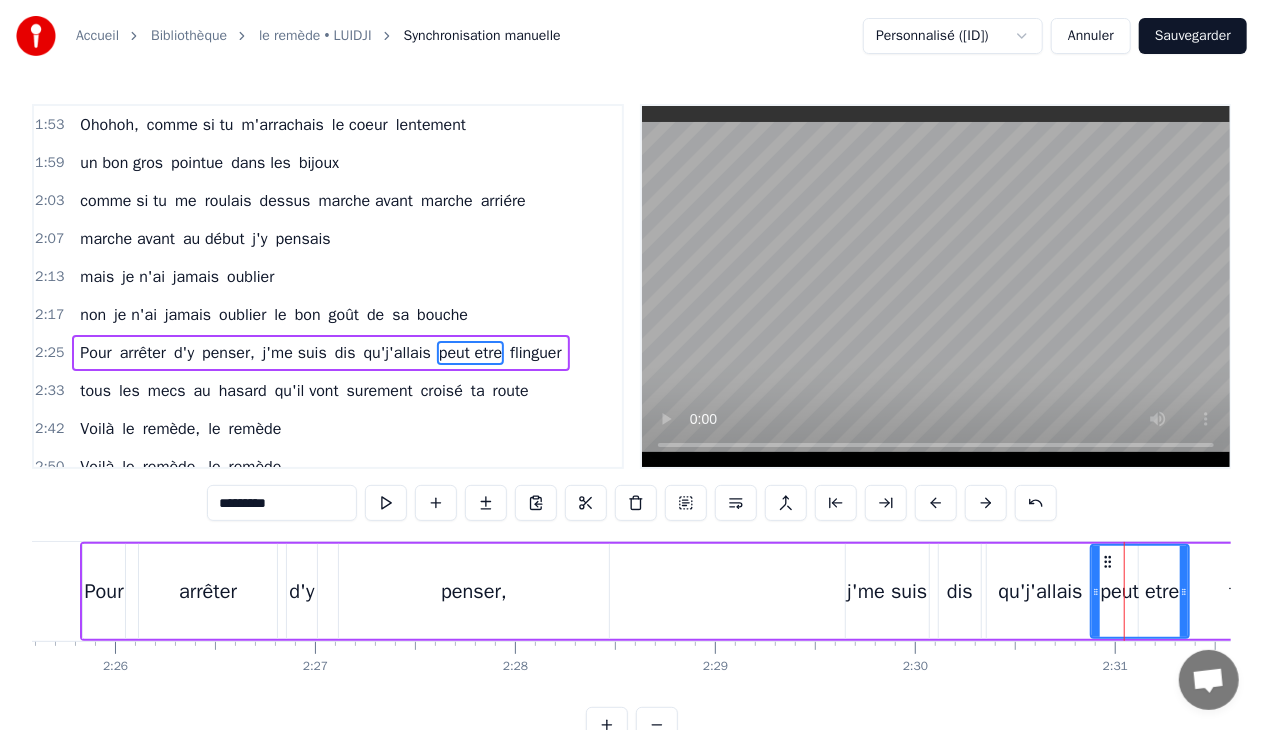 click on "*********" at bounding box center [282, 503] 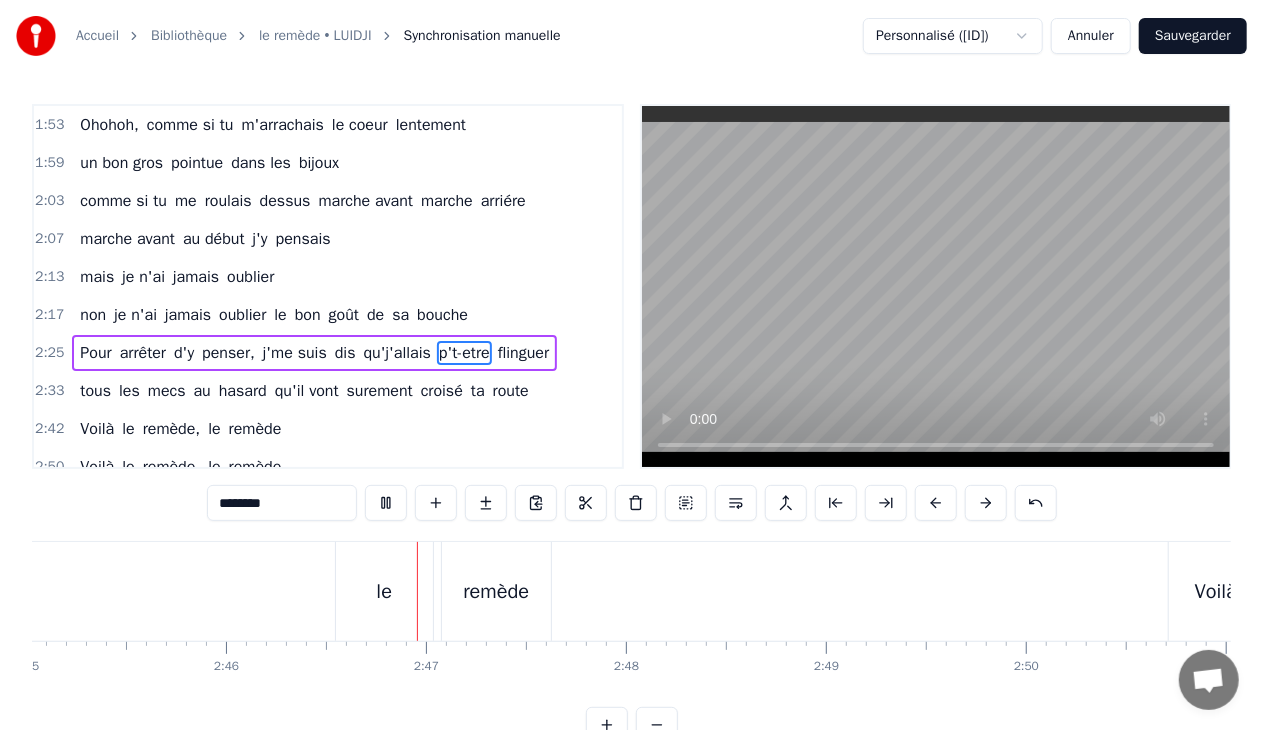 scroll, scrollTop: 0, scrollLeft: 33172, axis: horizontal 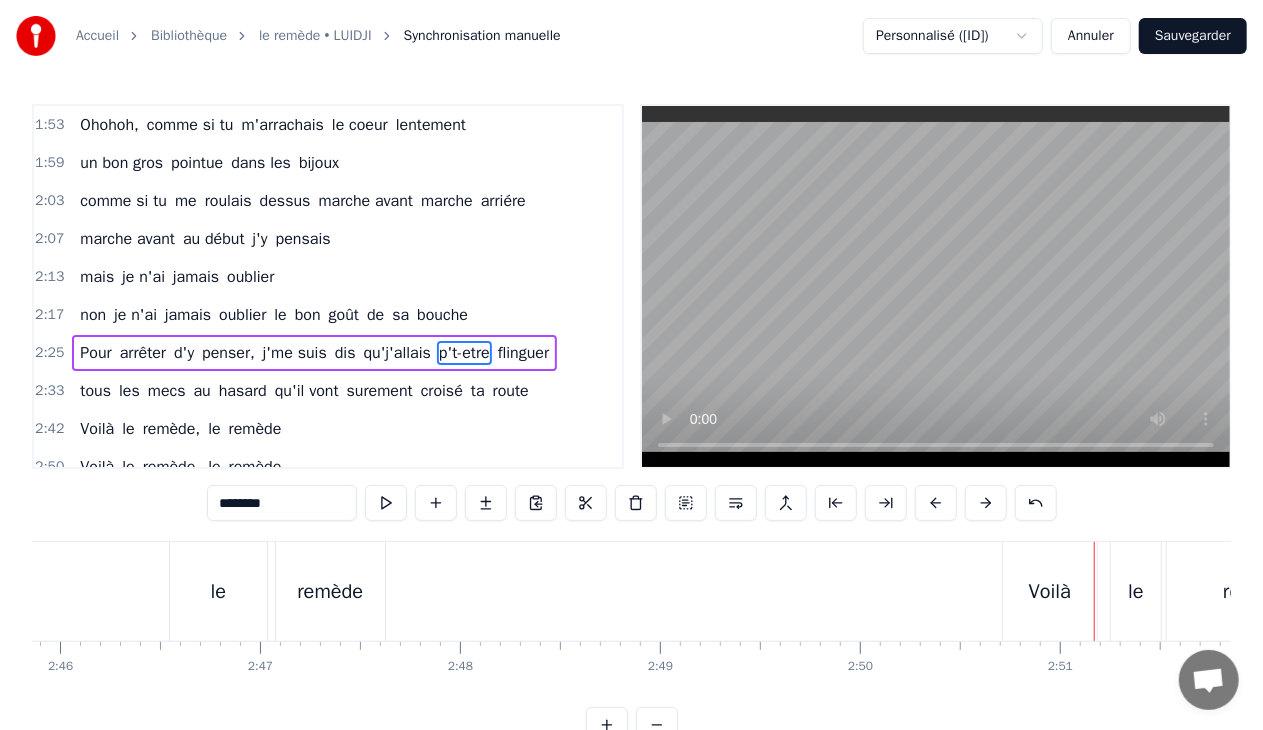 click on "Voilà" at bounding box center [1050, 591] 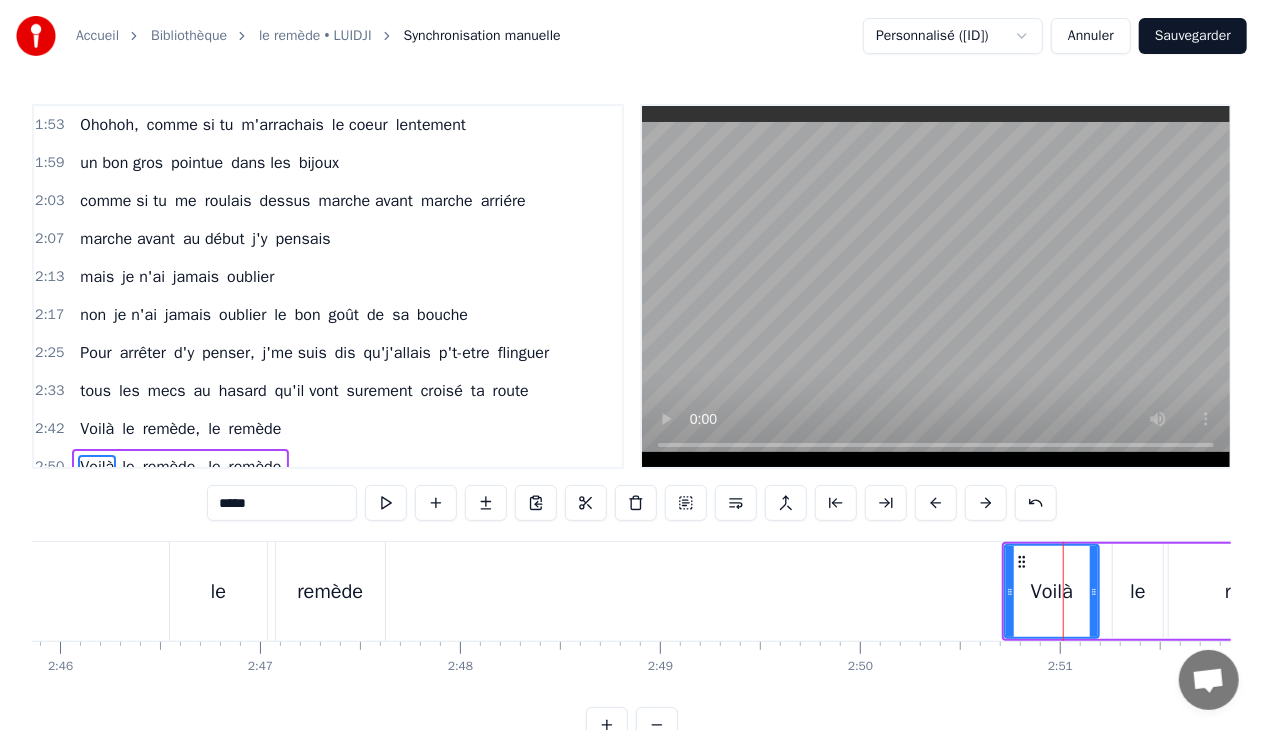 scroll, scrollTop: 62, scrollLeft: 0, axis: vertical 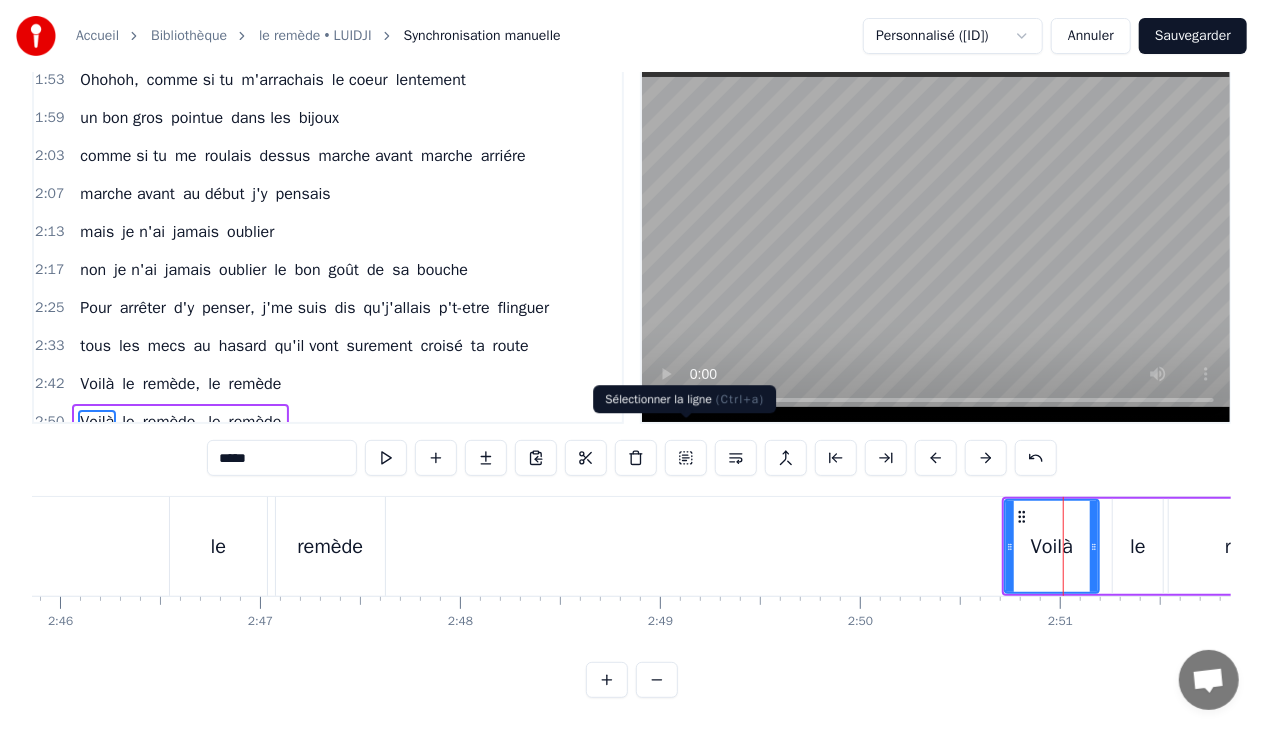 click at bounding box center [686, 458] 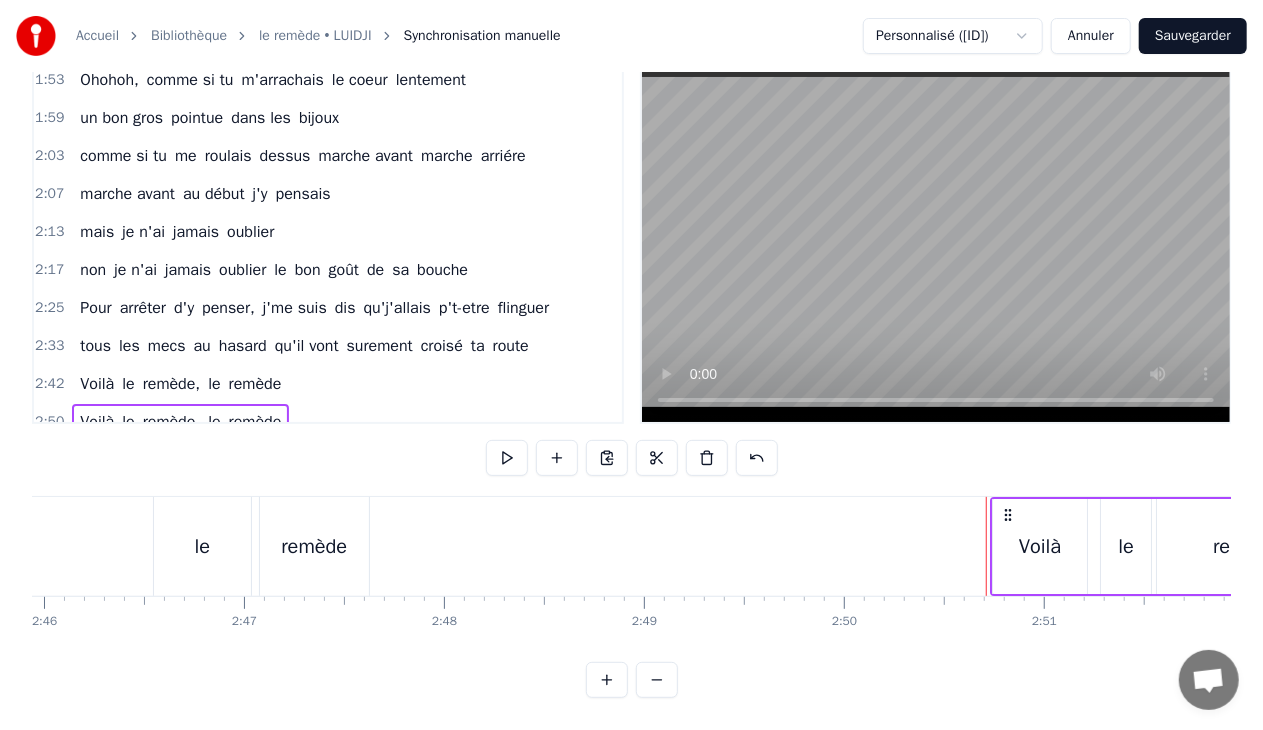 scroll, scrollTop: 0, scrollLeft: 33191, axis: horizontal 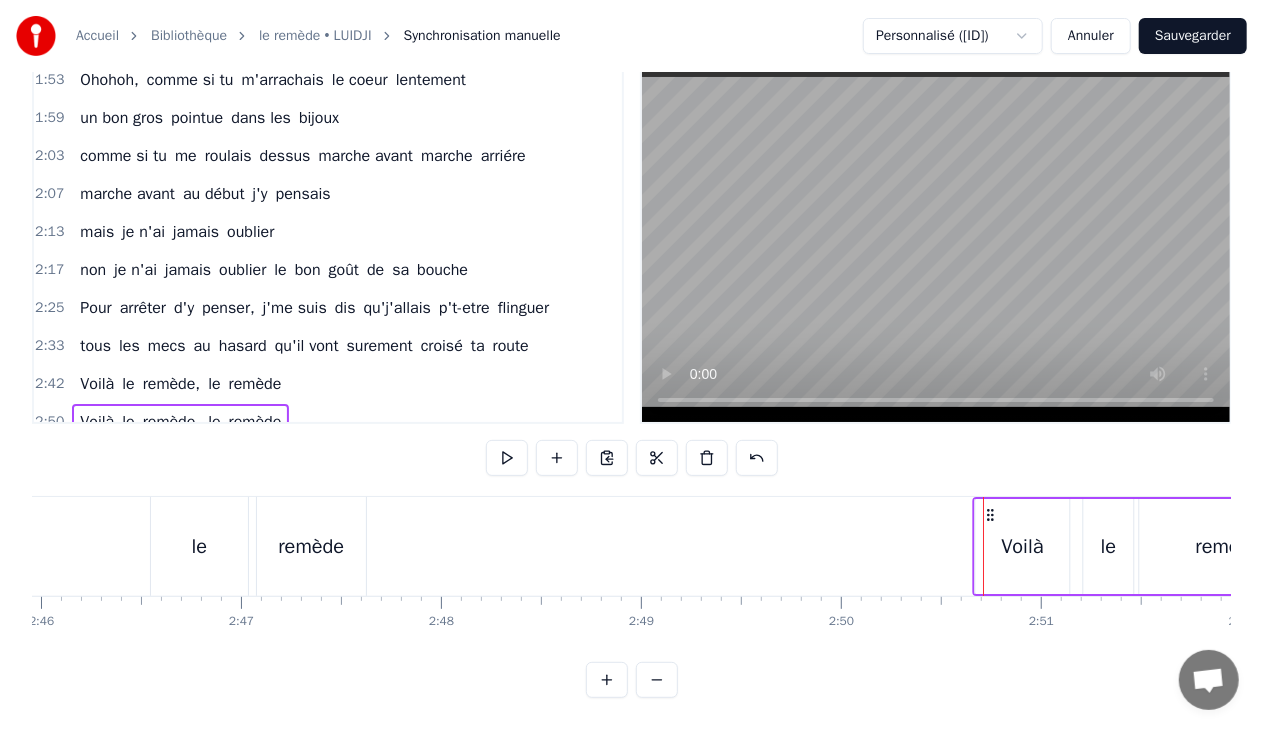 drag, startPoint x: 1018, startPoint y: 497, endPoint x: 989, endPoint y: 502, distance: 29.427877 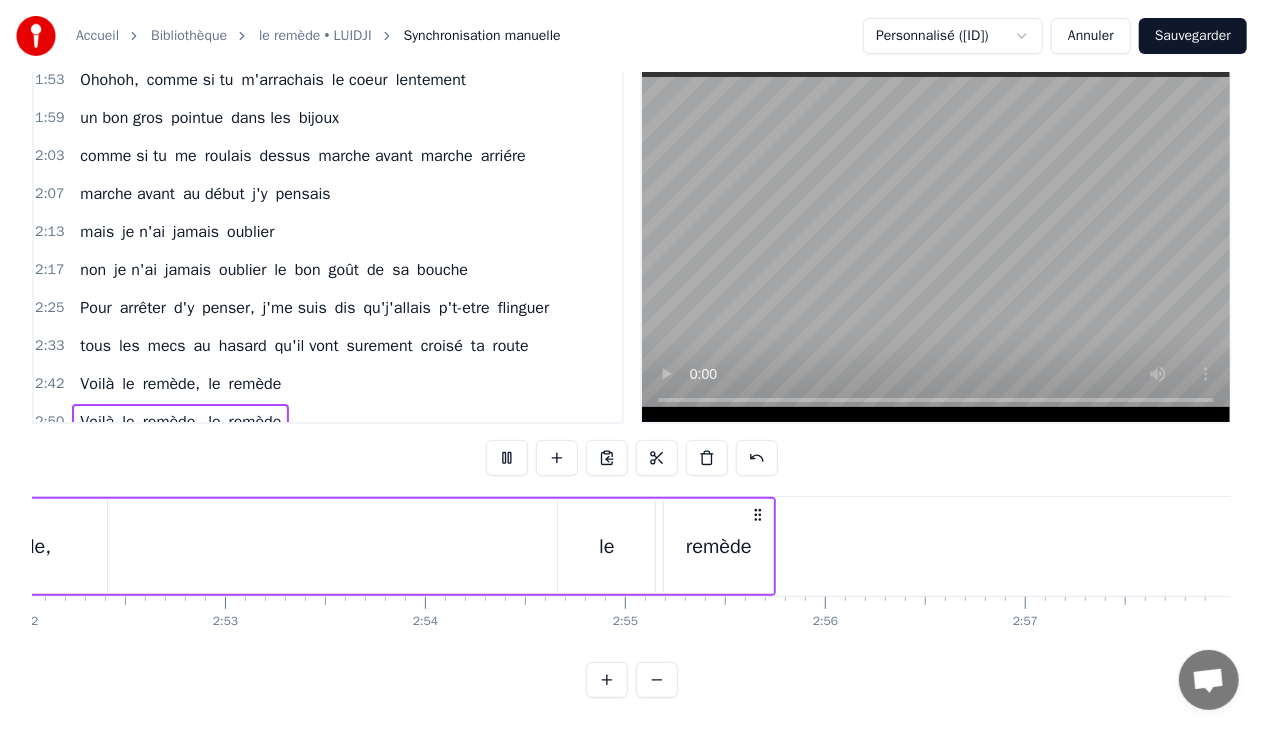 scroll, scrollTop: 0, scrollLeft: 34408, axis: horizontal 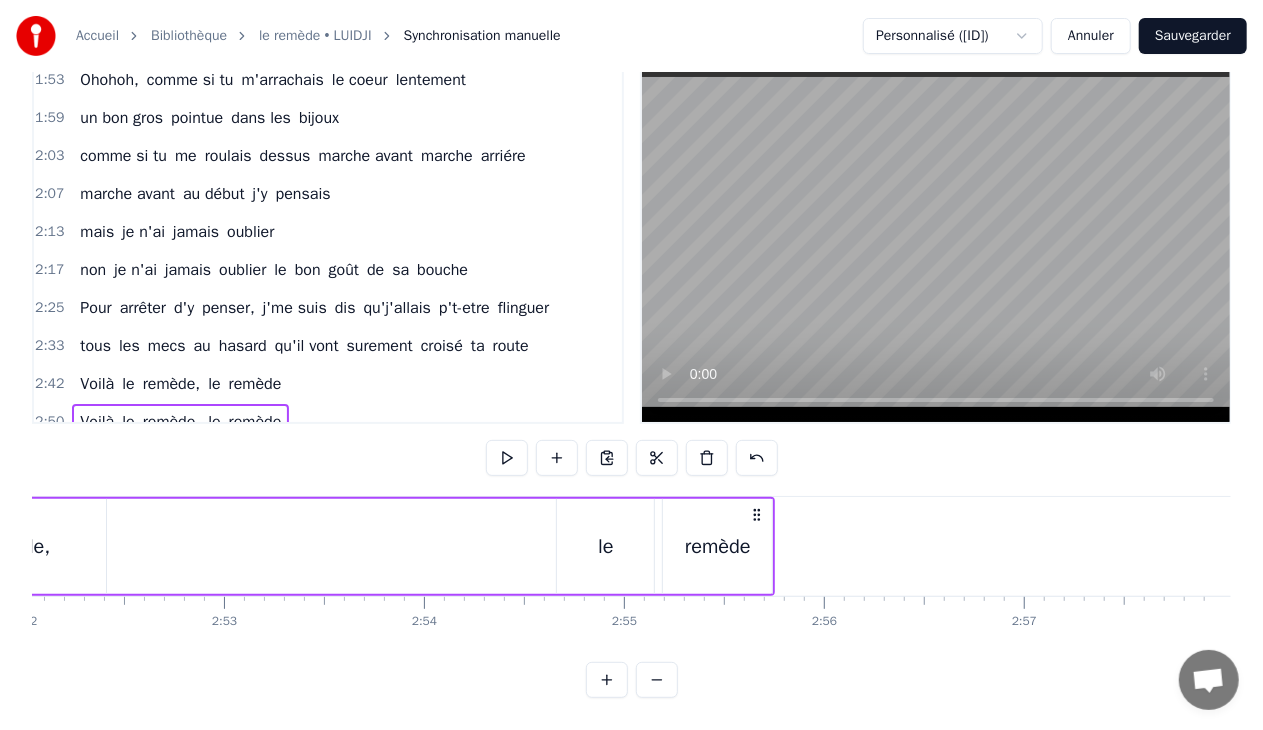 click on "Sauvegarder" at bounding box center [1193, 36] 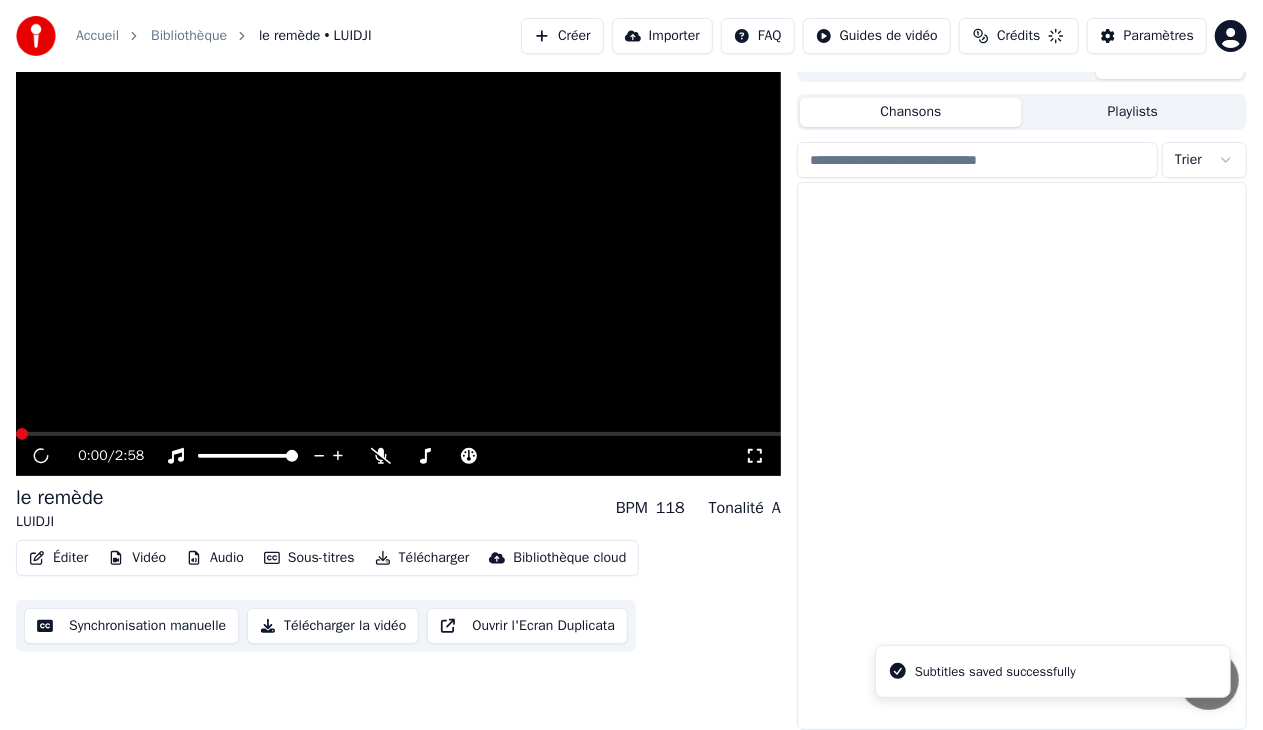 scroll, scrollTop: 25, scrollLeft: 0, axis: vertical 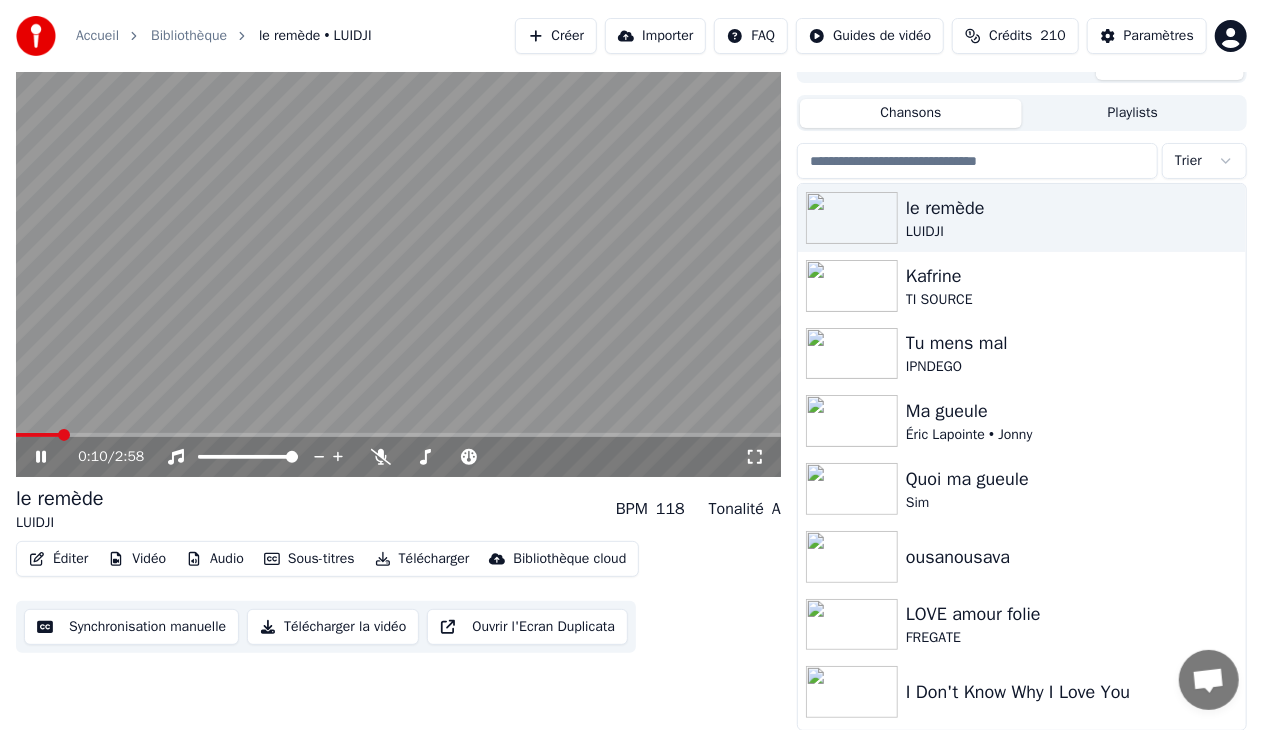 click at bounding box center [398, 435] 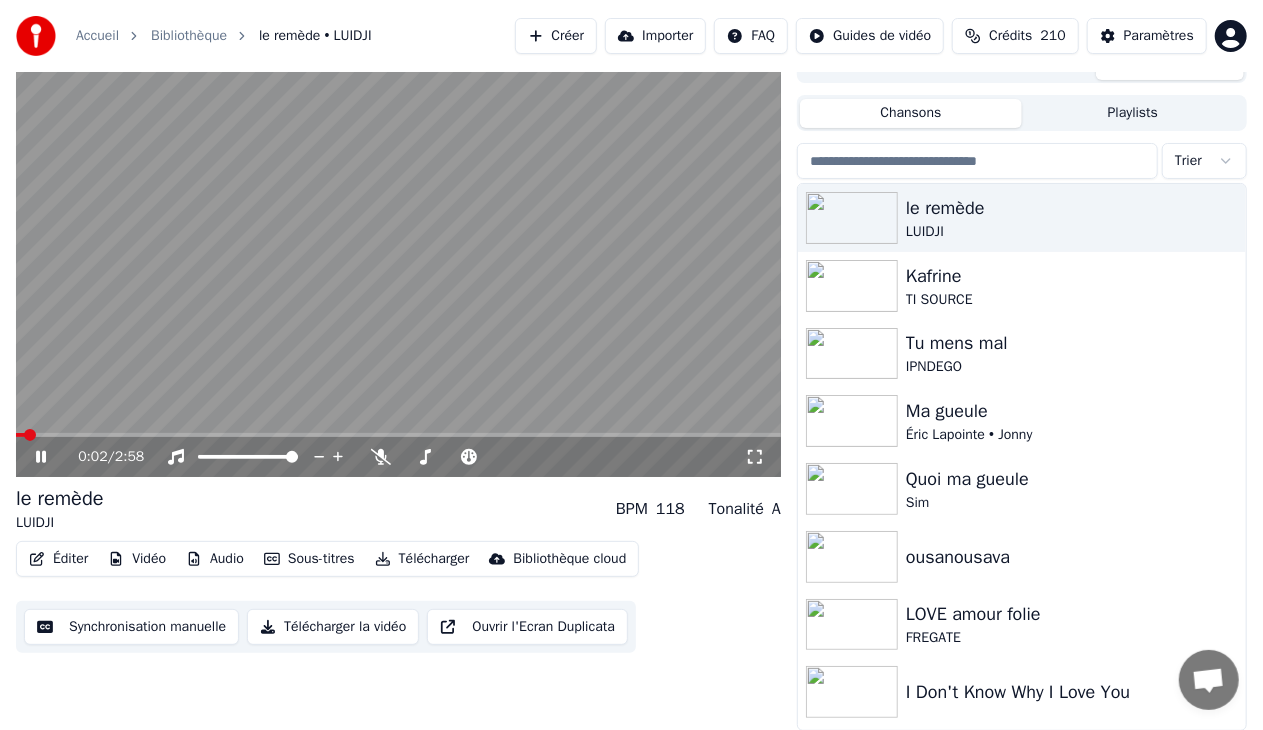 click at bounding box center (20, 435) 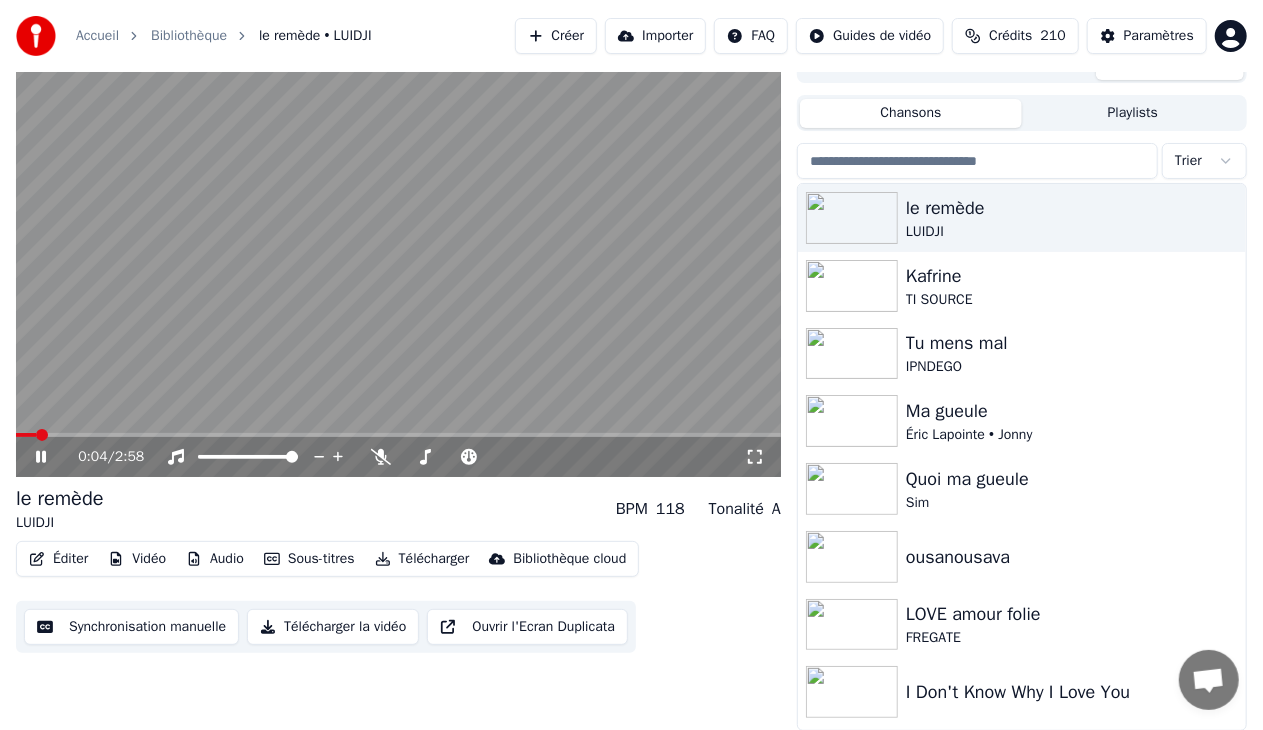 click 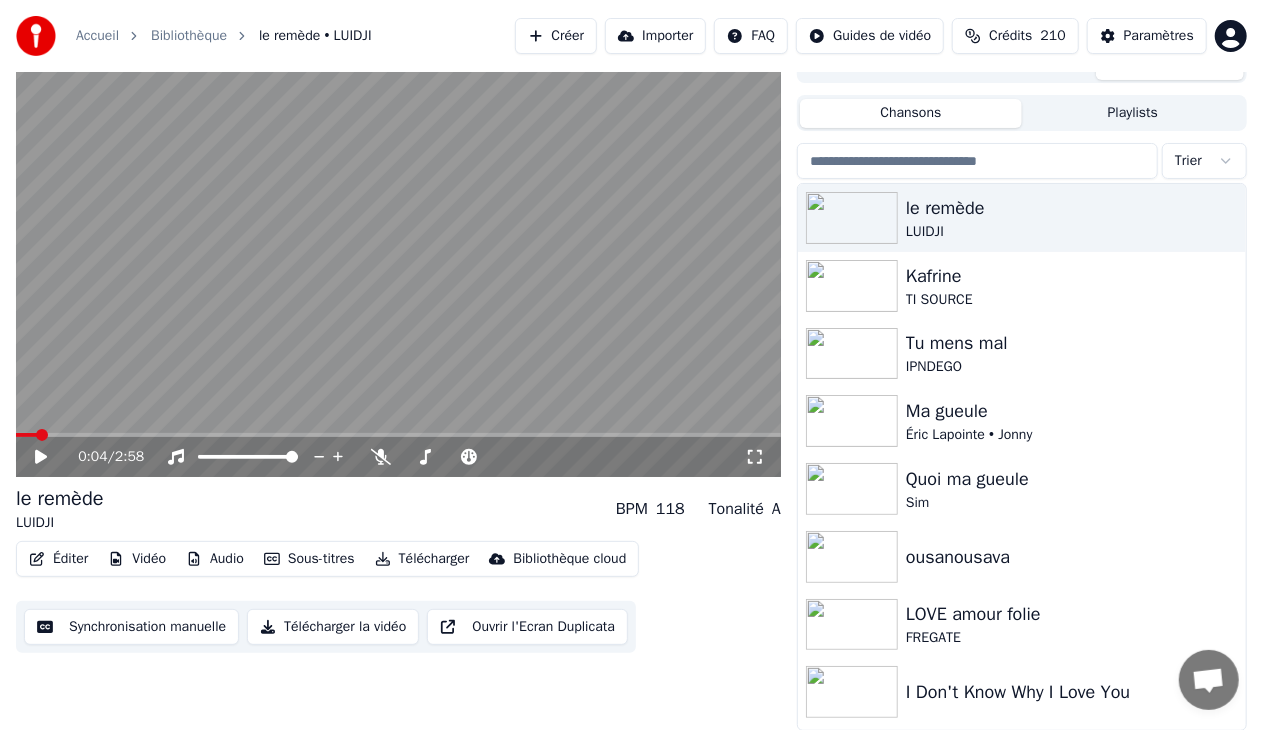 click at bounding box center [398, 262] 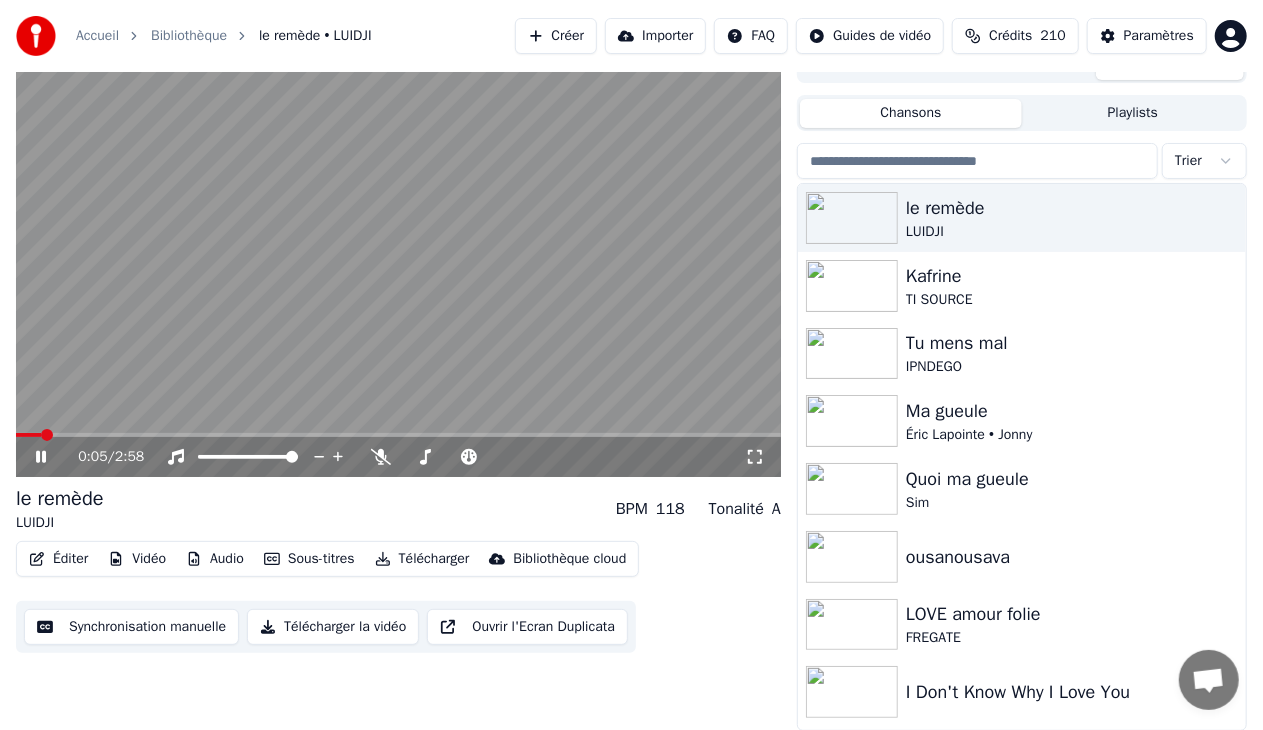 click at bounding box center [398, 262] 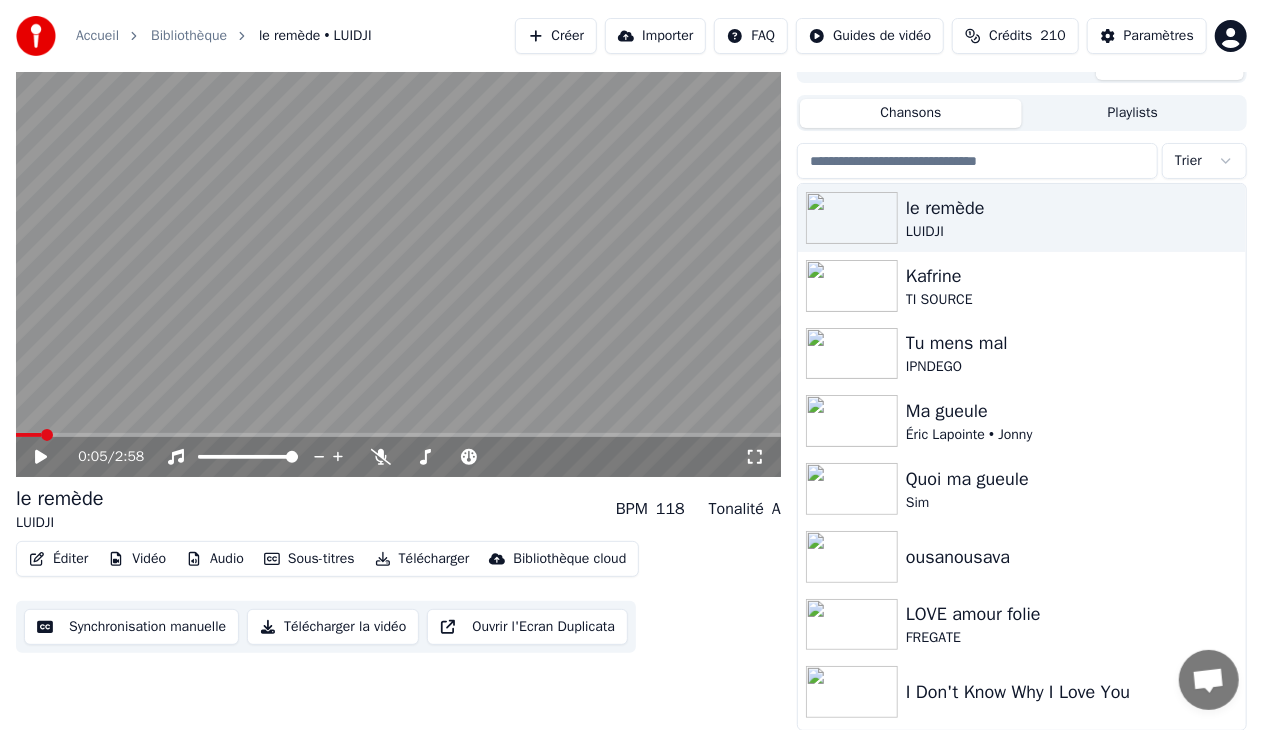 click at bounding box center (28, 435) 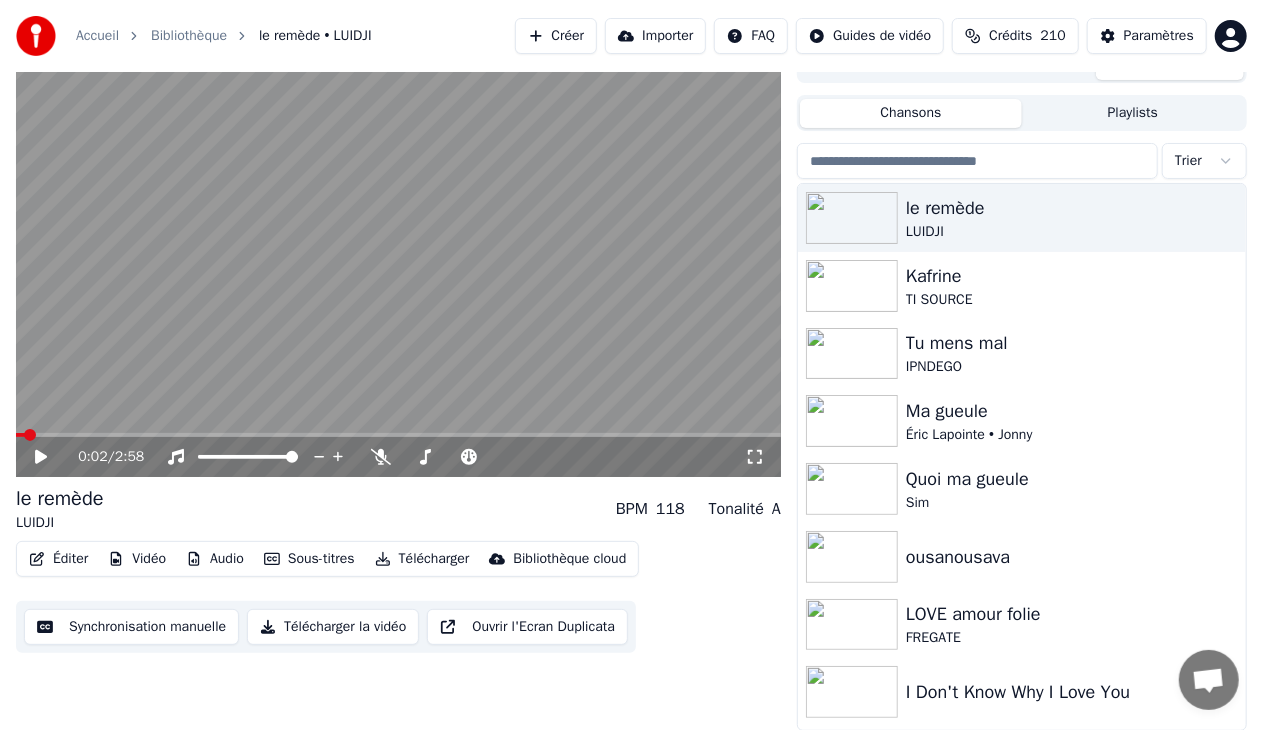 click 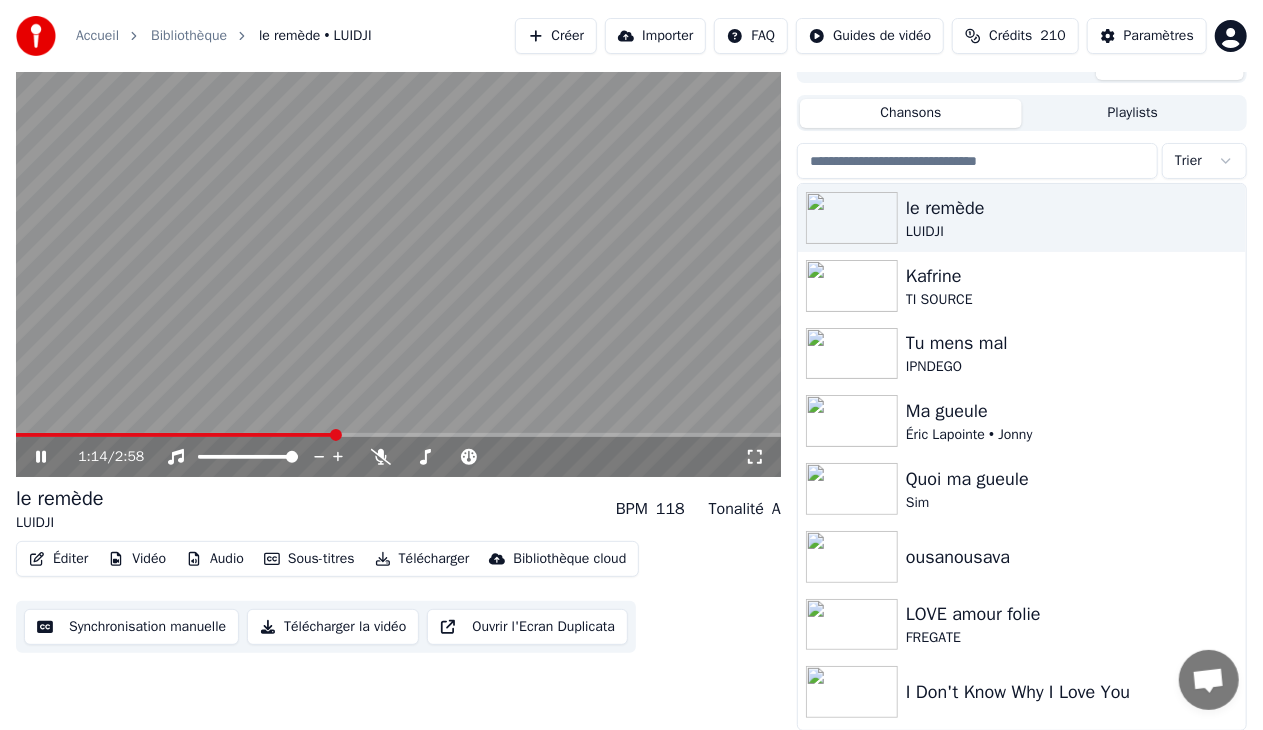 click 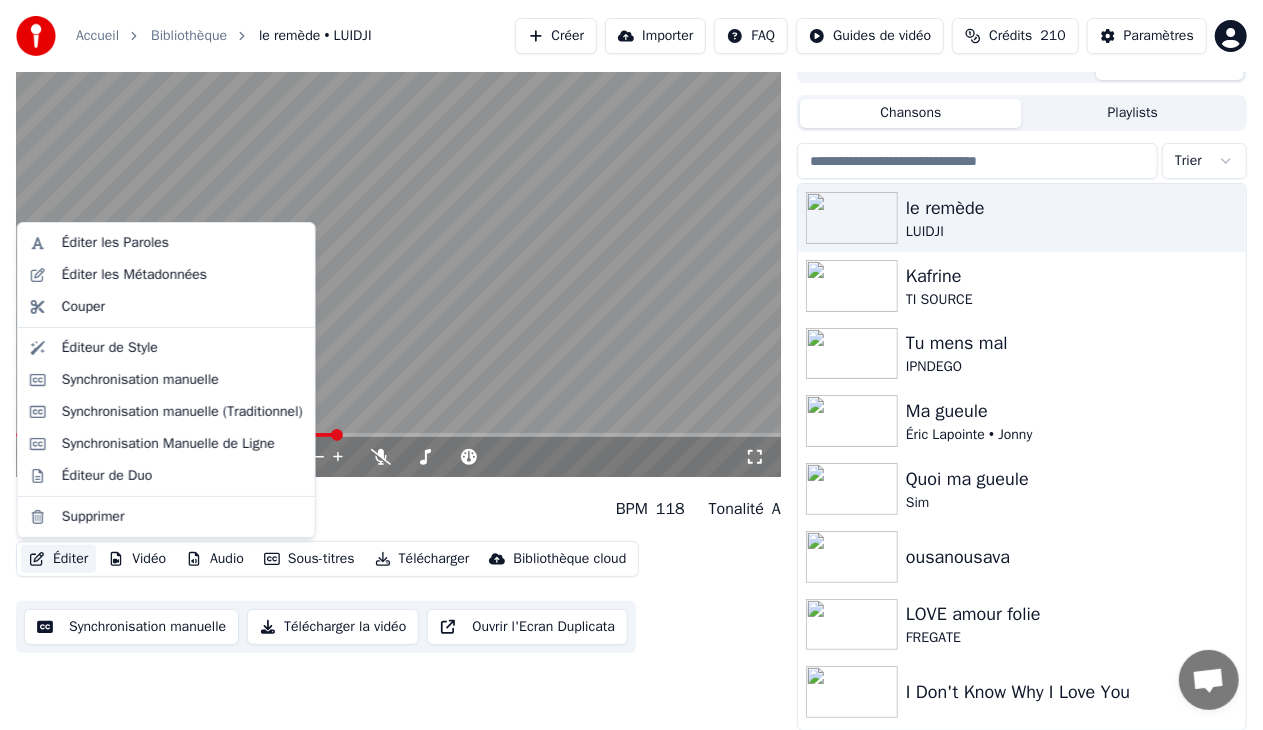 click on "Éditer" at bounding box center (58, 559) 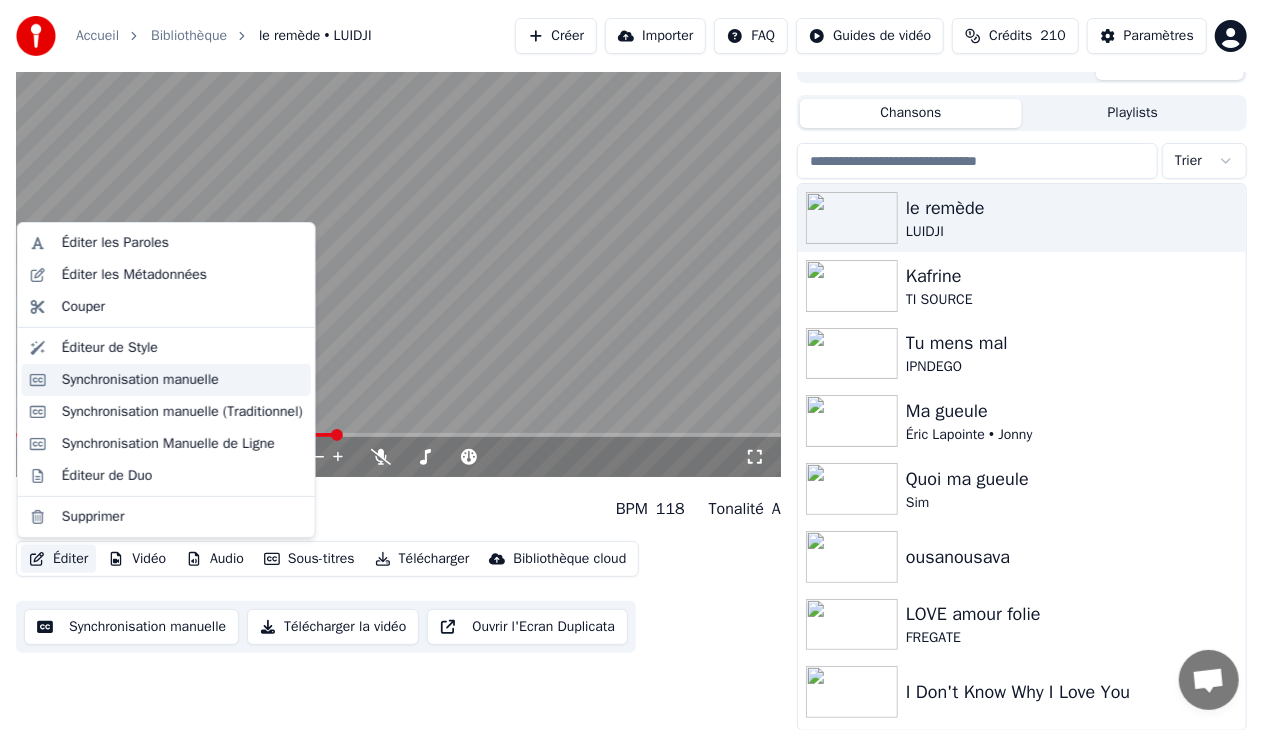 click on "Synchronisation manuelle" at bounding box center (140, 380) 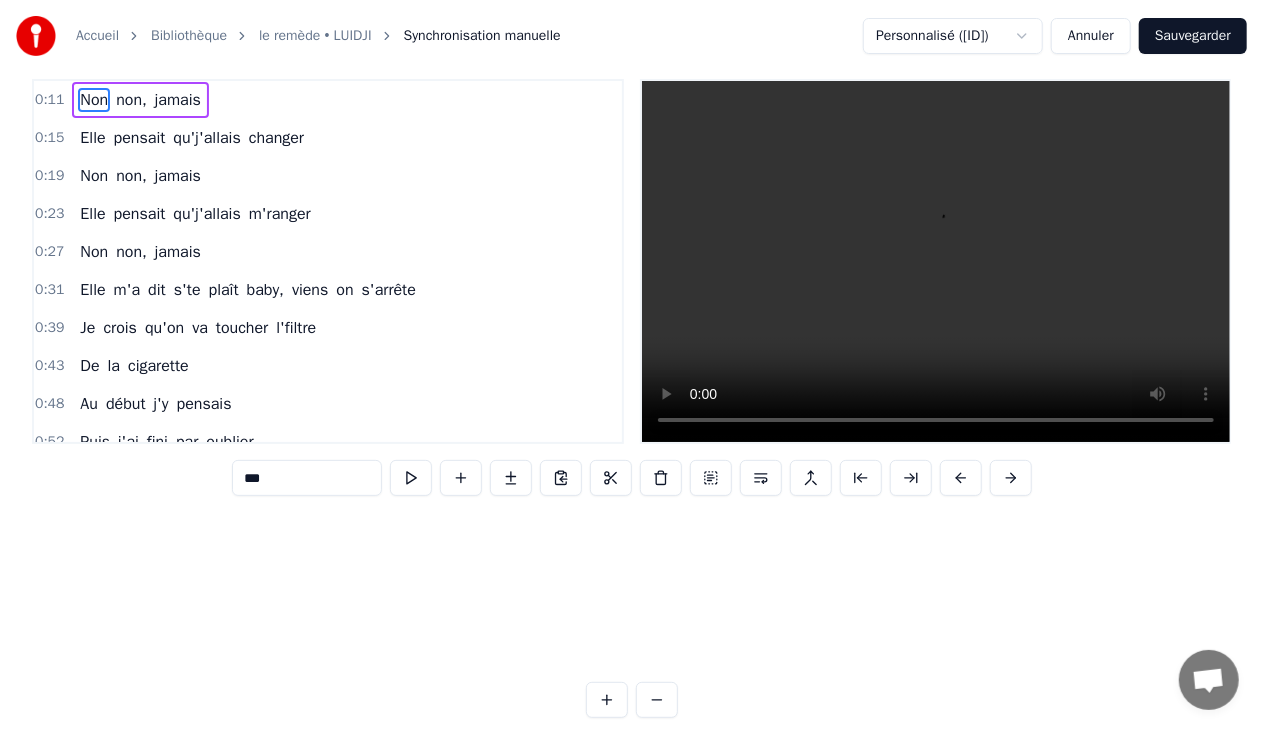 scroll, scrollTop: 0, scrollLeft: 0, axis: both 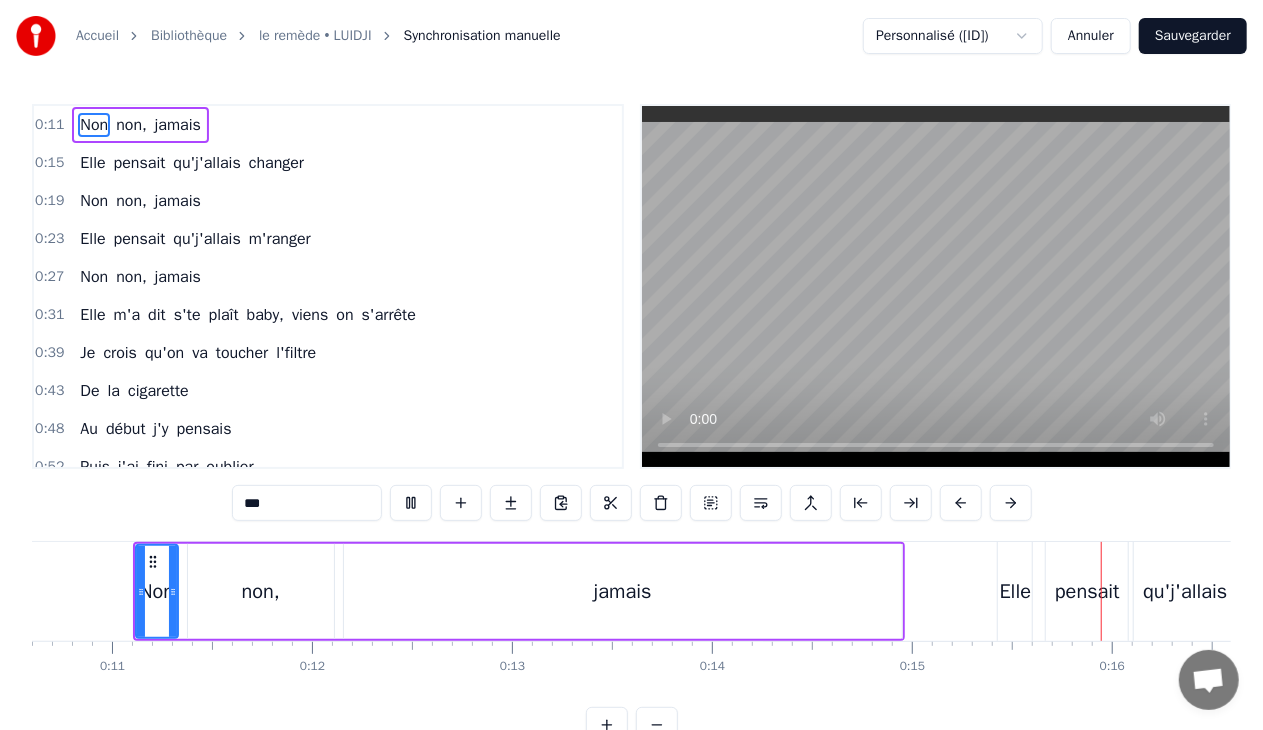 type 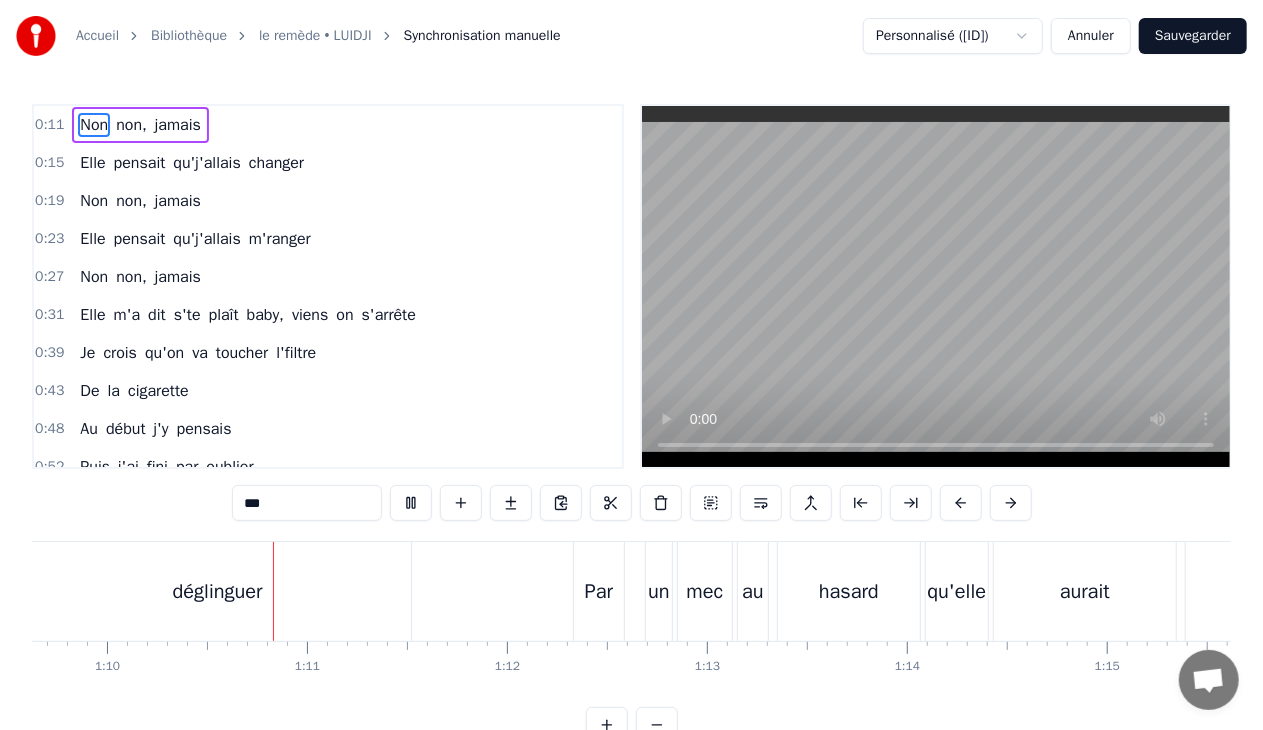 scroll, scrollTop: 0, scrollLeft: 13945, axis: horizontal 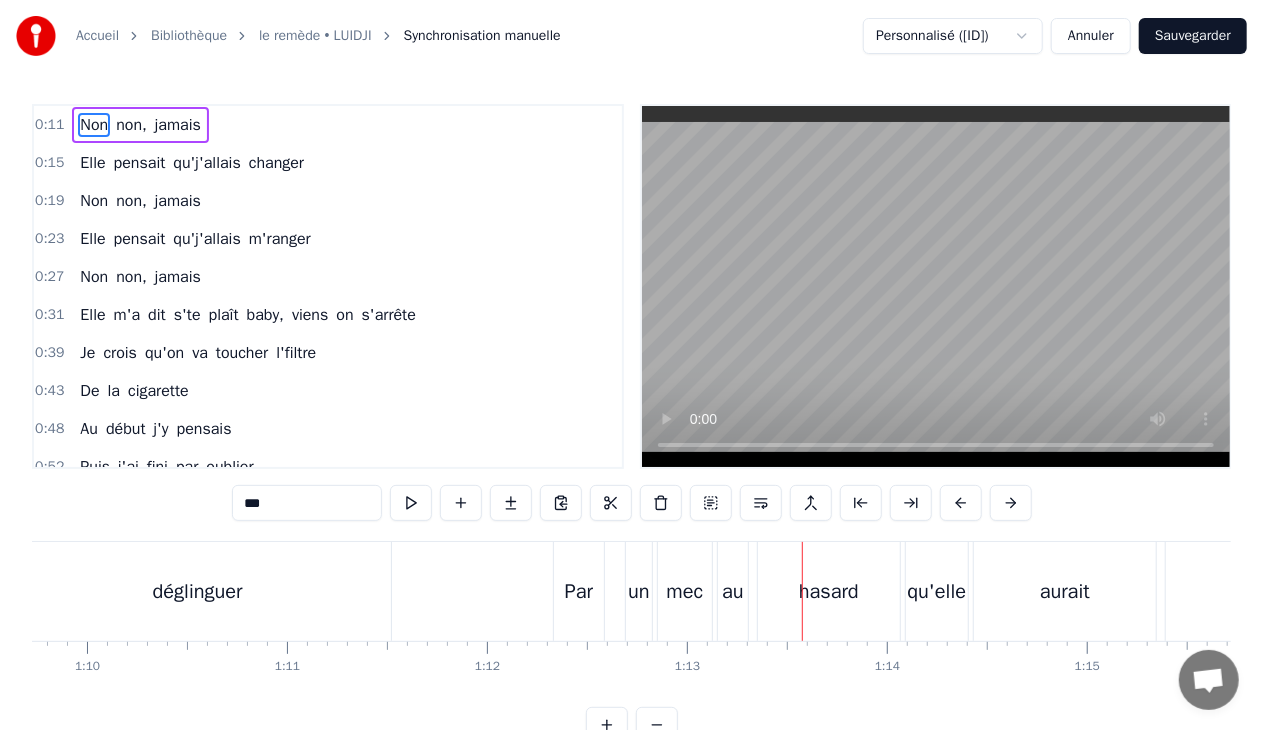 click on "Sauvegarder" at bounding box center [1193, 36] 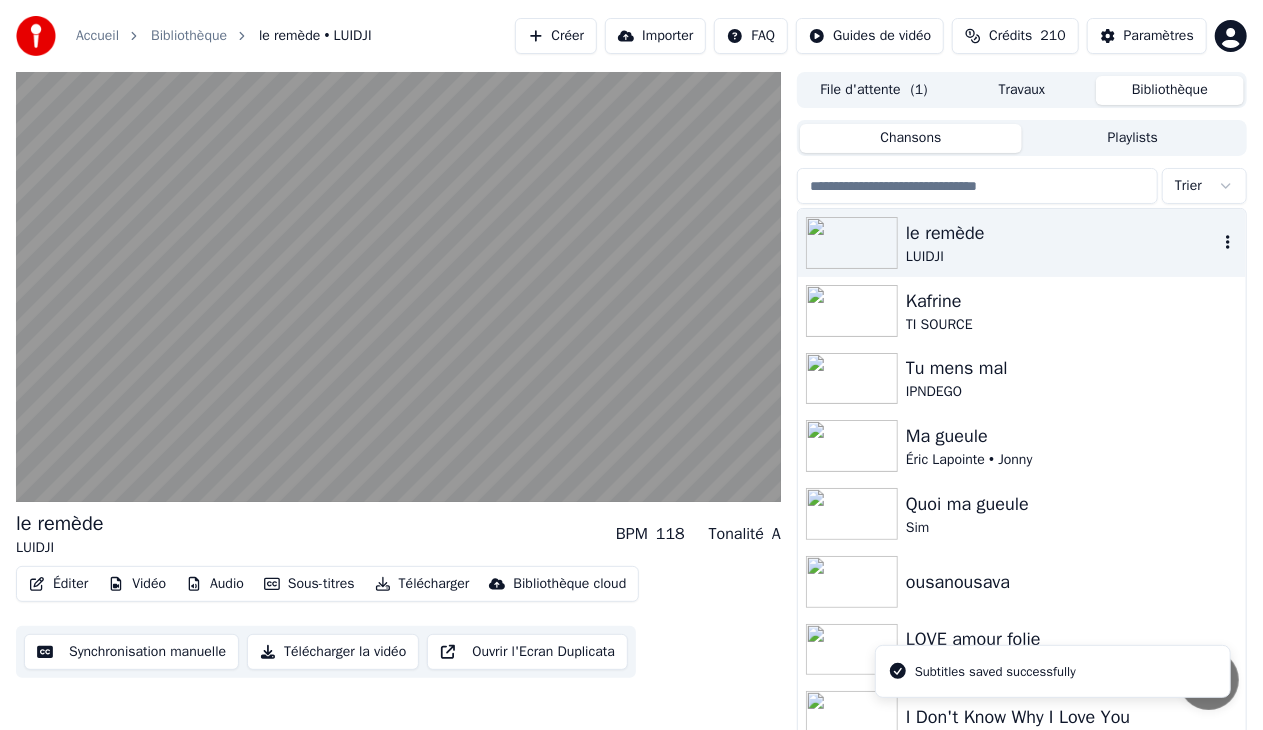 click on "LUIDJI" at bounding box center [1062, 257] 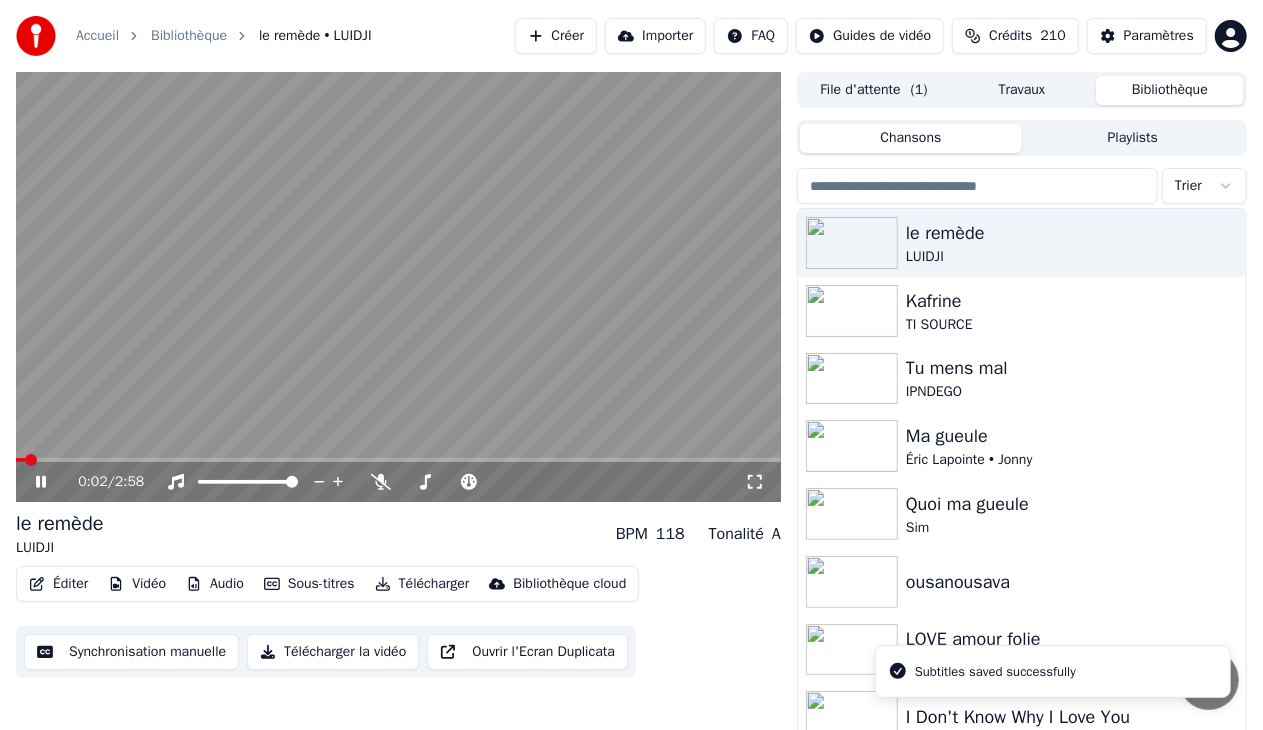 click at bounding box center (398, 460) 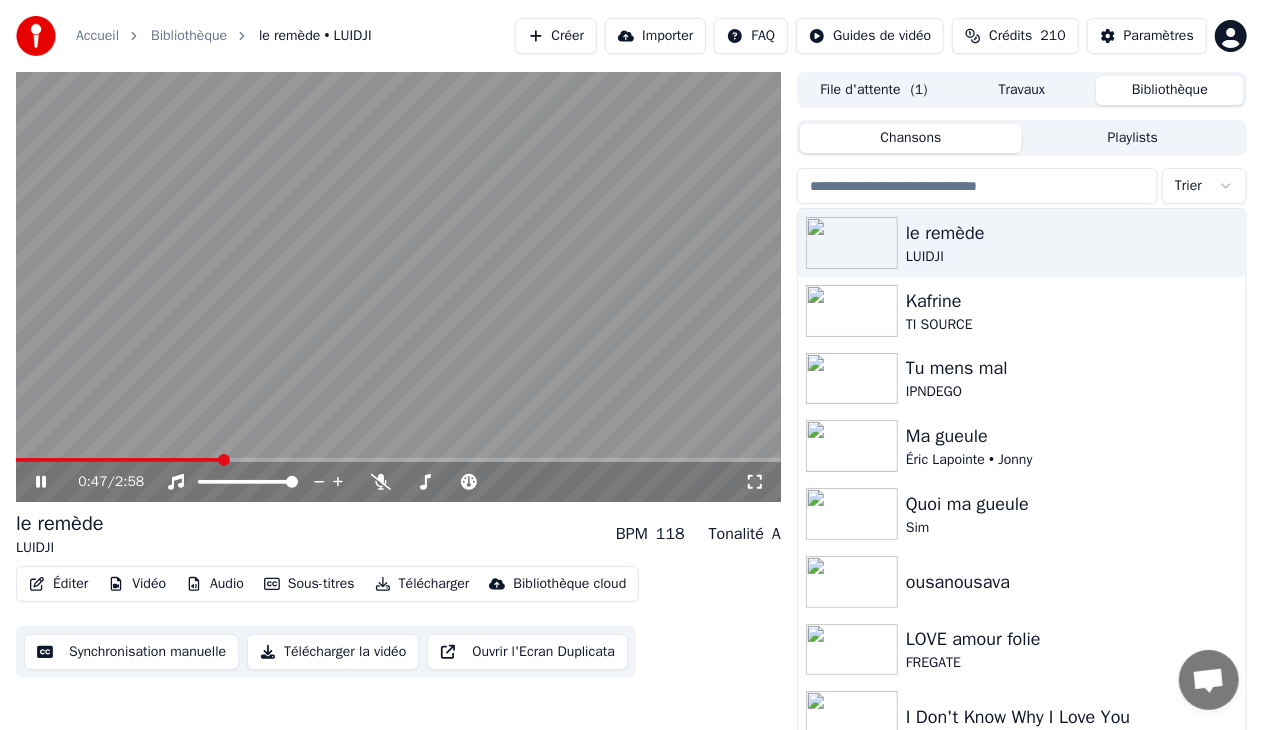 click at bounding box center (398, 287) 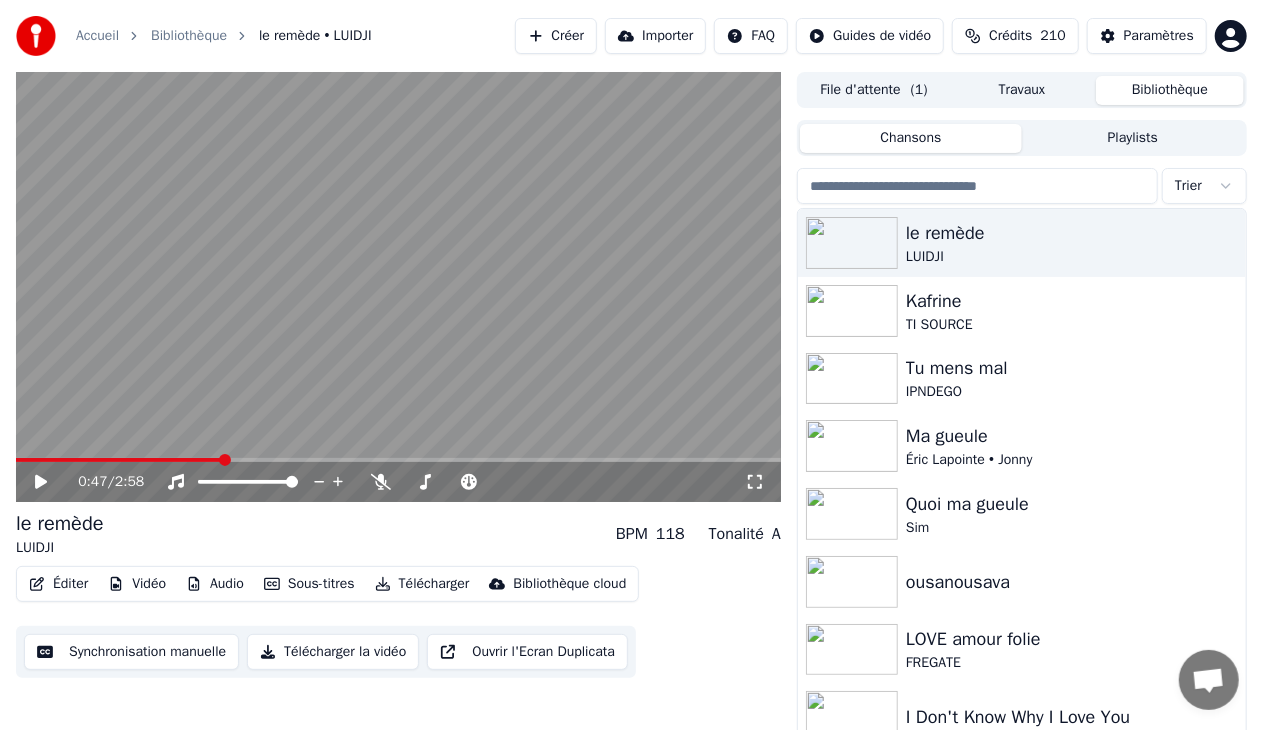 click 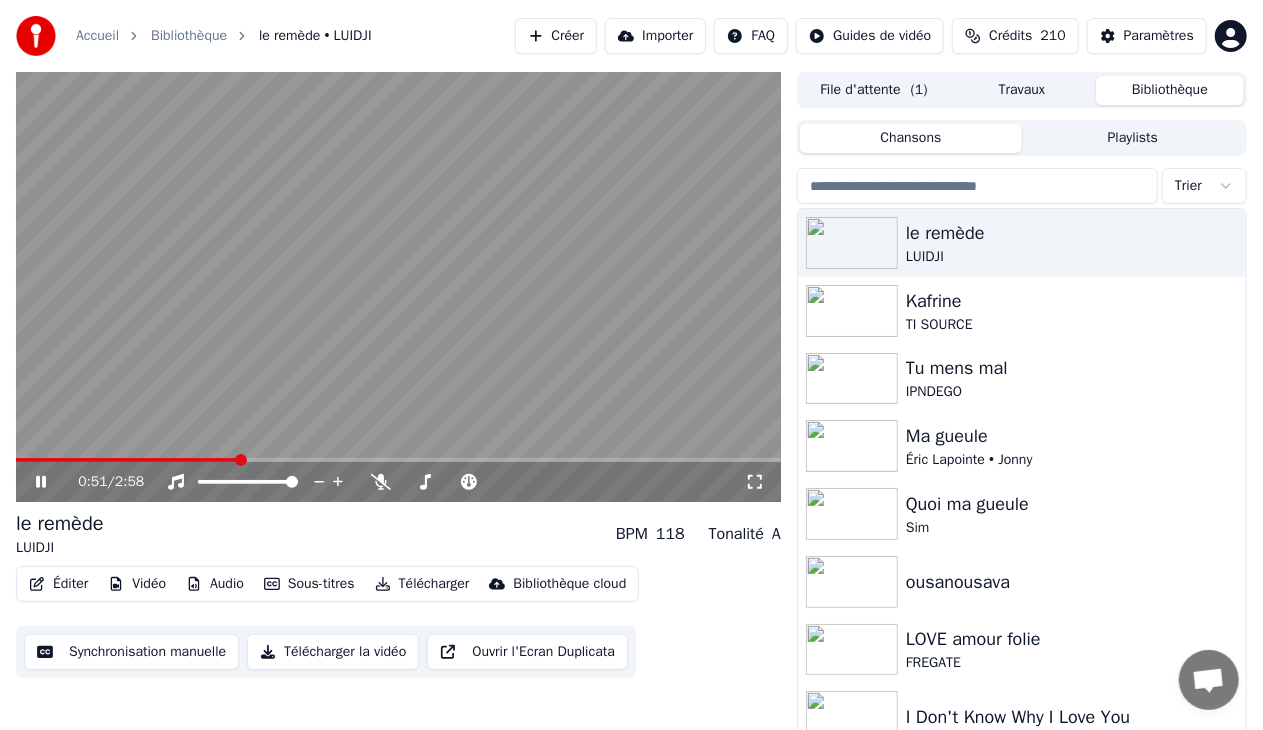 click at bounding box center (398, 460) 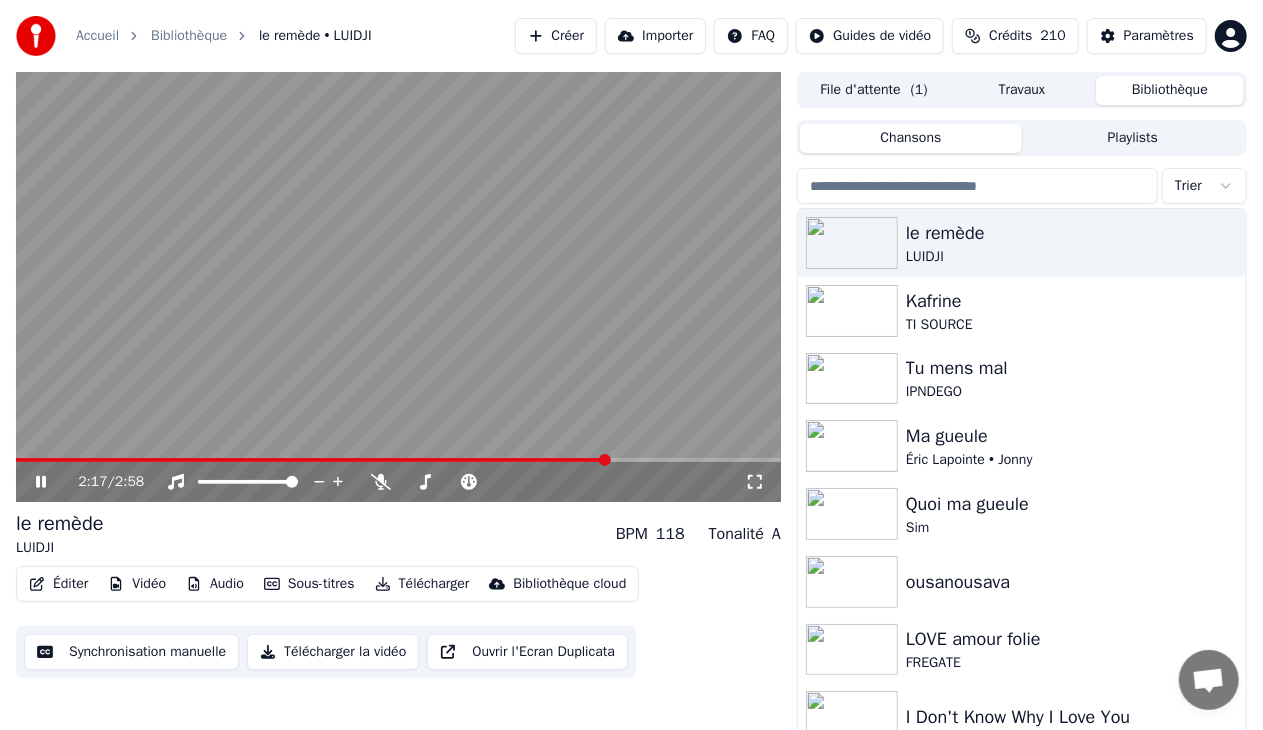 click 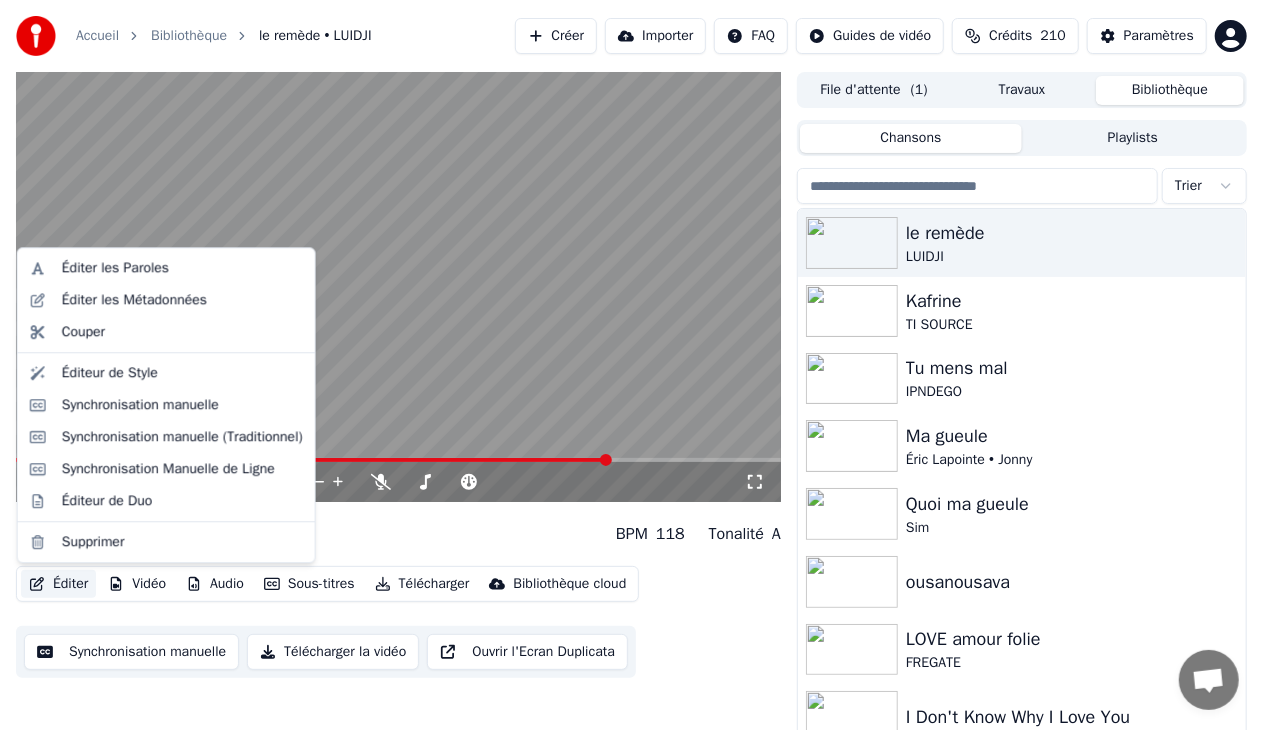 click on "Éditer" at bounding box center [58, 584] 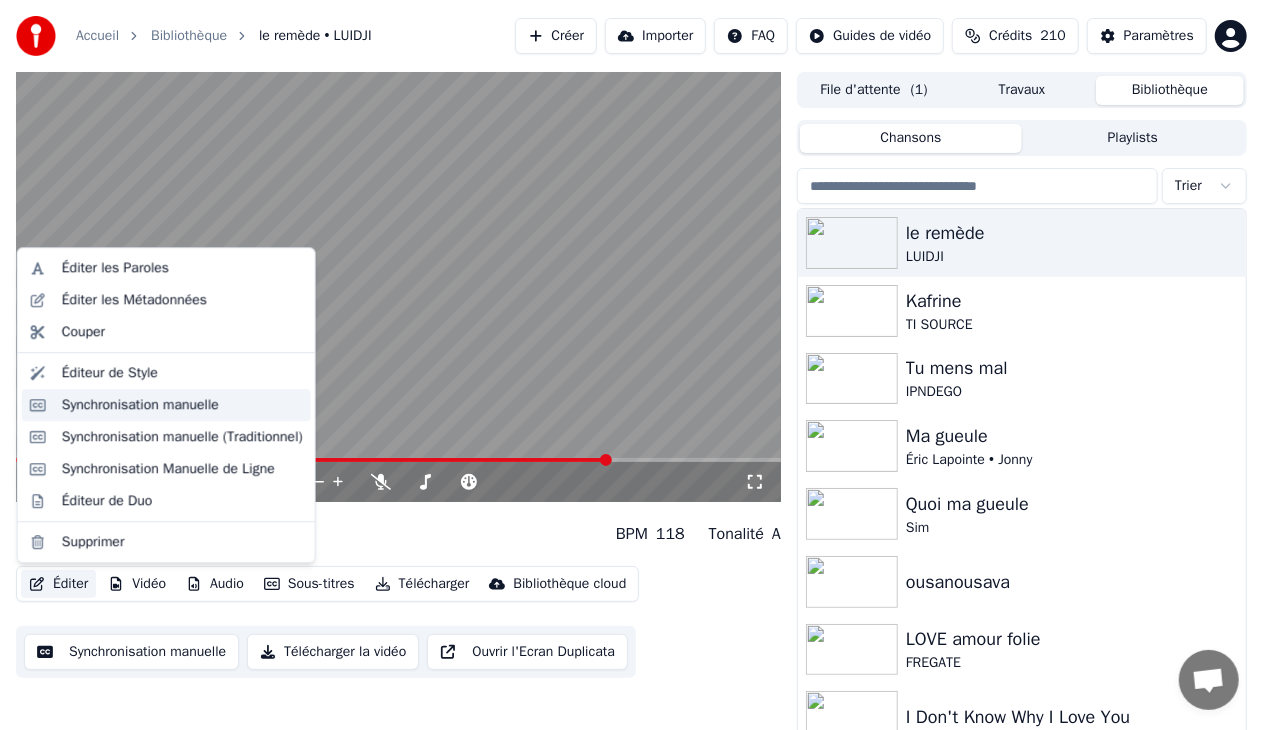 click on "Synchronisation manuelle" at bounding box center [140, 405] 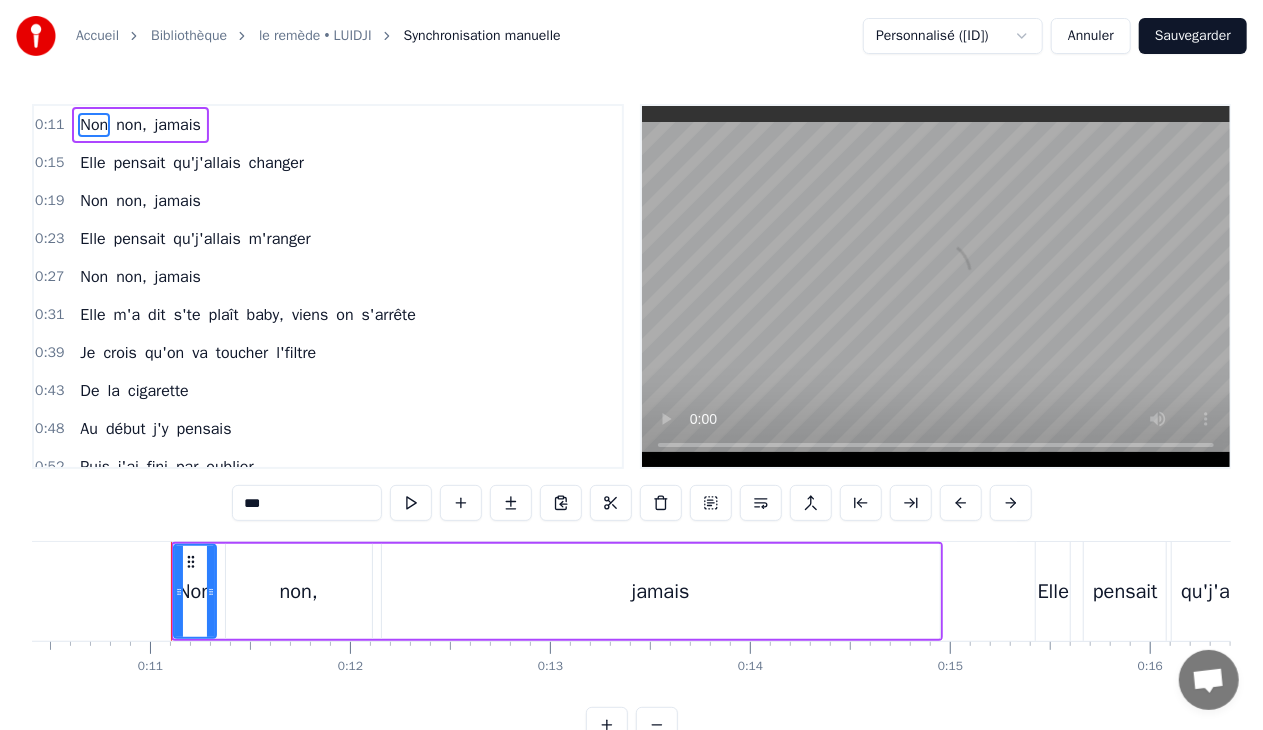 scroll, scrollTop: 0, scrollLeft: 2120, axis: horizontal 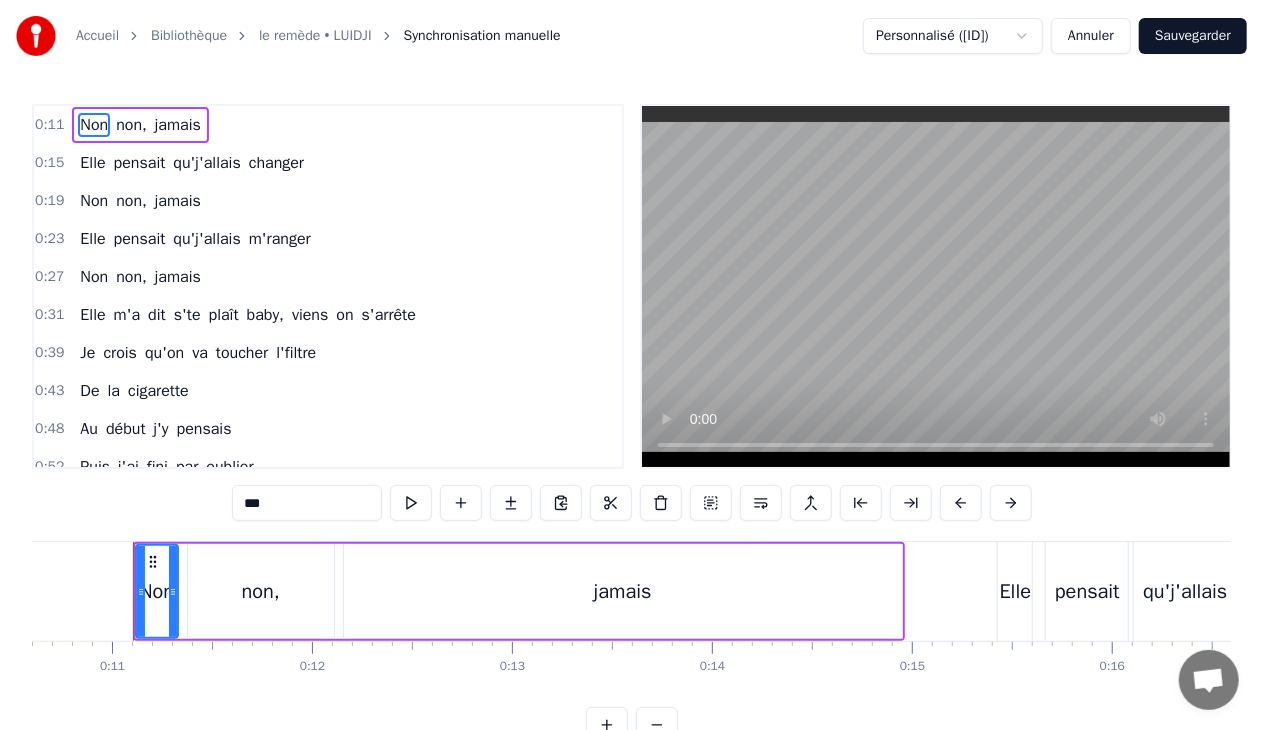 type 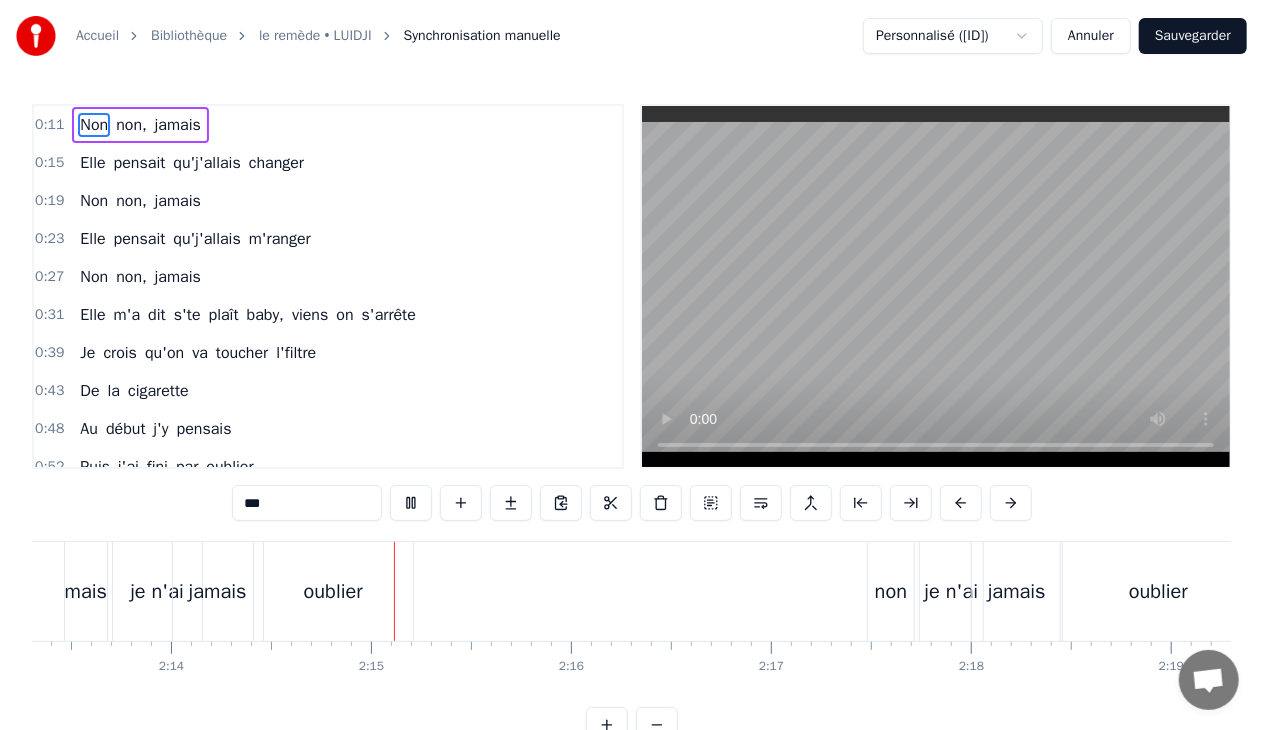 scroll, scrollTop: 0, scrollLeft: 26826, axis: horizontal 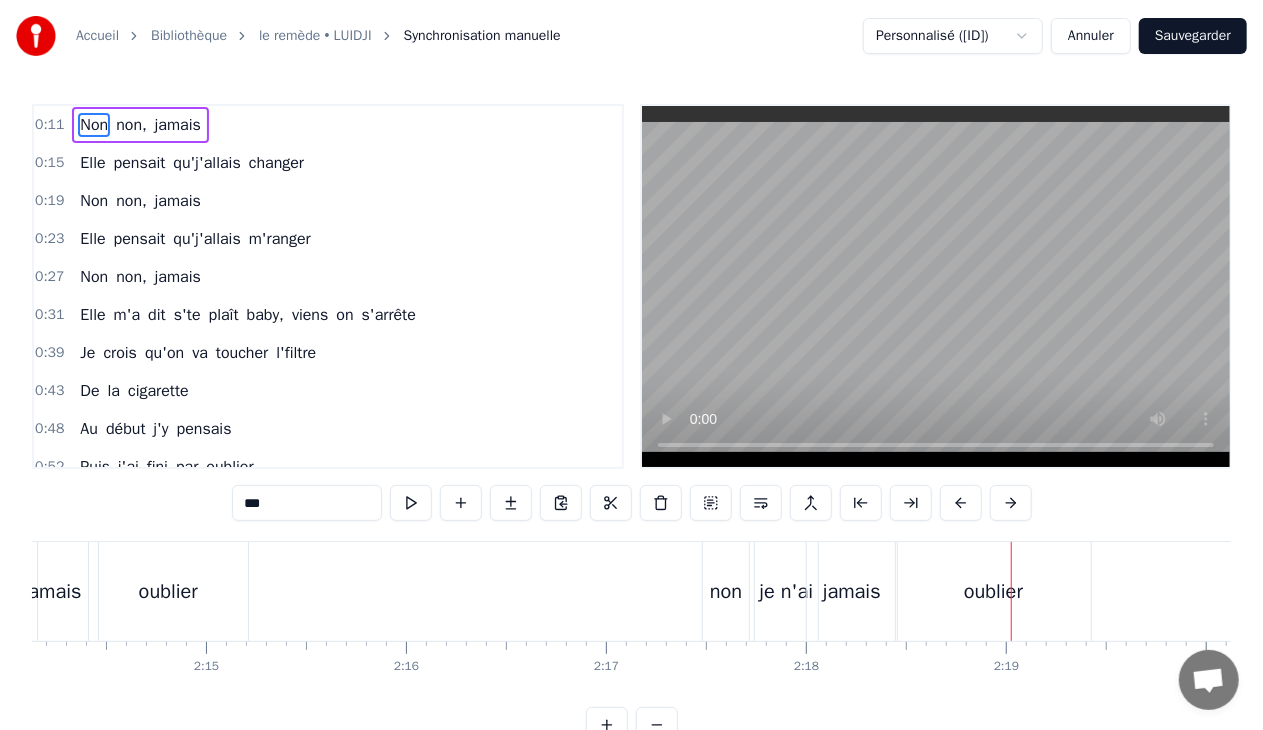 click on "Sauvegarder" at bounding box center (1193, 36) 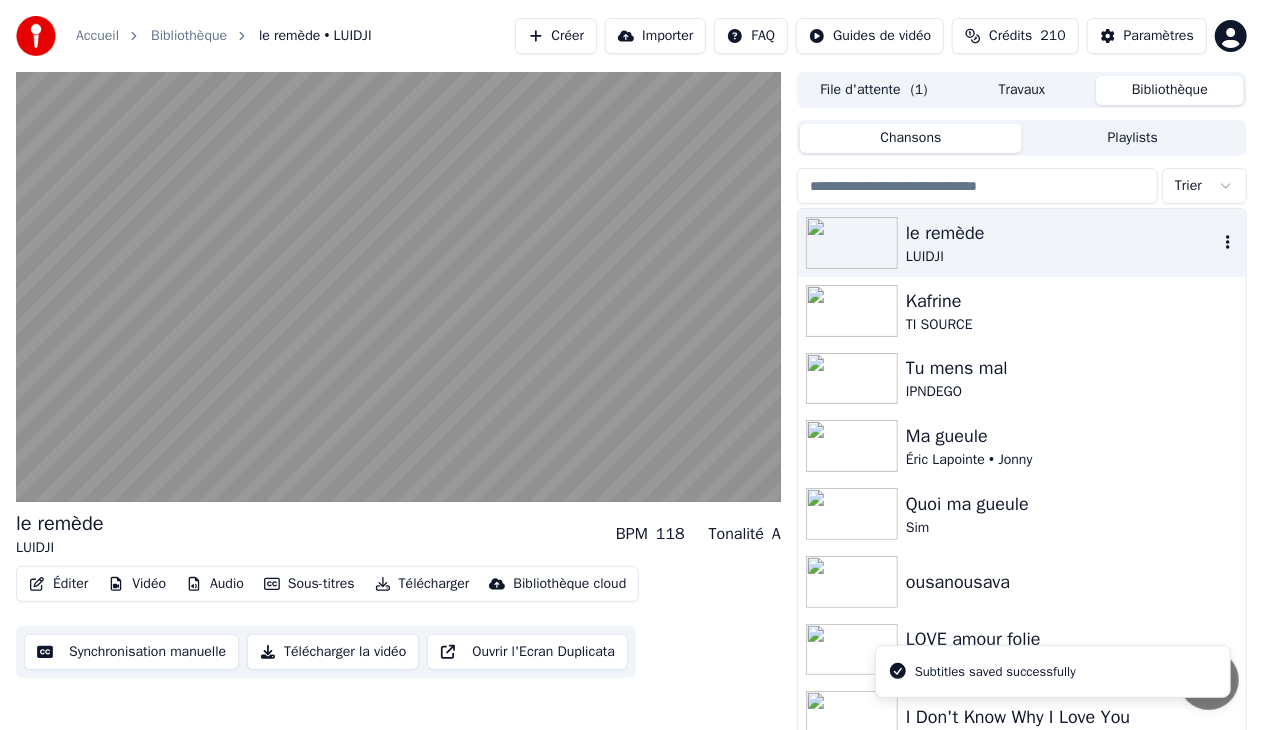 click on "le remède" at bounding box center [1062, 233] 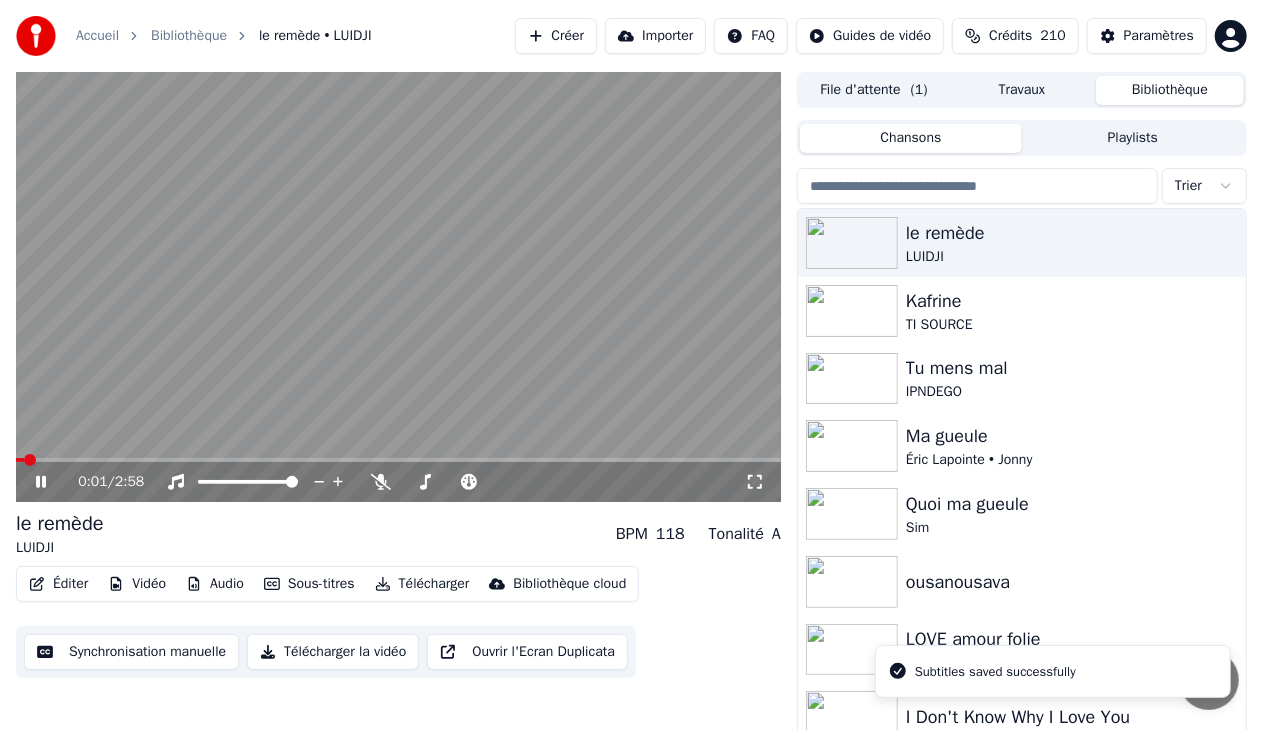click at bounding box center [398, 460] 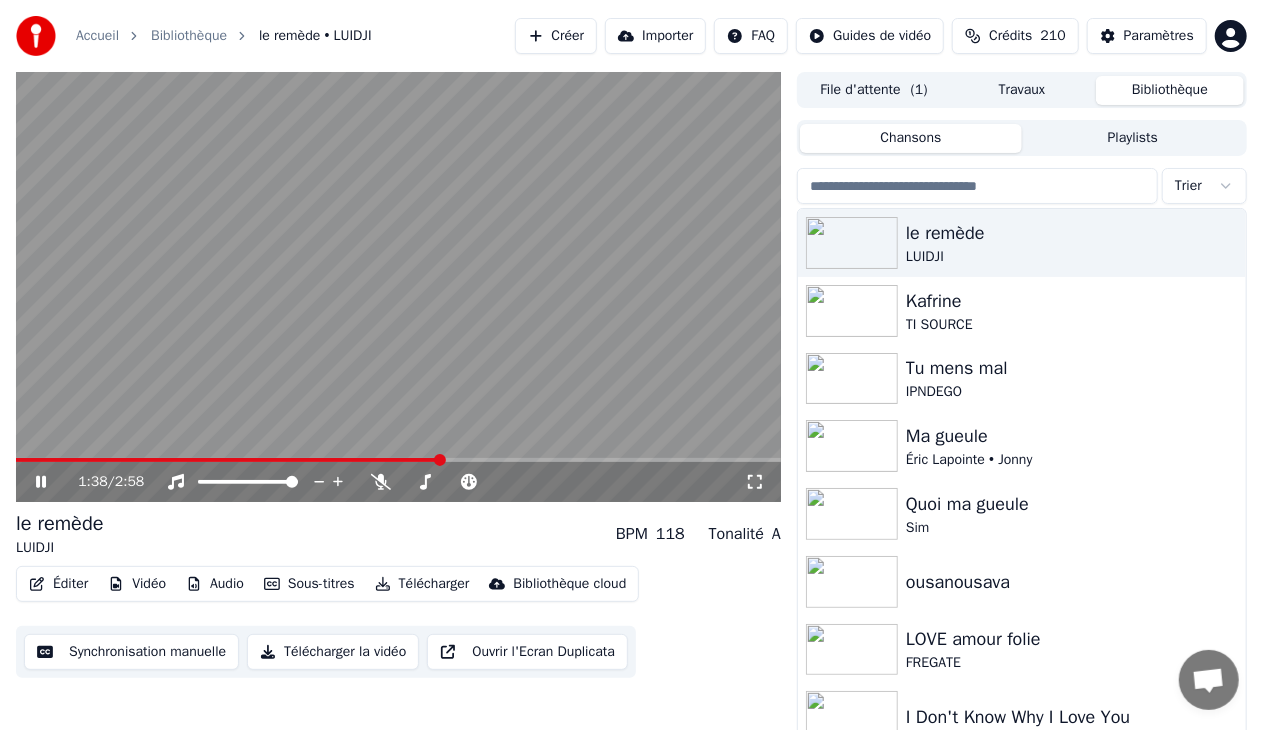 click at bounding box center (398, 460) 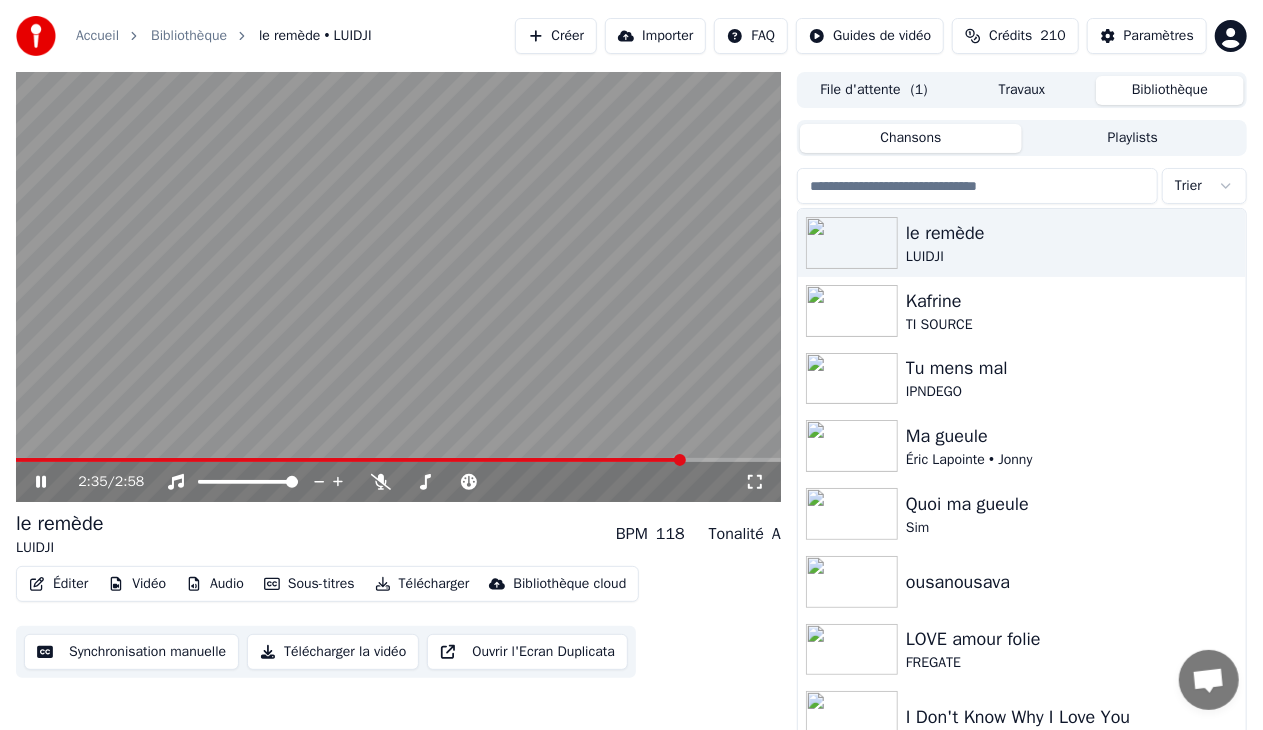 click 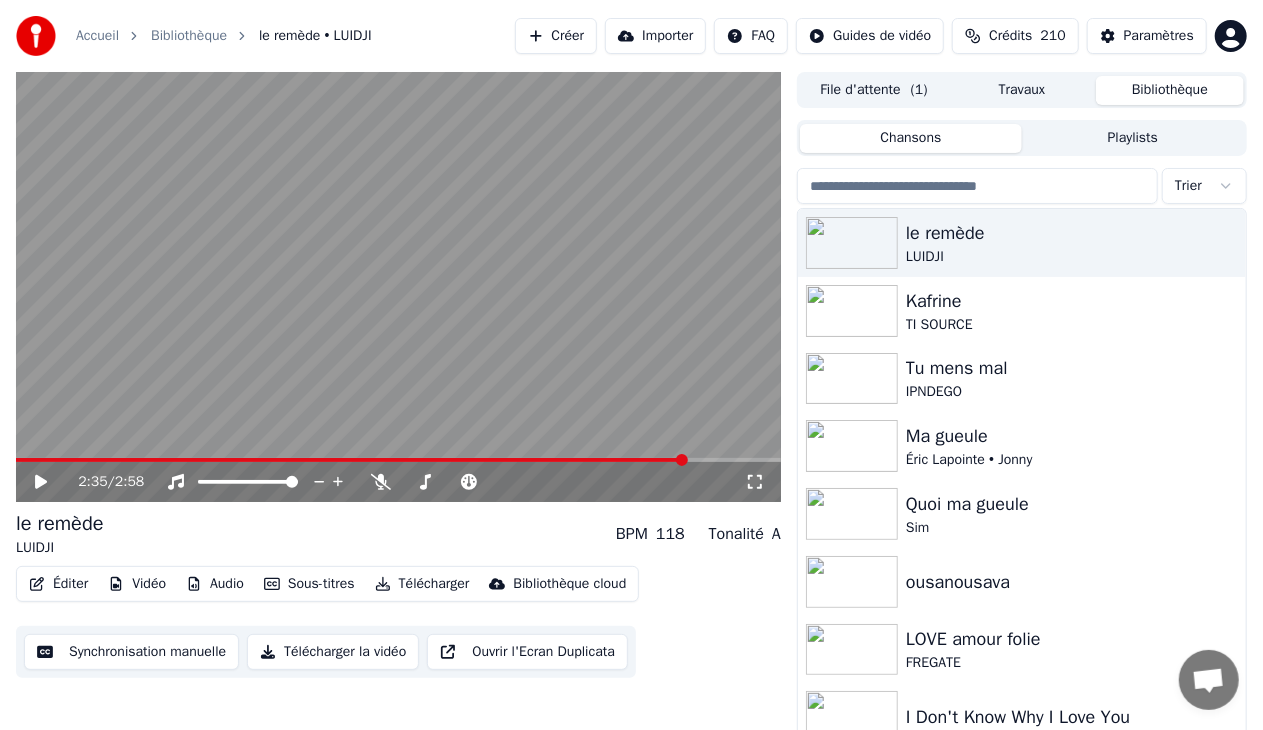 click at bounding box center (351, 460) 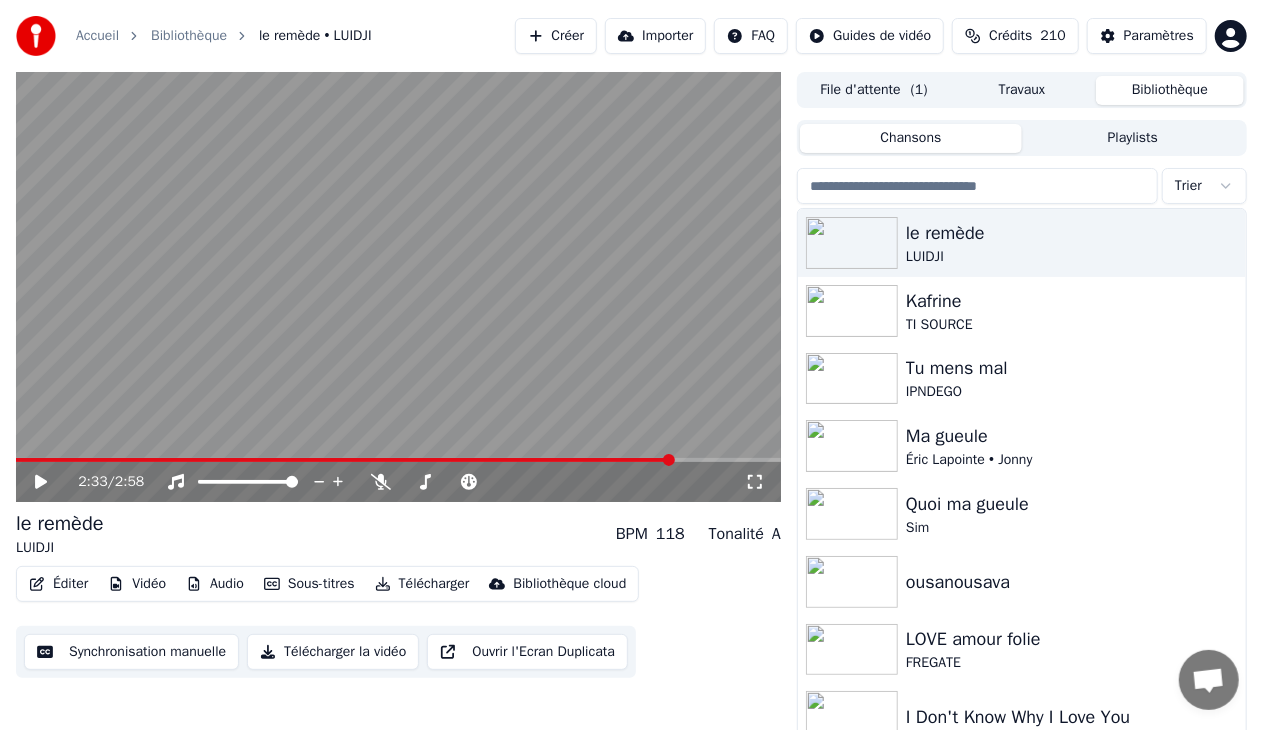 click at bounding box center (344, 460) 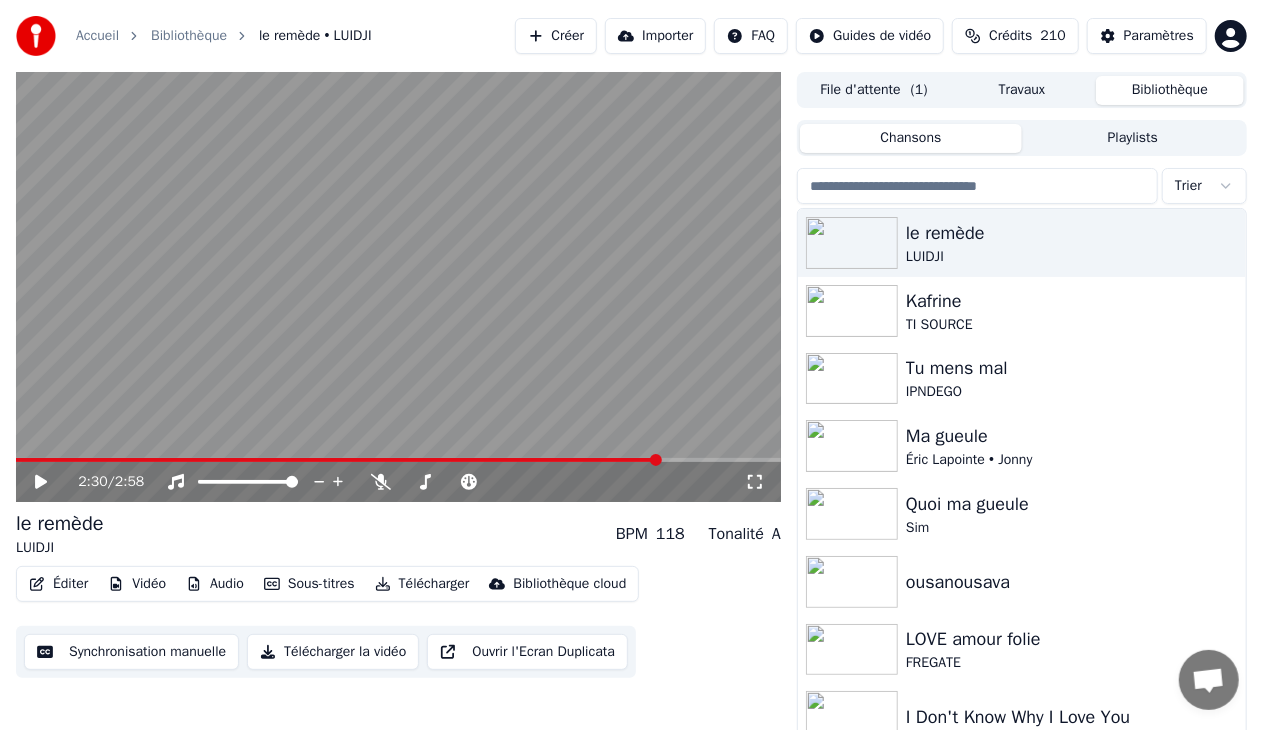 click 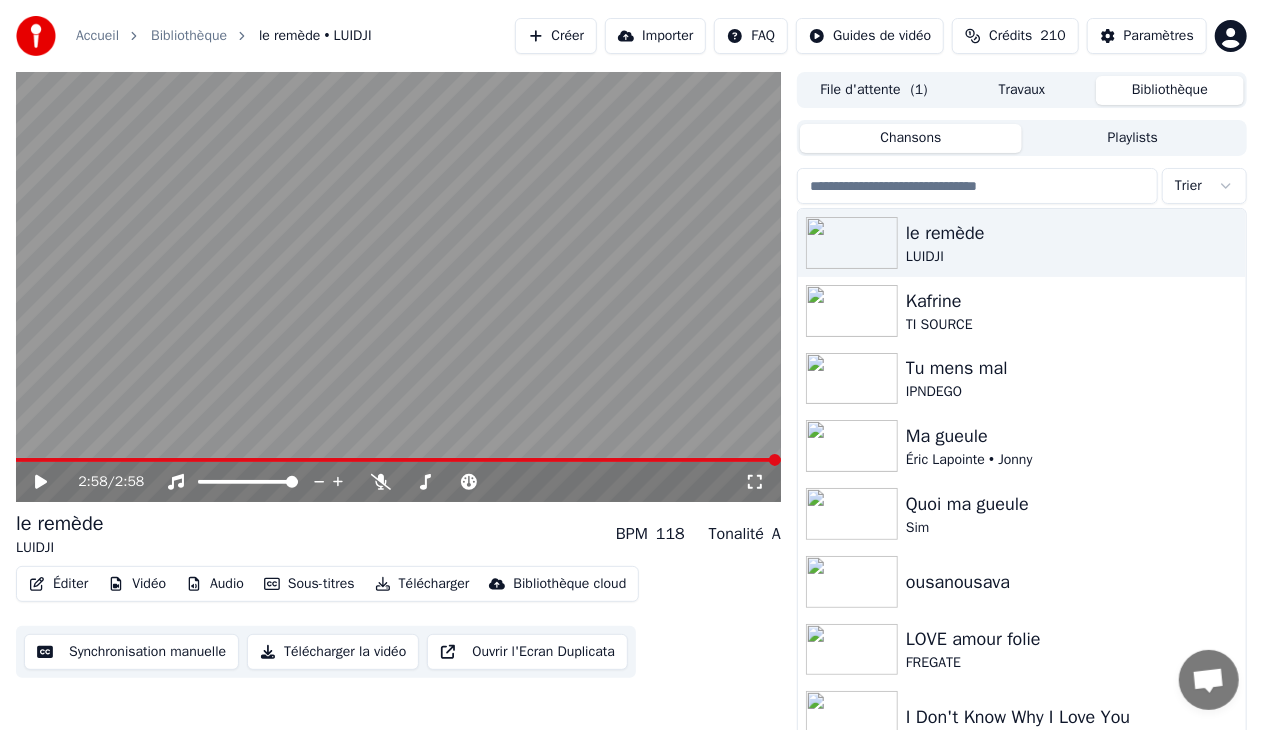 click on "Télécharger la vidéo" at bounding box center [333, 652] 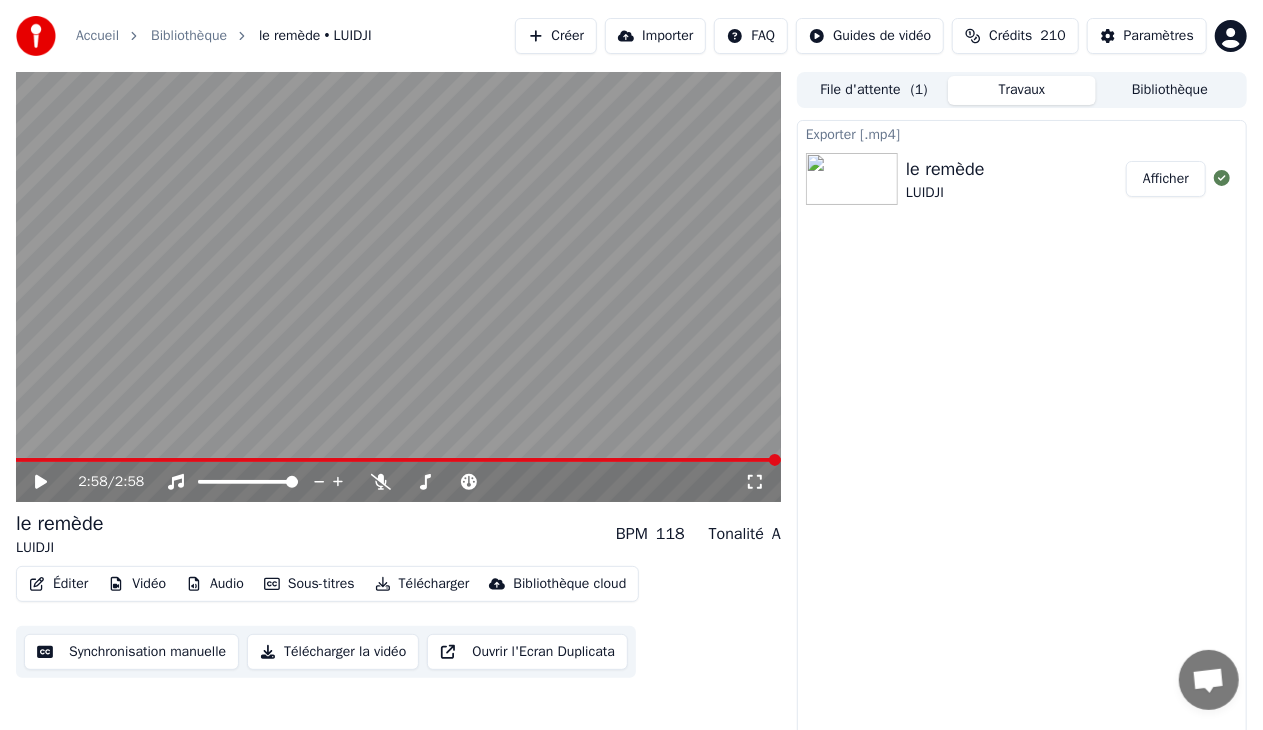click on "Afficher" at bounding box center (1166, 179) 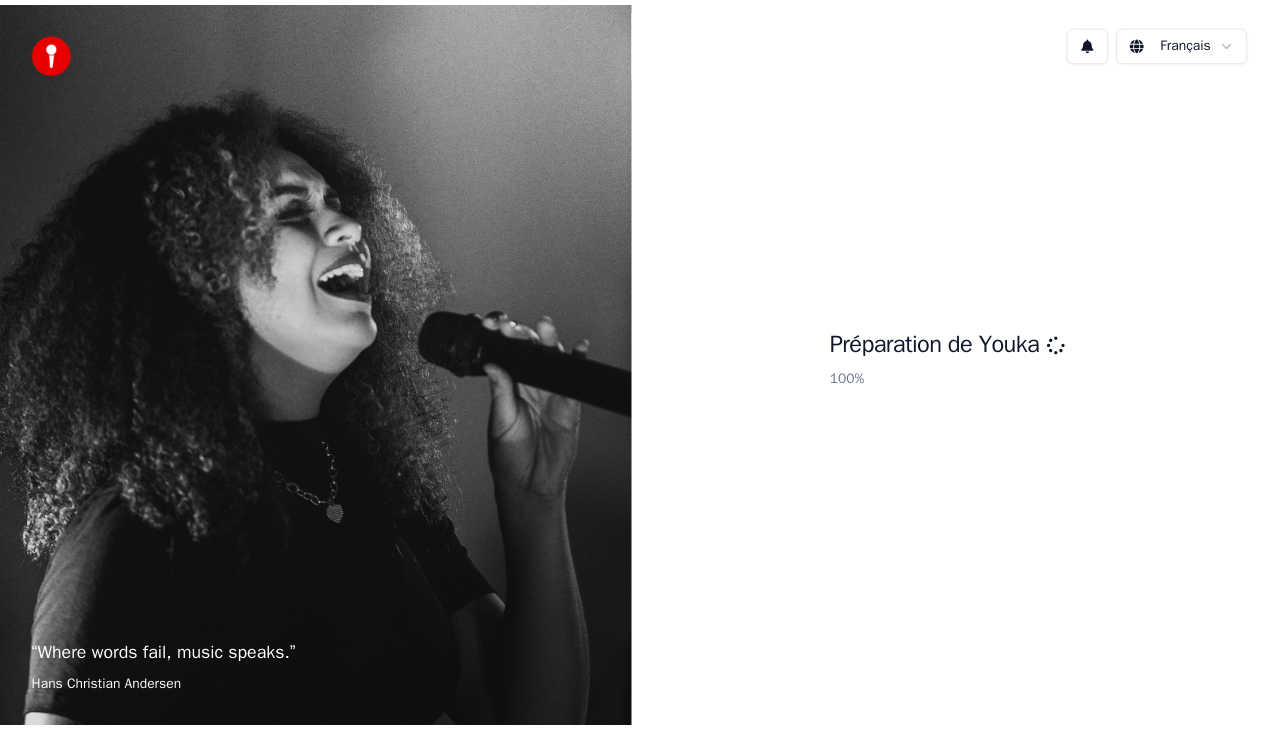 scroll, scrollTop: 0, scrollLeft: 0, axis: both 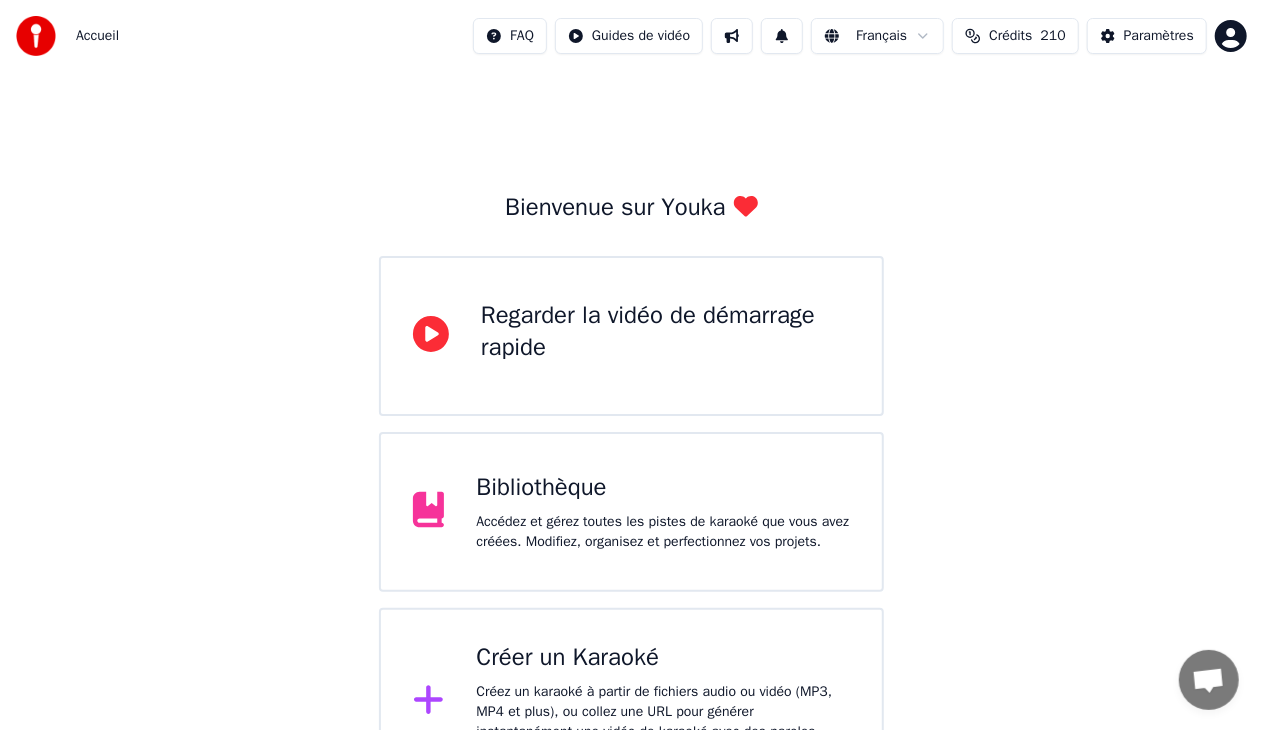click on "Créer un Karaoké Créez un karaoké à partir de fichiers audio ou vidéo (MP3, MP4 et plus), ou collez une URL pour générer instantanément une vidéo de karaoké avec des paroles synchronisées." at bounding box center [631, 702] 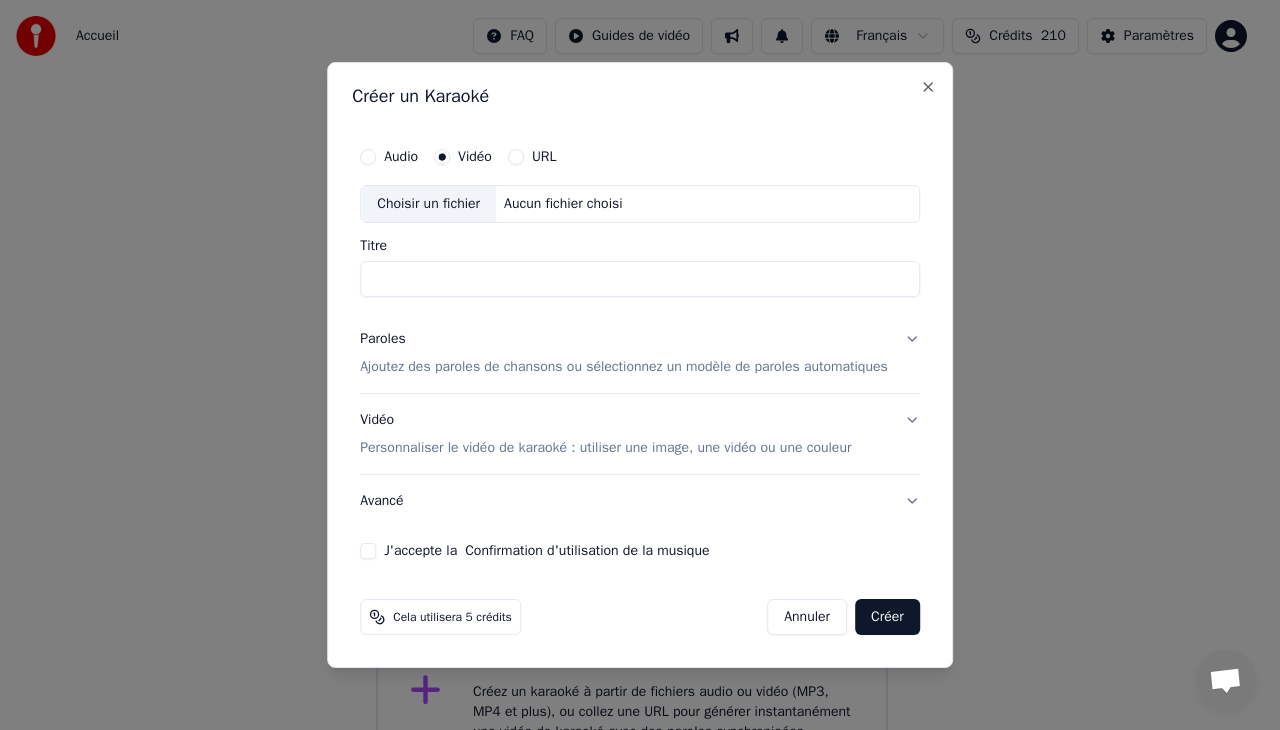 click on "Choisir un fichier" at bounding box center (428, 204) 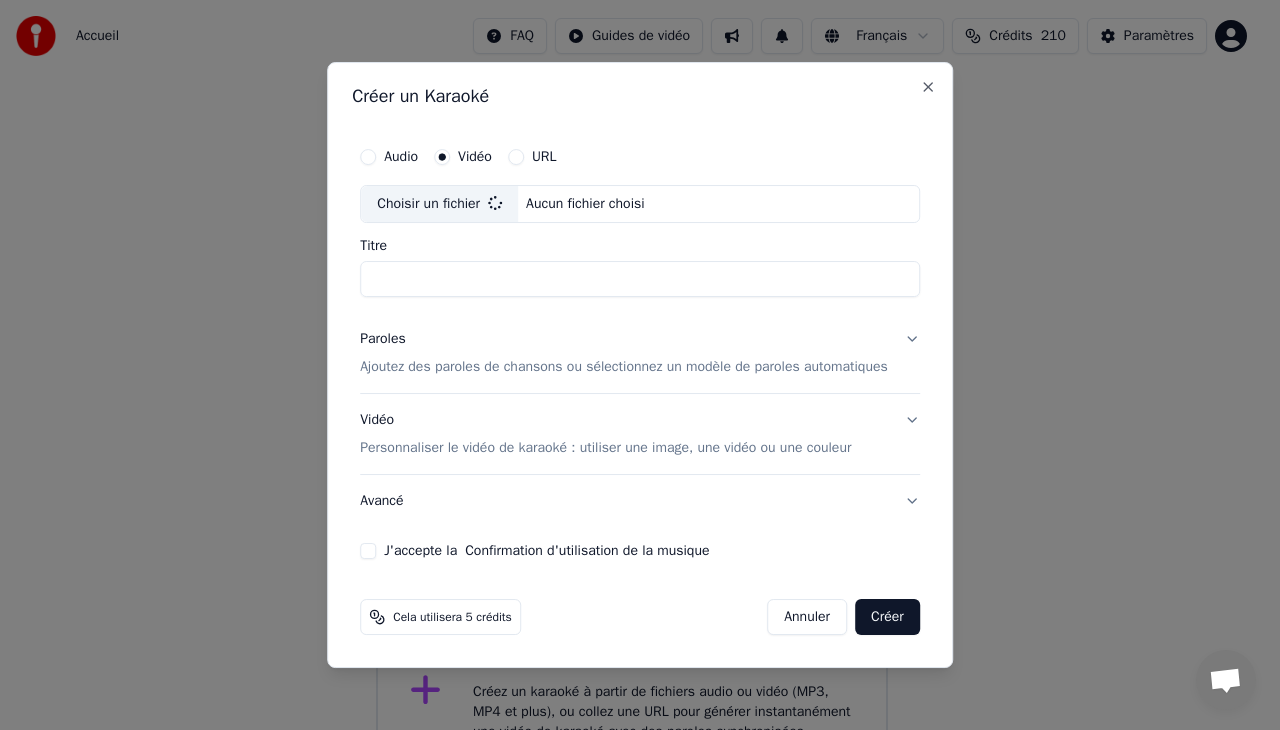 type on "**********" 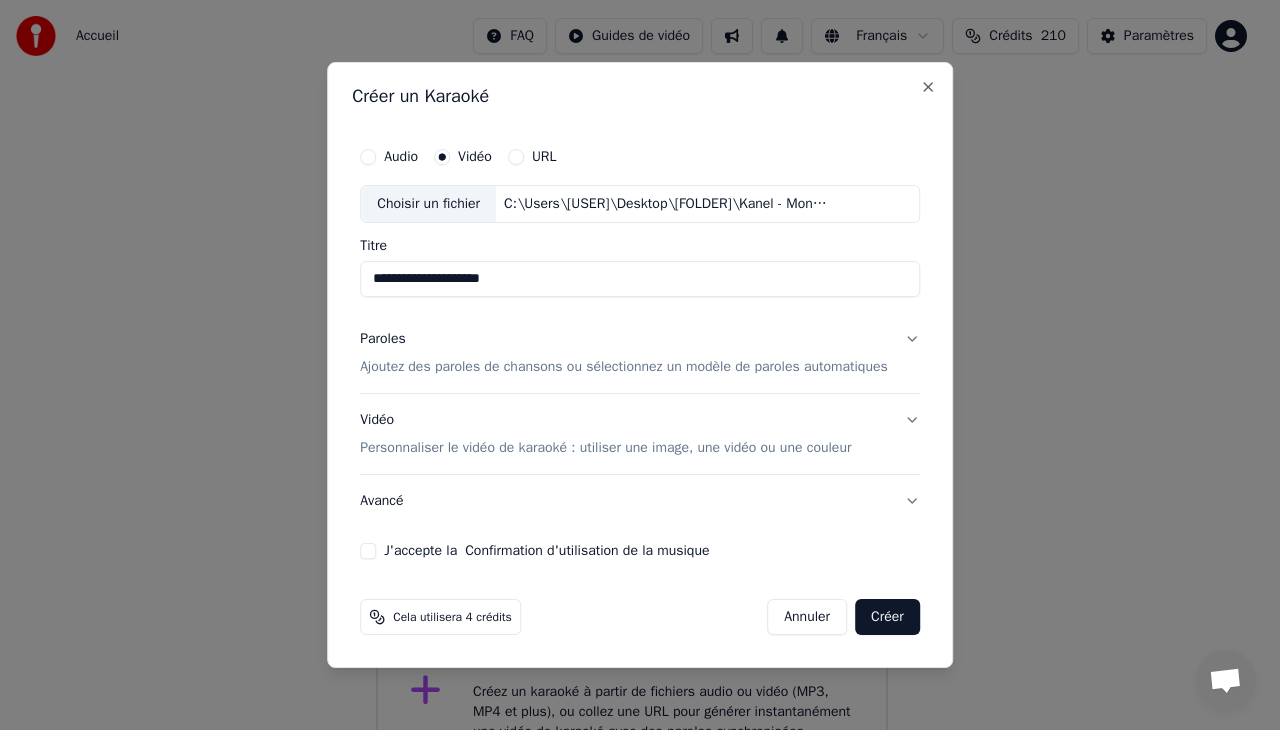 click on "Vidéo Personnaliser le vidéo de karaoké : utiliser une image, une vidéo ou une couleur" at bounding box center [605, 434] 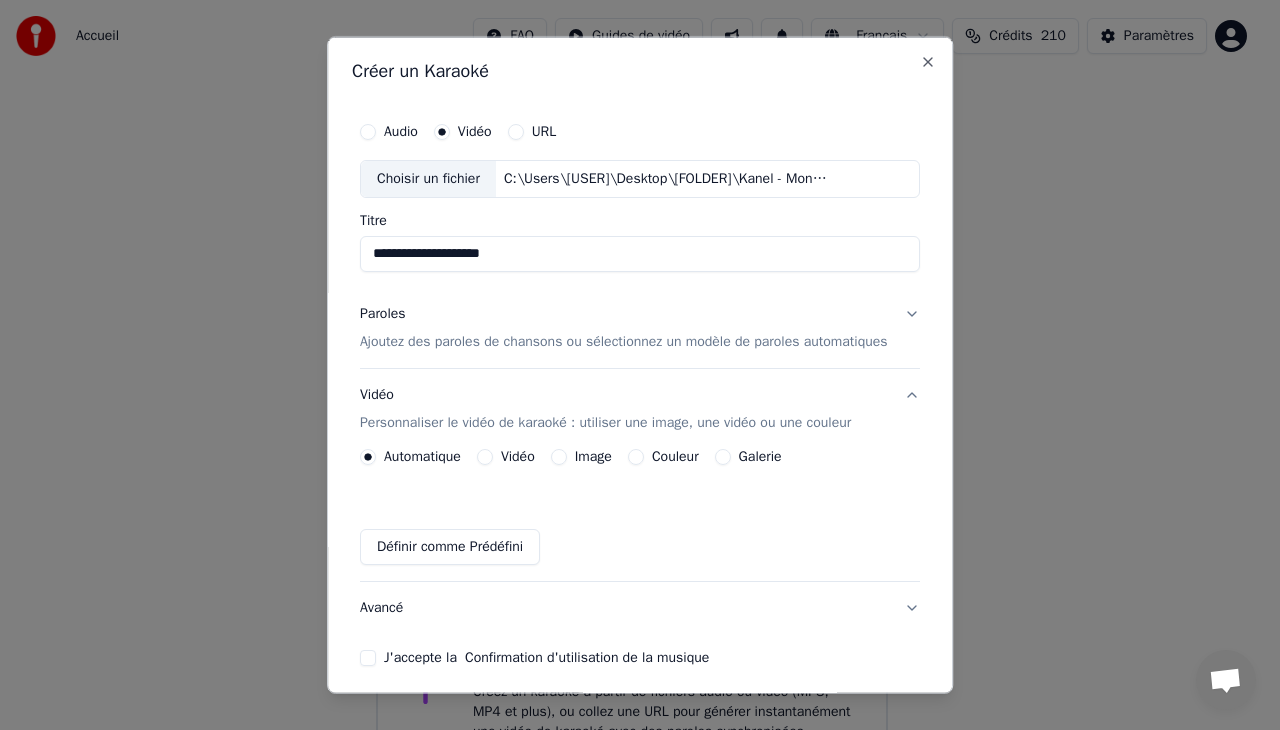 click on "Vidéo" at bounding box center [485, 456] 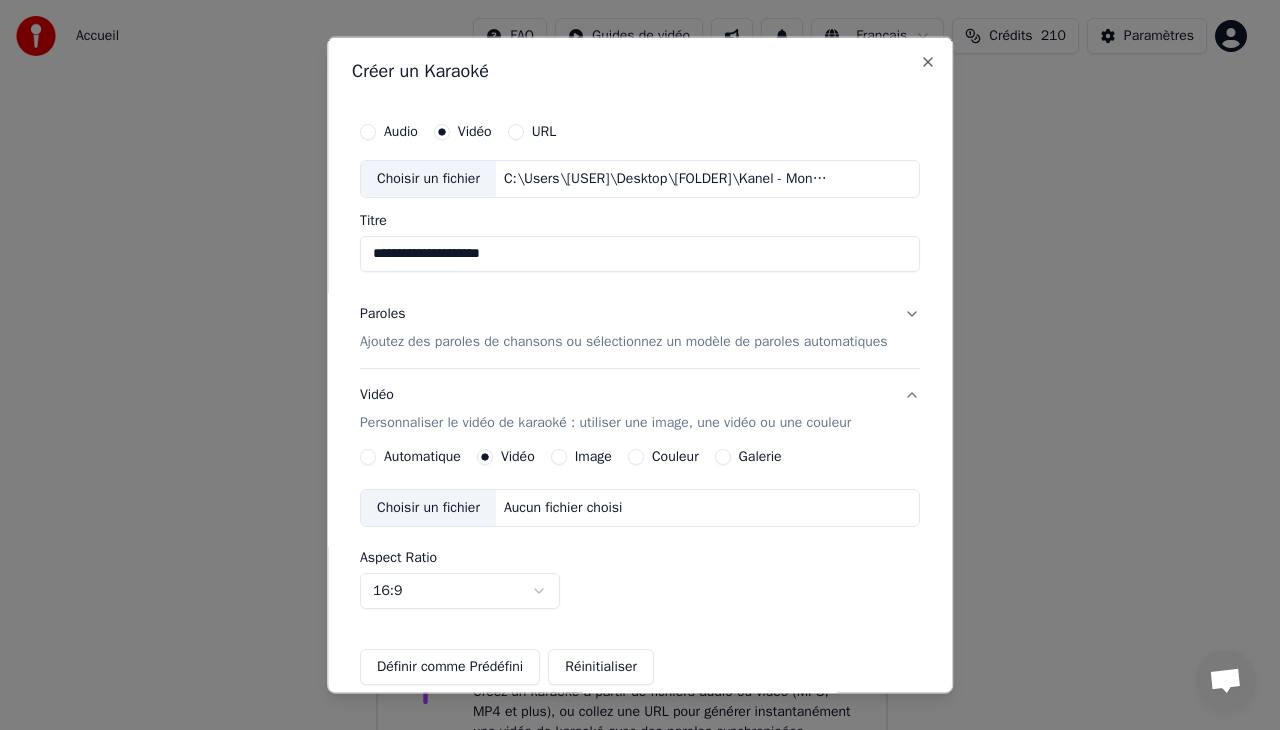 click on "Audio" at bounding box center (368, 132) 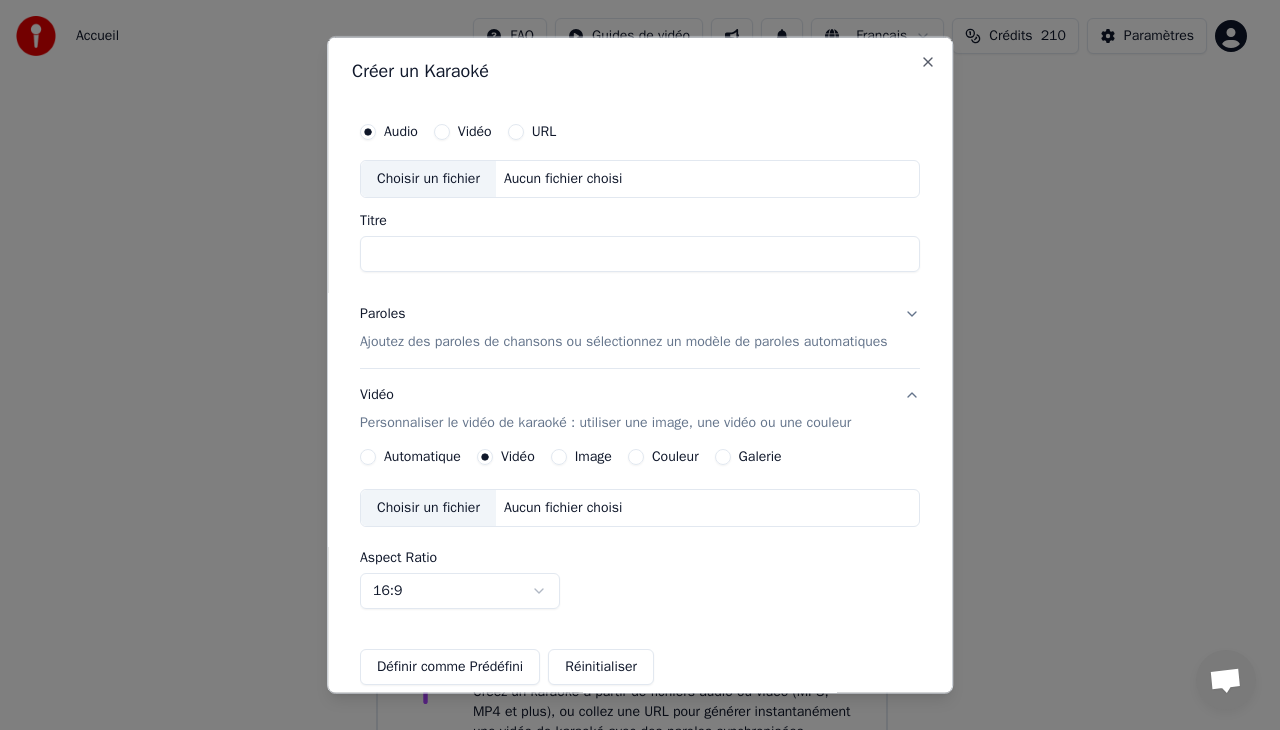 click on "Vidéo" at bounding box center [442, 132] 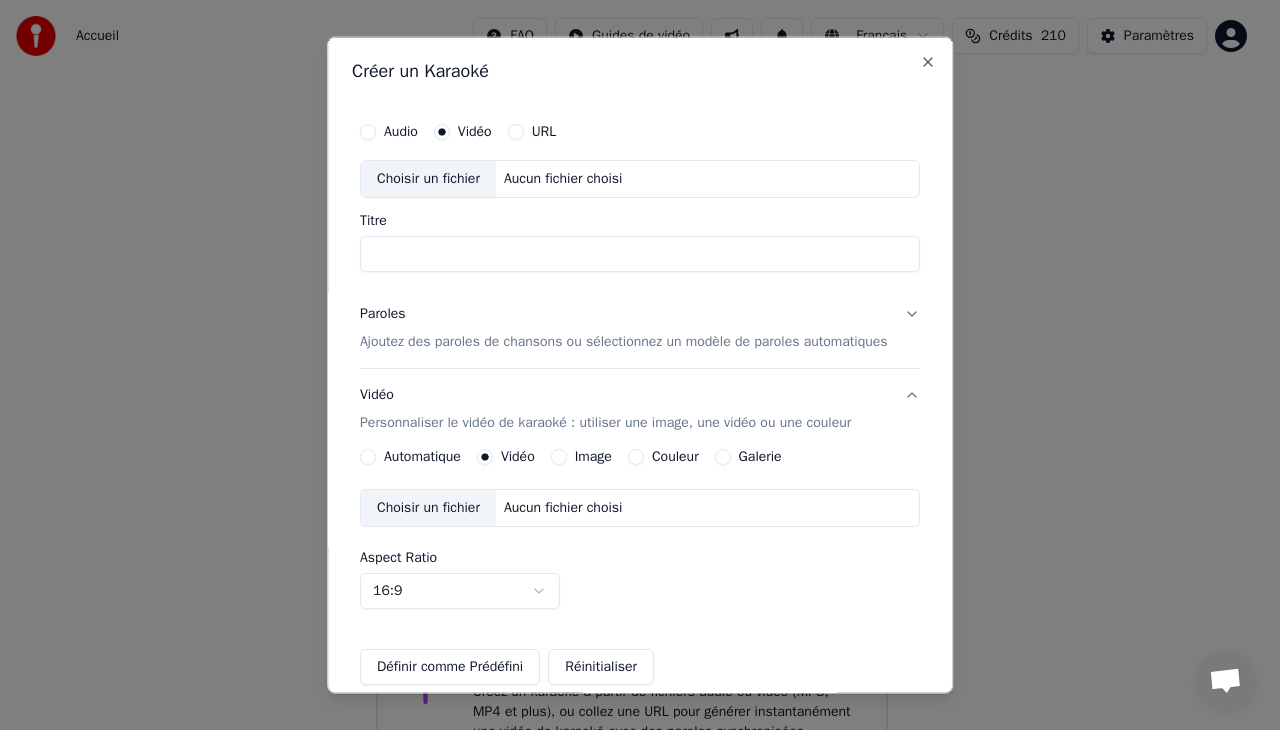 click on "Choisir un fichier" at bounding box center [428, 179] 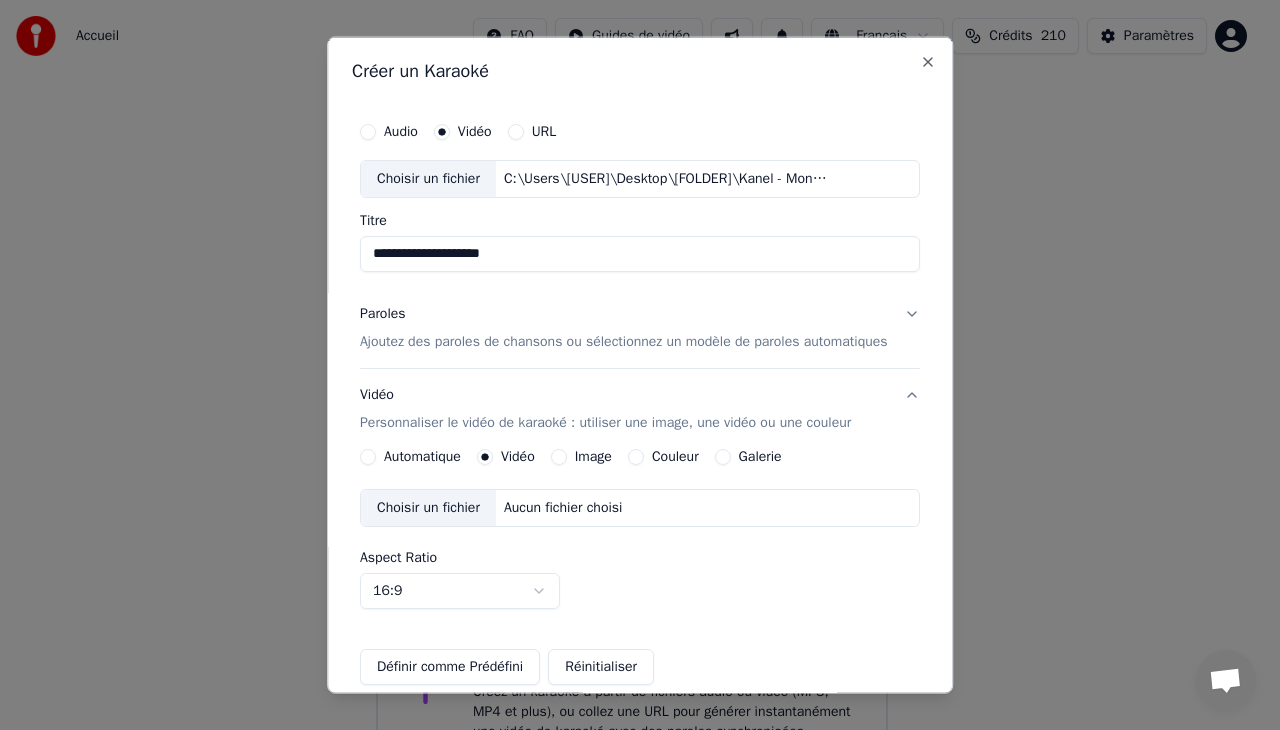 click on "Choisir un fichier" at bounding box center (428, 507) 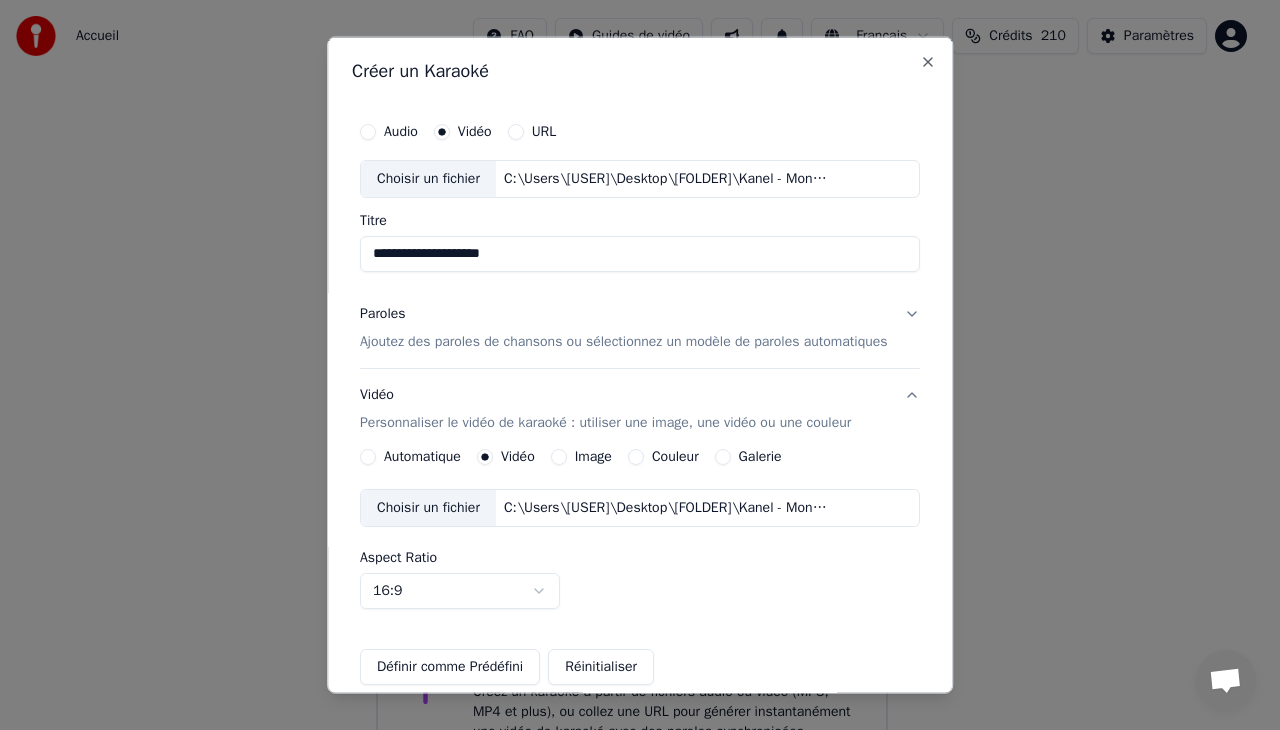 click on "Ajoutez des paroles de chansons ou sélectionnez un modèle de paroles automatiques" at bounding box center (624, 341) 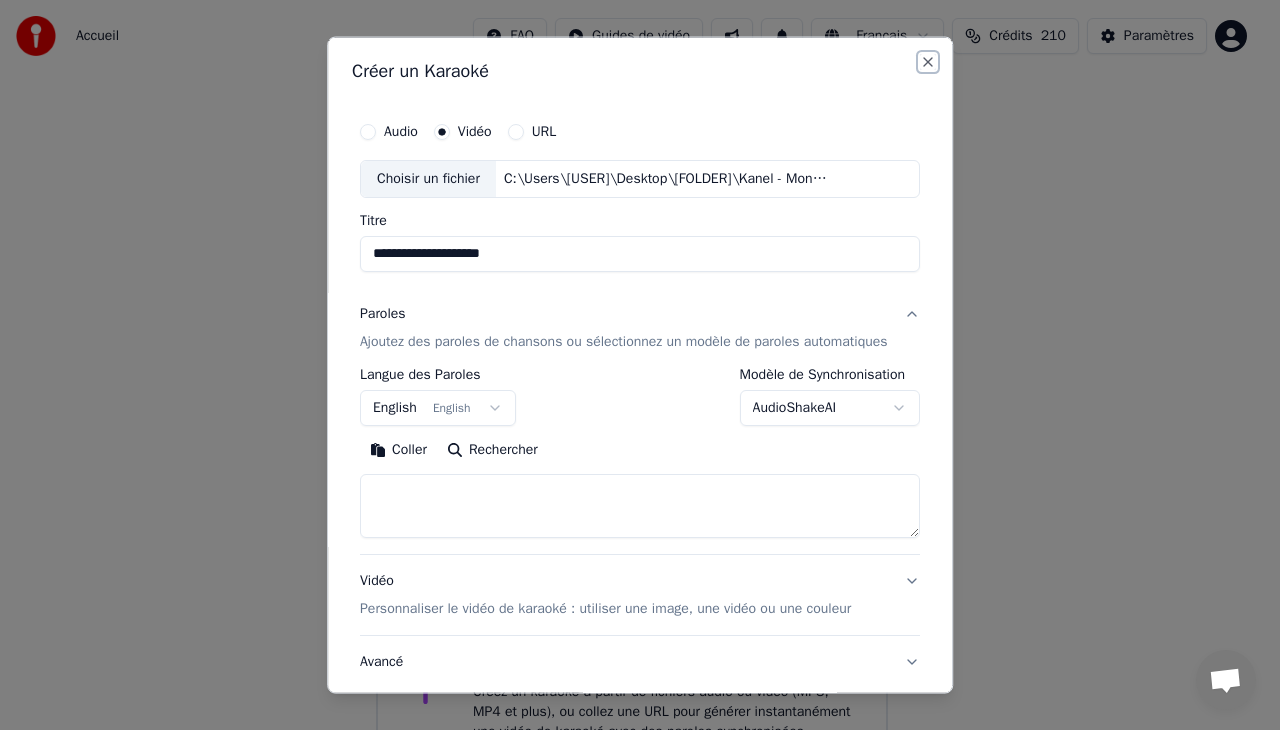 click on "Close" at bounding box center [928, 62] 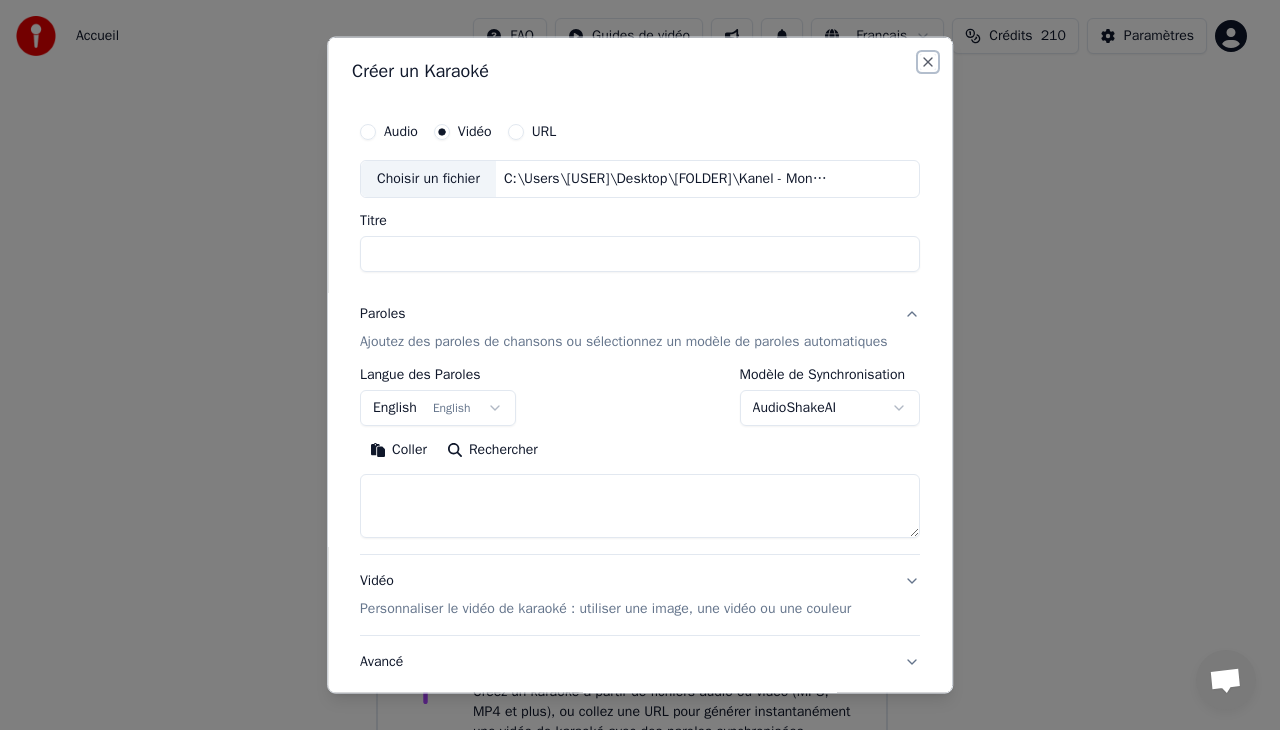 select 